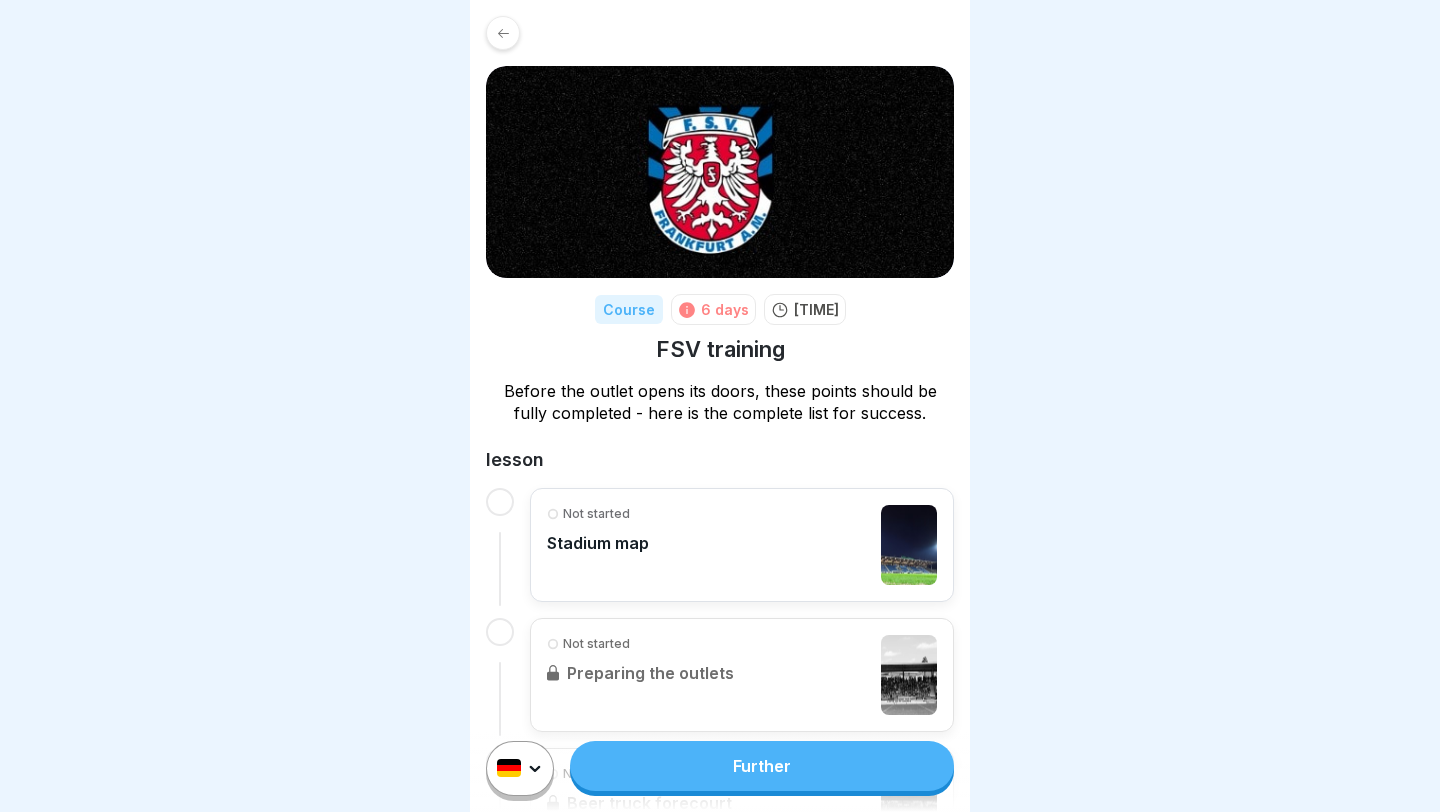 scroll, scrollTop: 0, scrollLeft: 0, axis: both 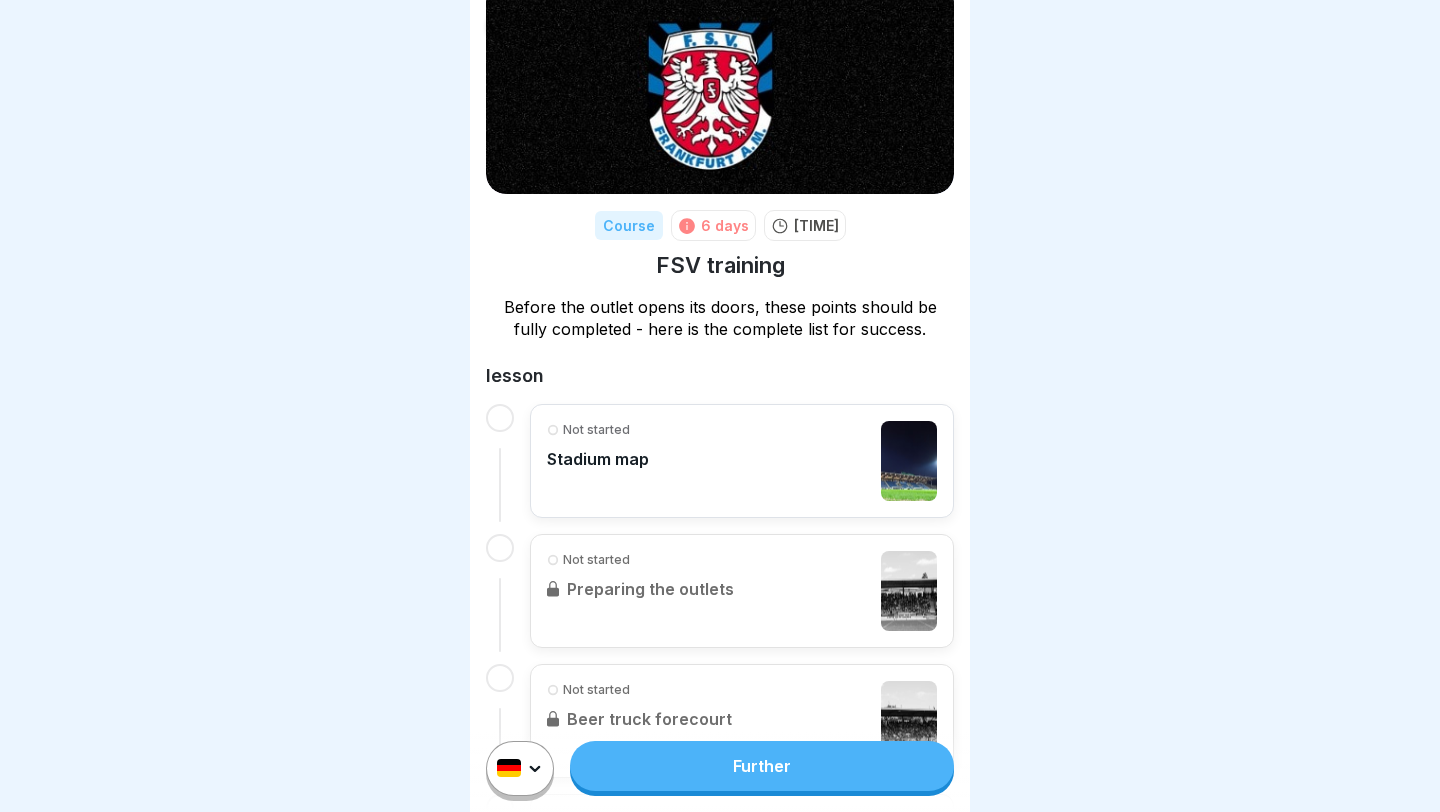 click on "Not started Stadium map" at bounding box center (742, 461) 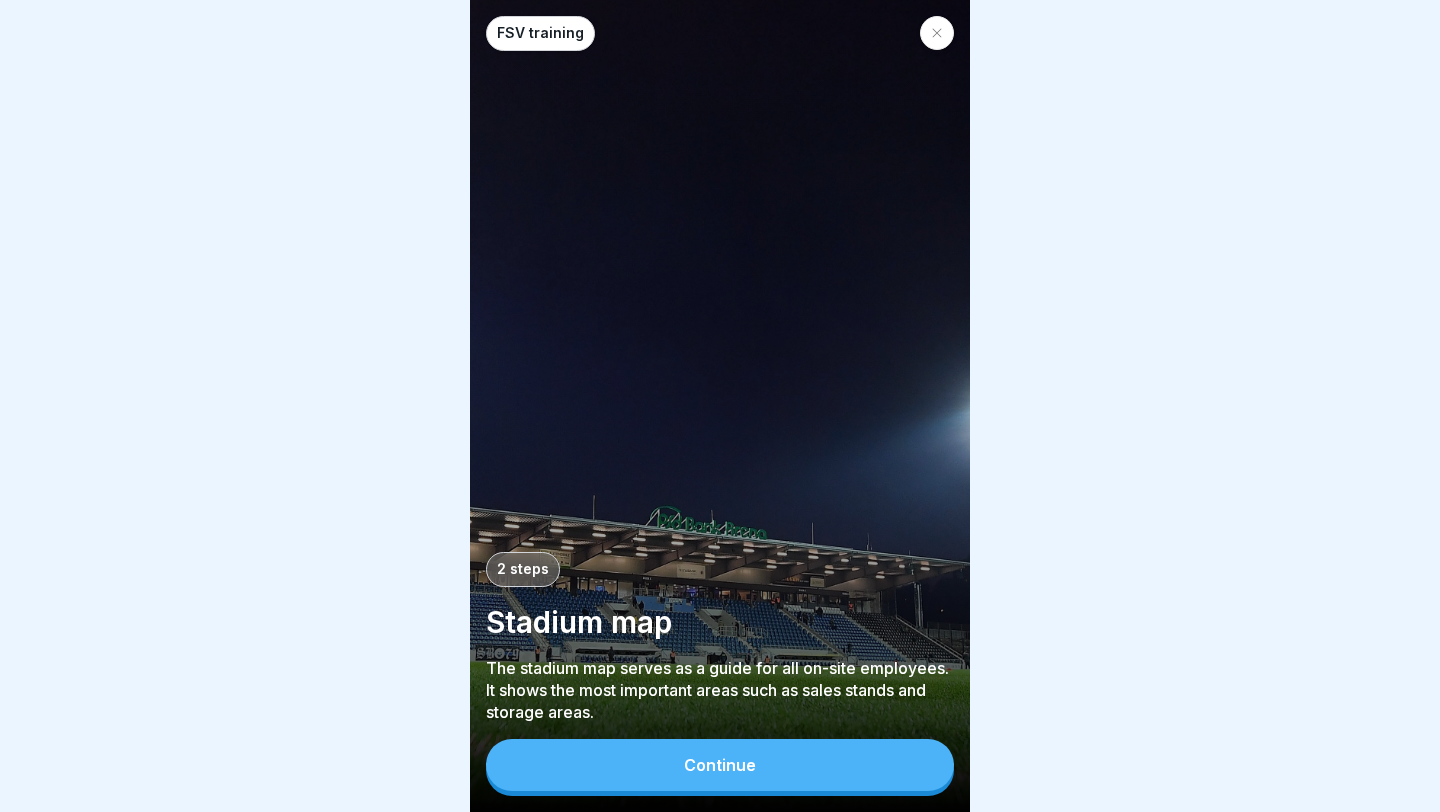click on "Continue" at bounding box center (720, 765) 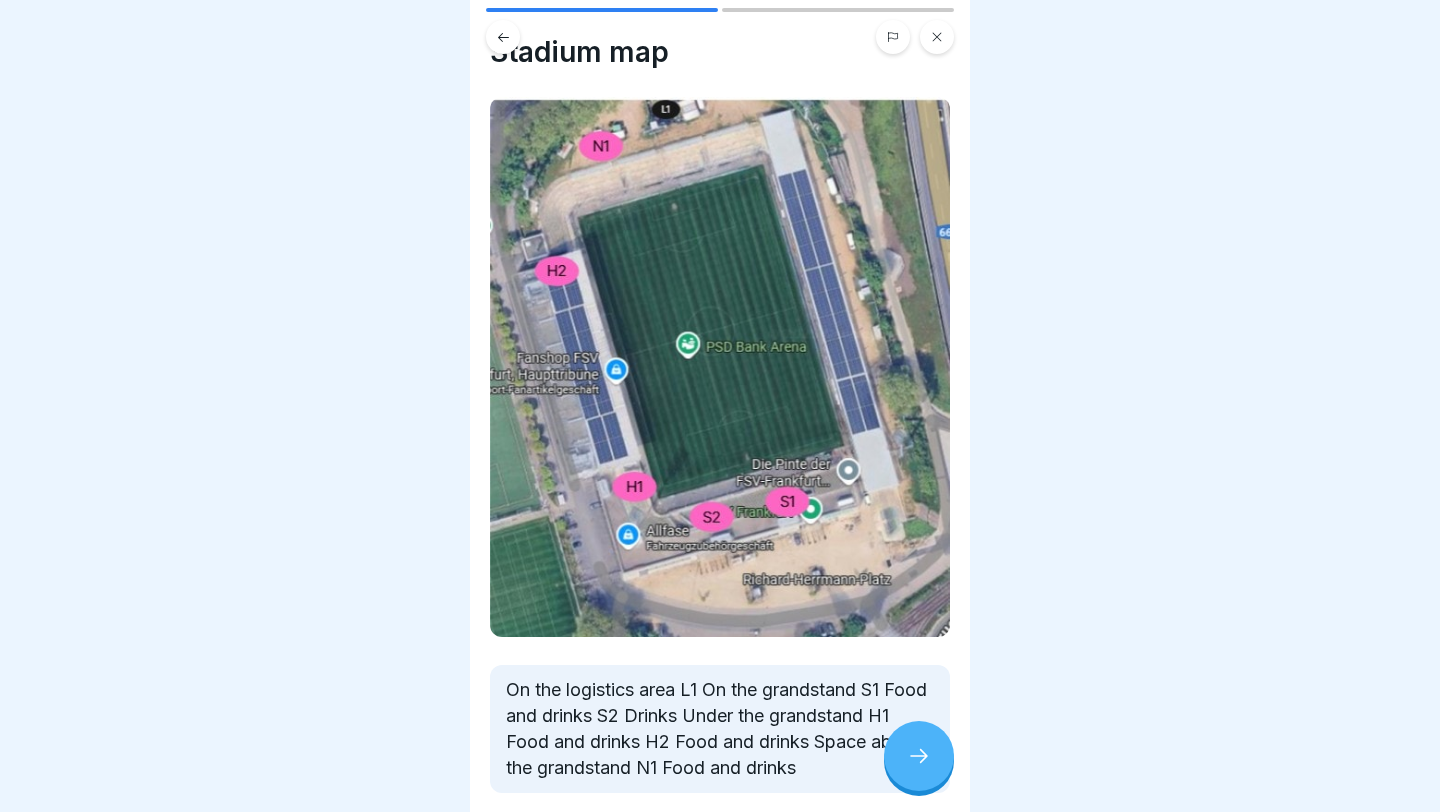scroll, scrollTop: 144, scrollLeft: 0, axis: vertical 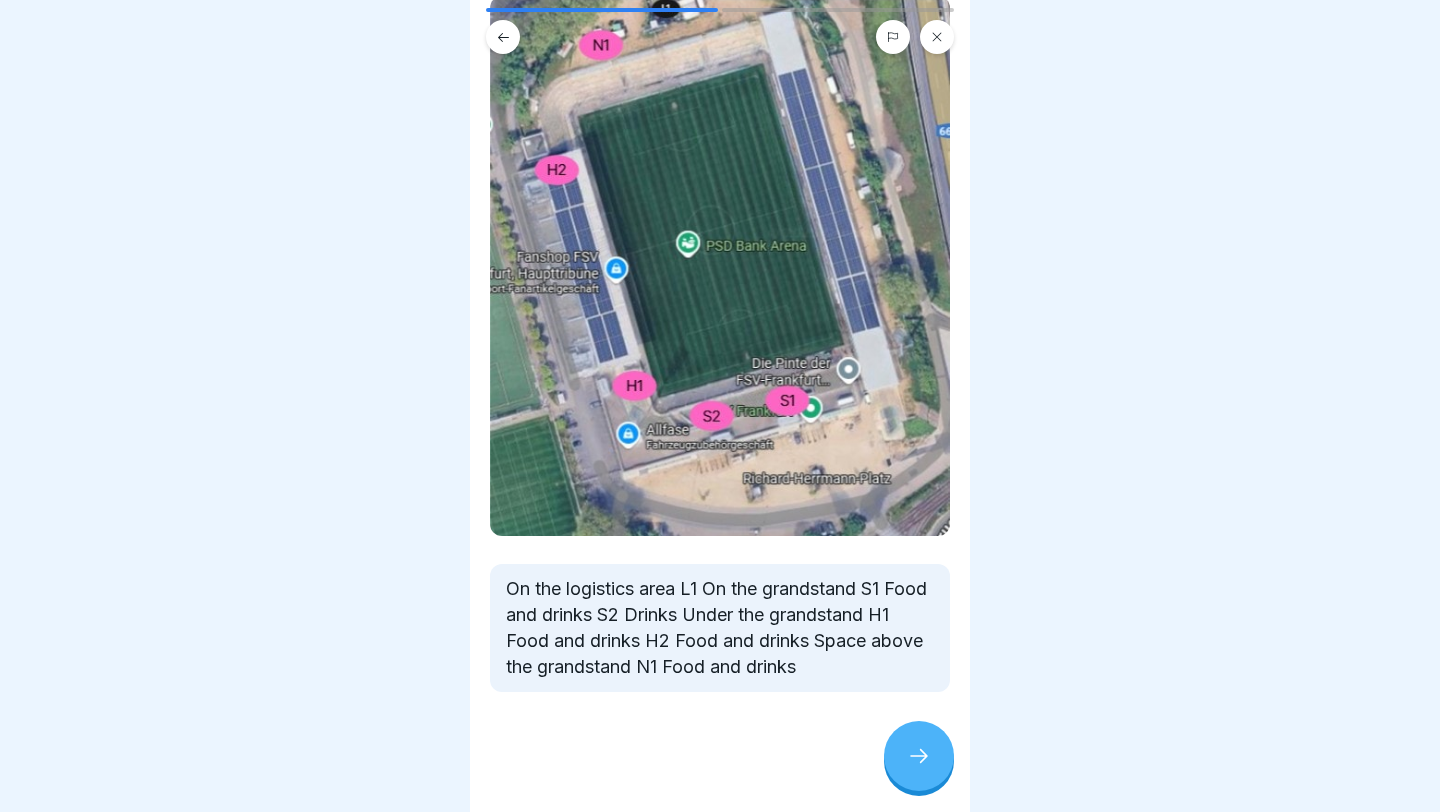 click at bounding box center (919, 756) 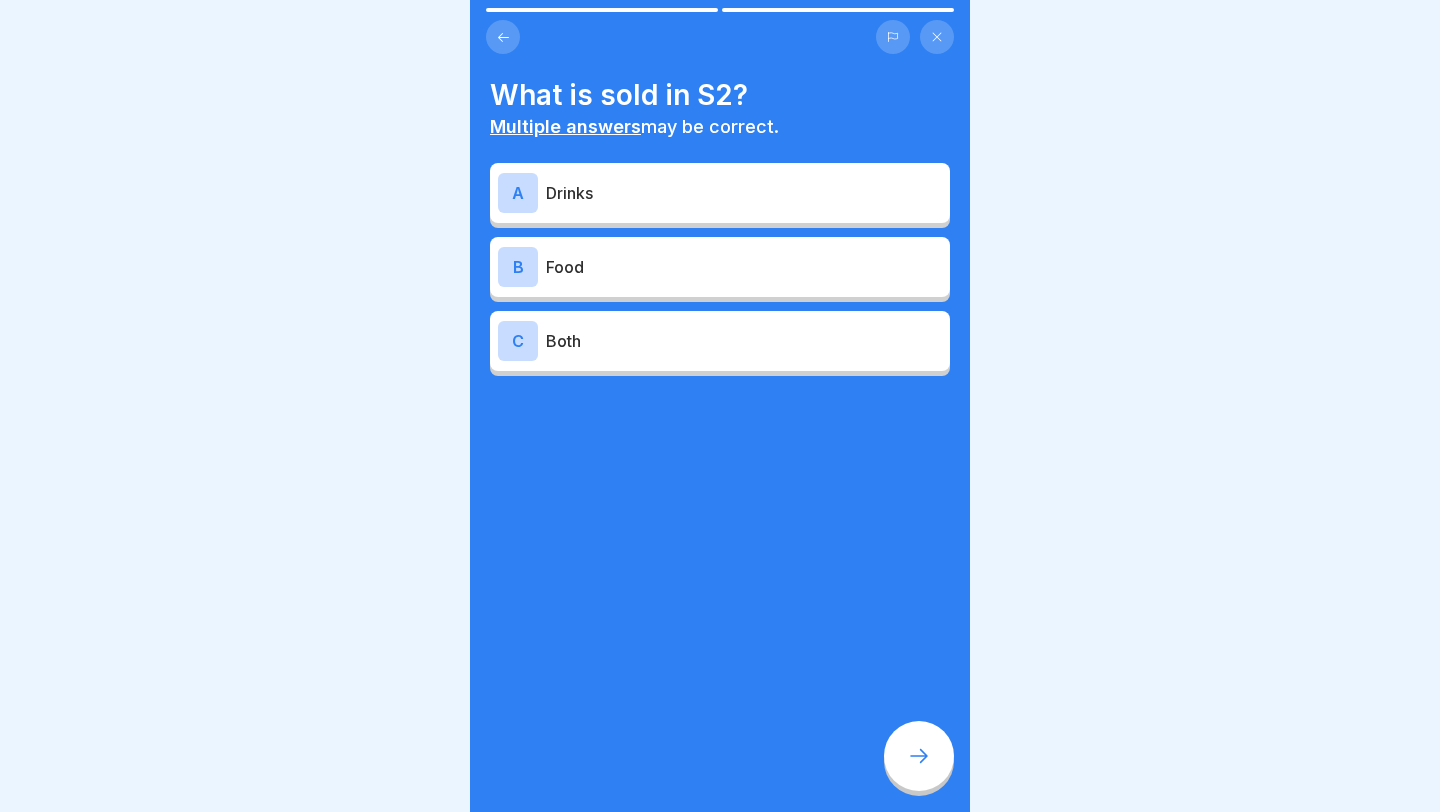 click on "Drinks" at bounding box center (569, 193) 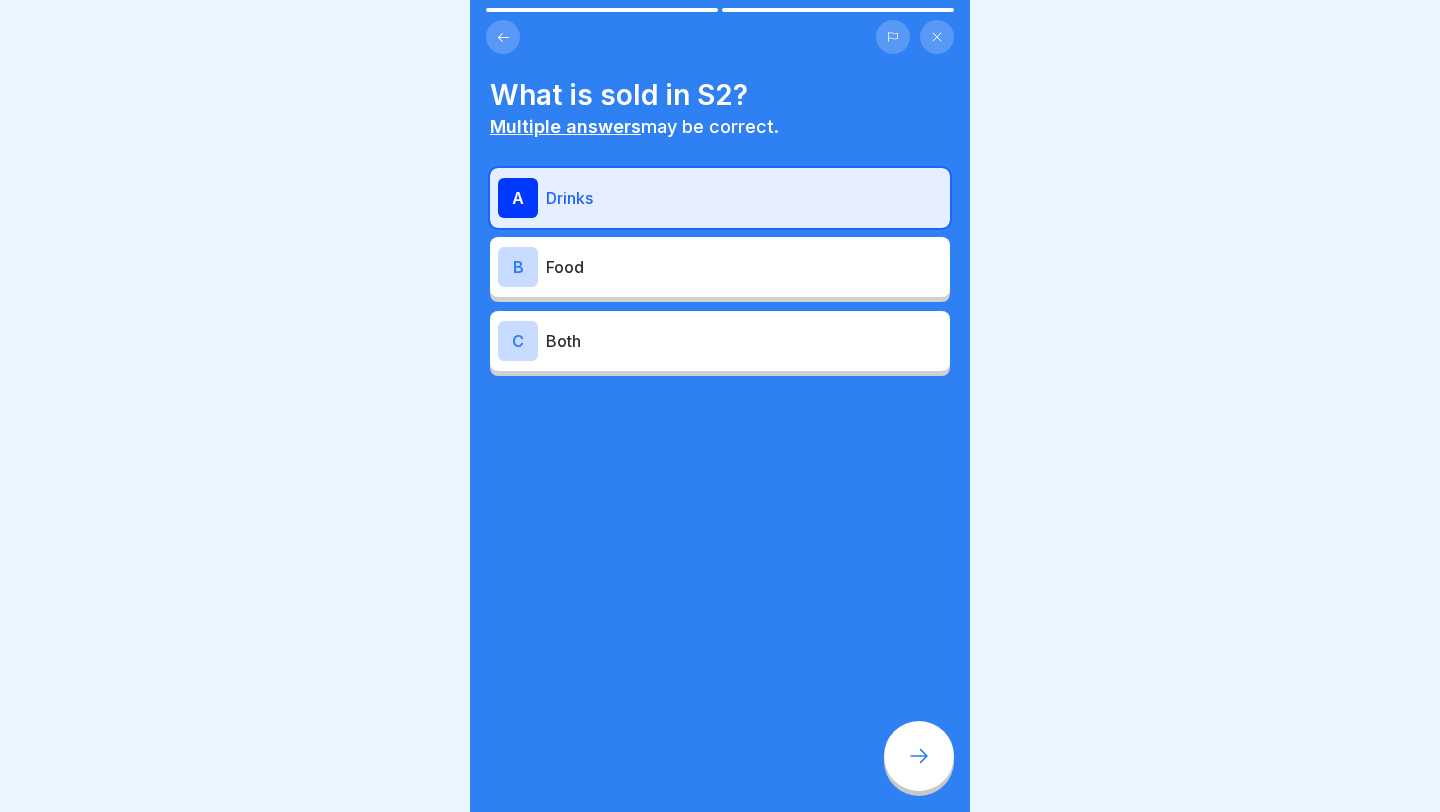 click at bounding box center (919, 756) 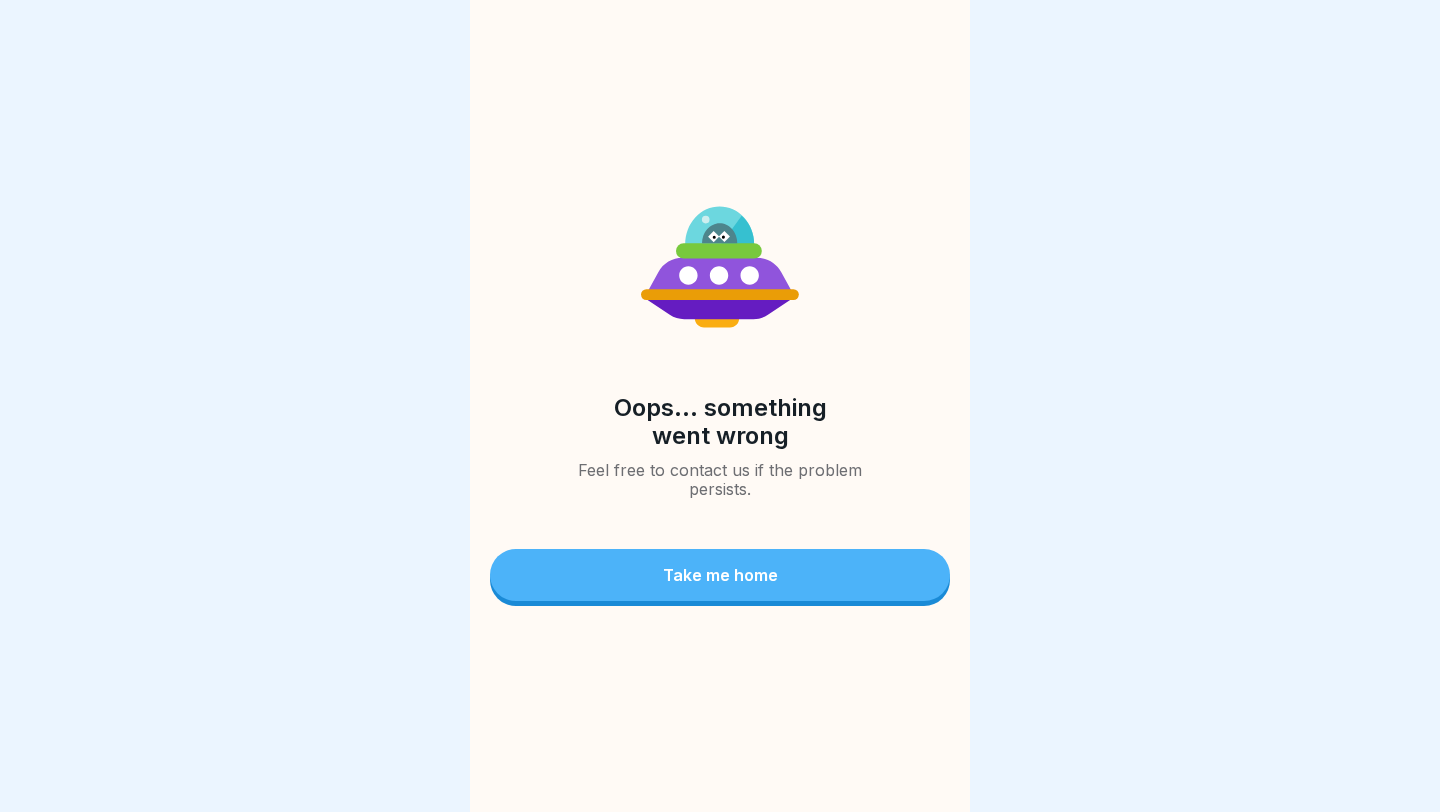 click on "Take me home" at bounding box center [720, 575] 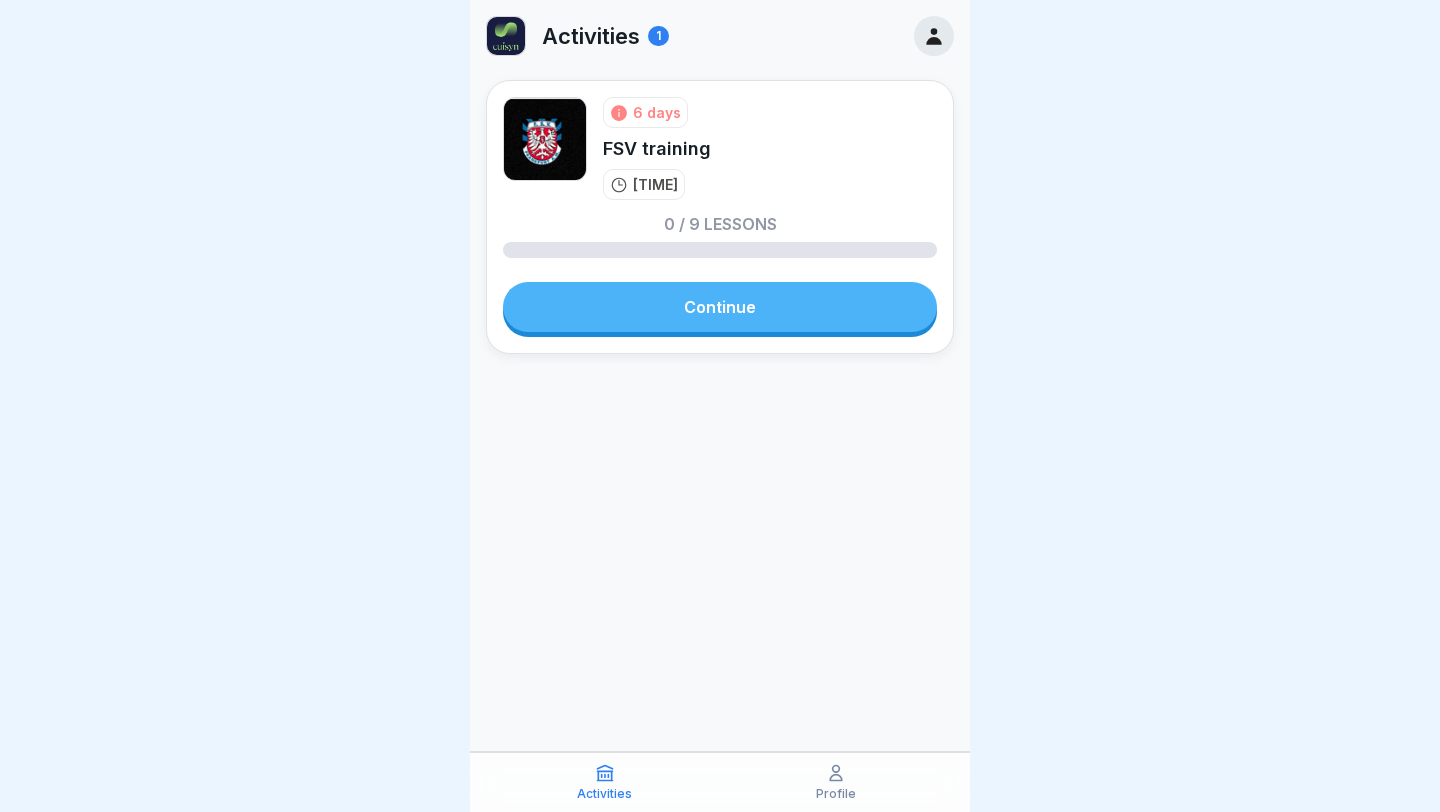 click on "Continue" at bounding box center [720, 307] 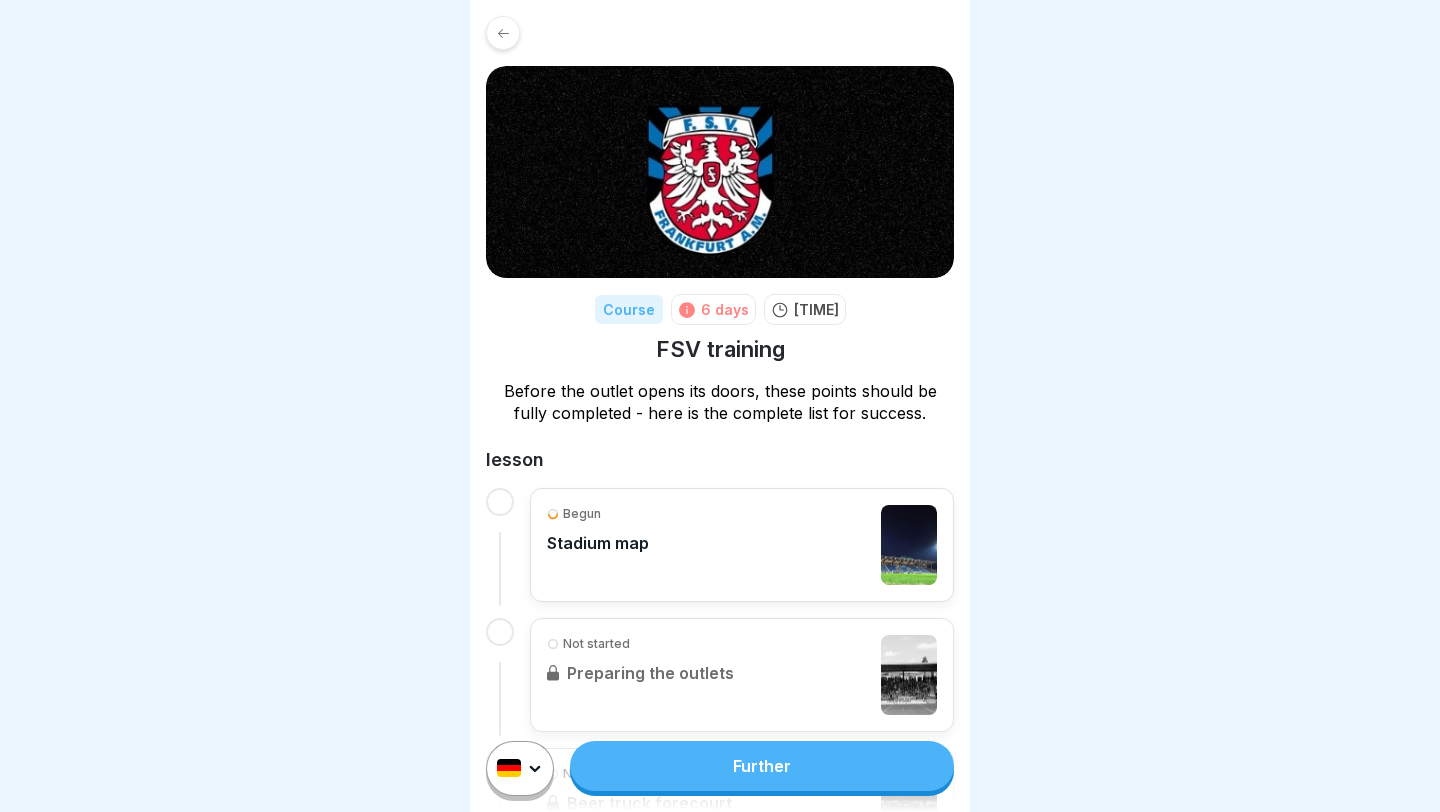 click on "Begun Stadium map" at bounding box center (742, 545) 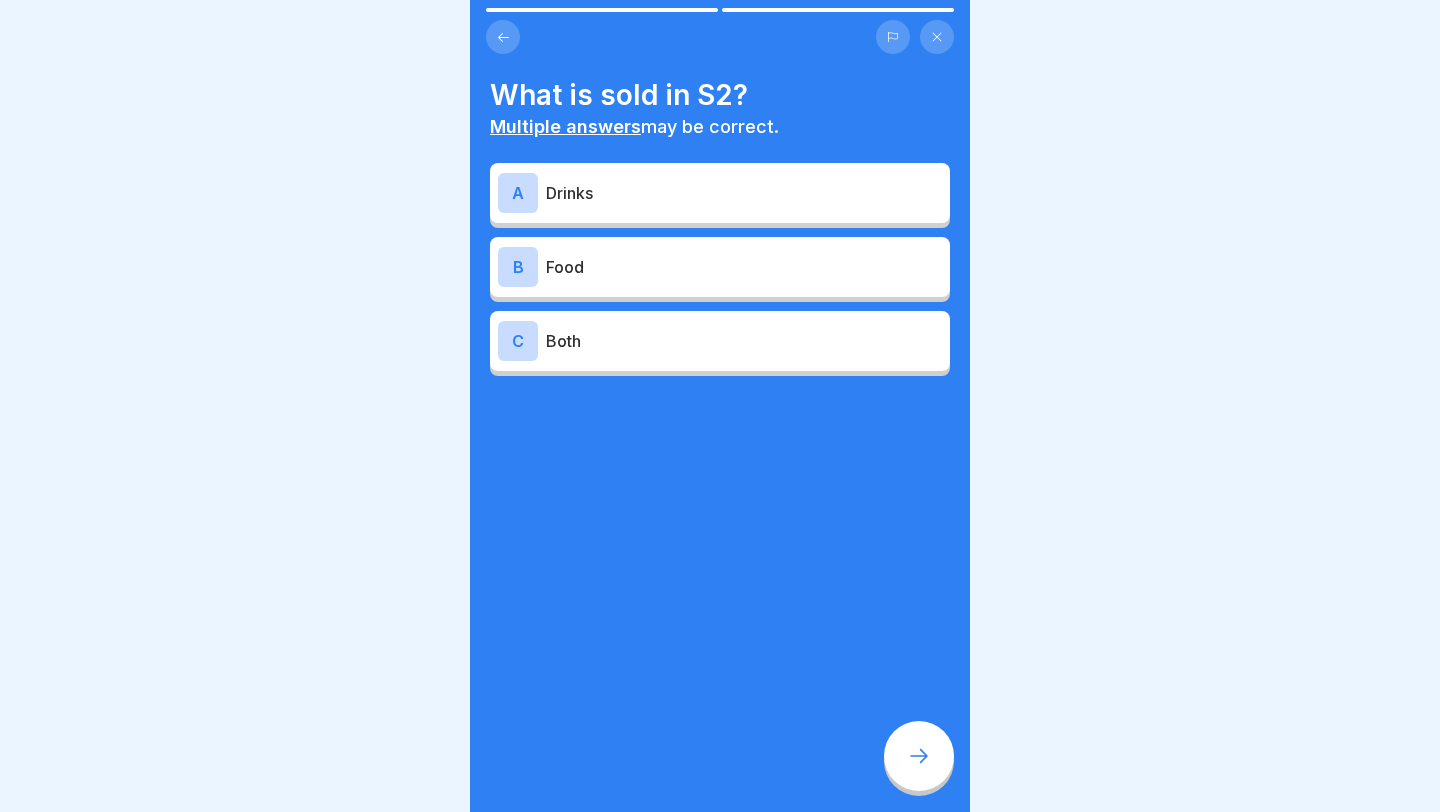 scroll, scrollTop: 0, scrollLeft: 0, axis: both 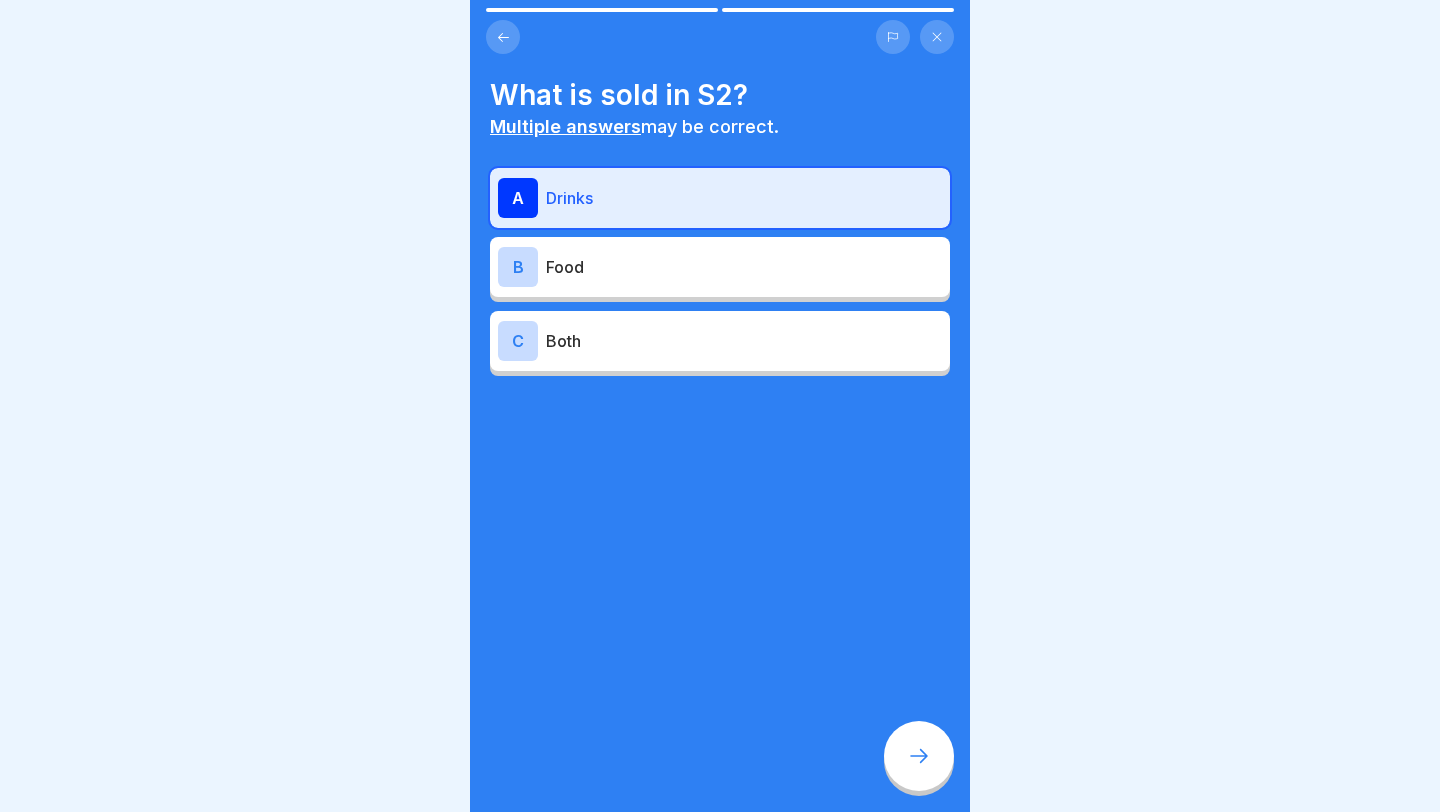 click at bounding box center [919, 756] 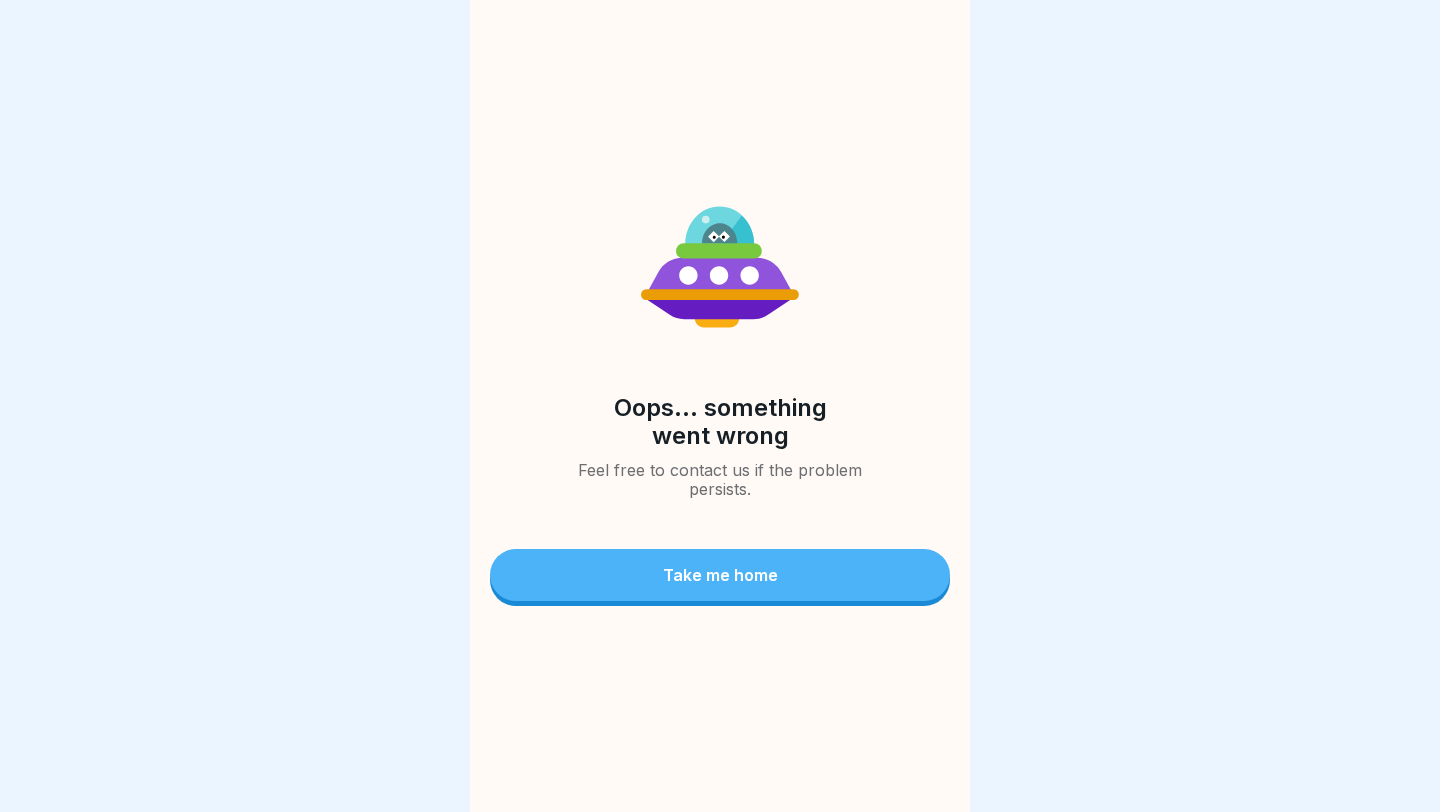 click on "Take me home" at bounding box center [720, 575] 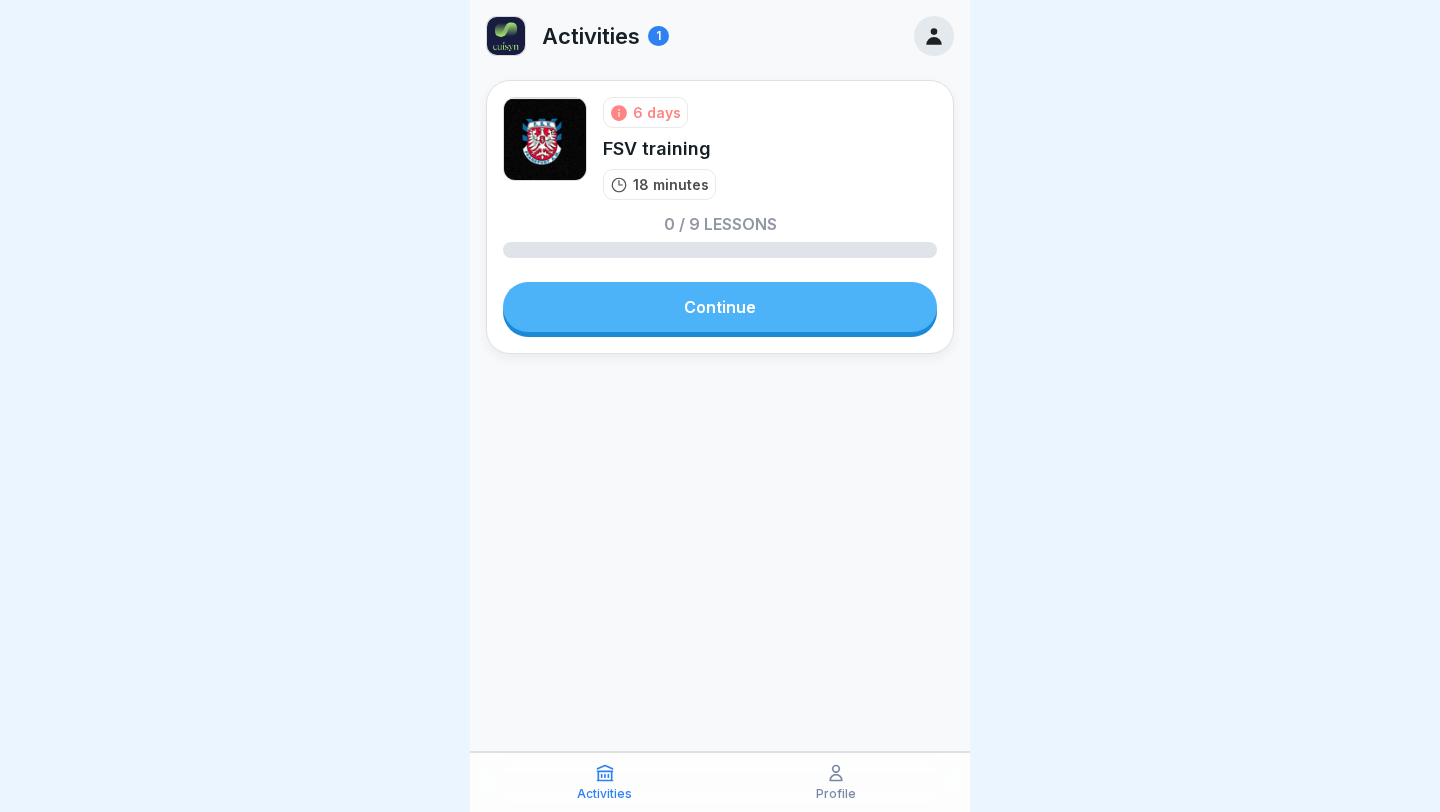 click on "0 / 9 lessons" at bounding box center (720, 237) 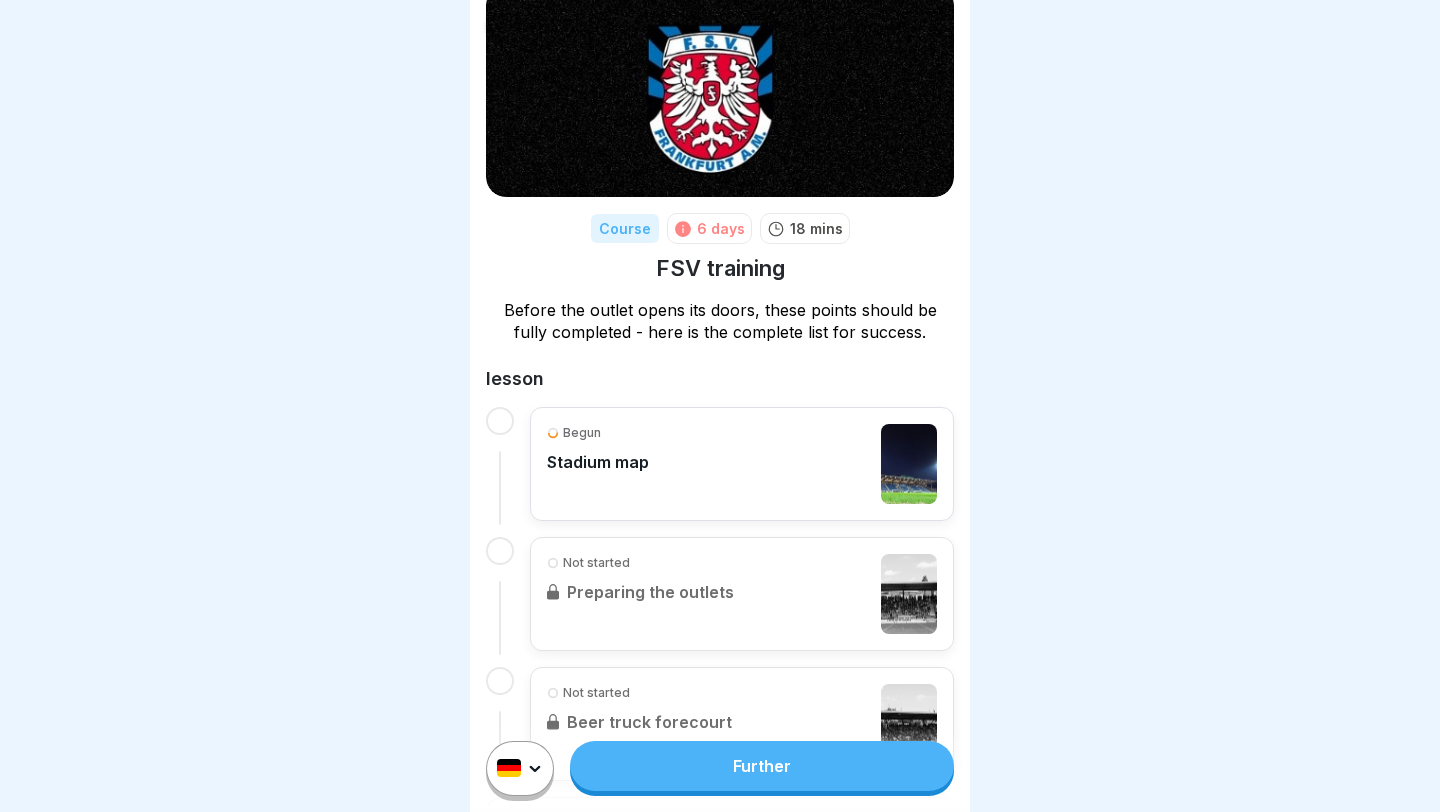 scroll, scrollTop: 82, scrollLeft: 0, axis: vertical 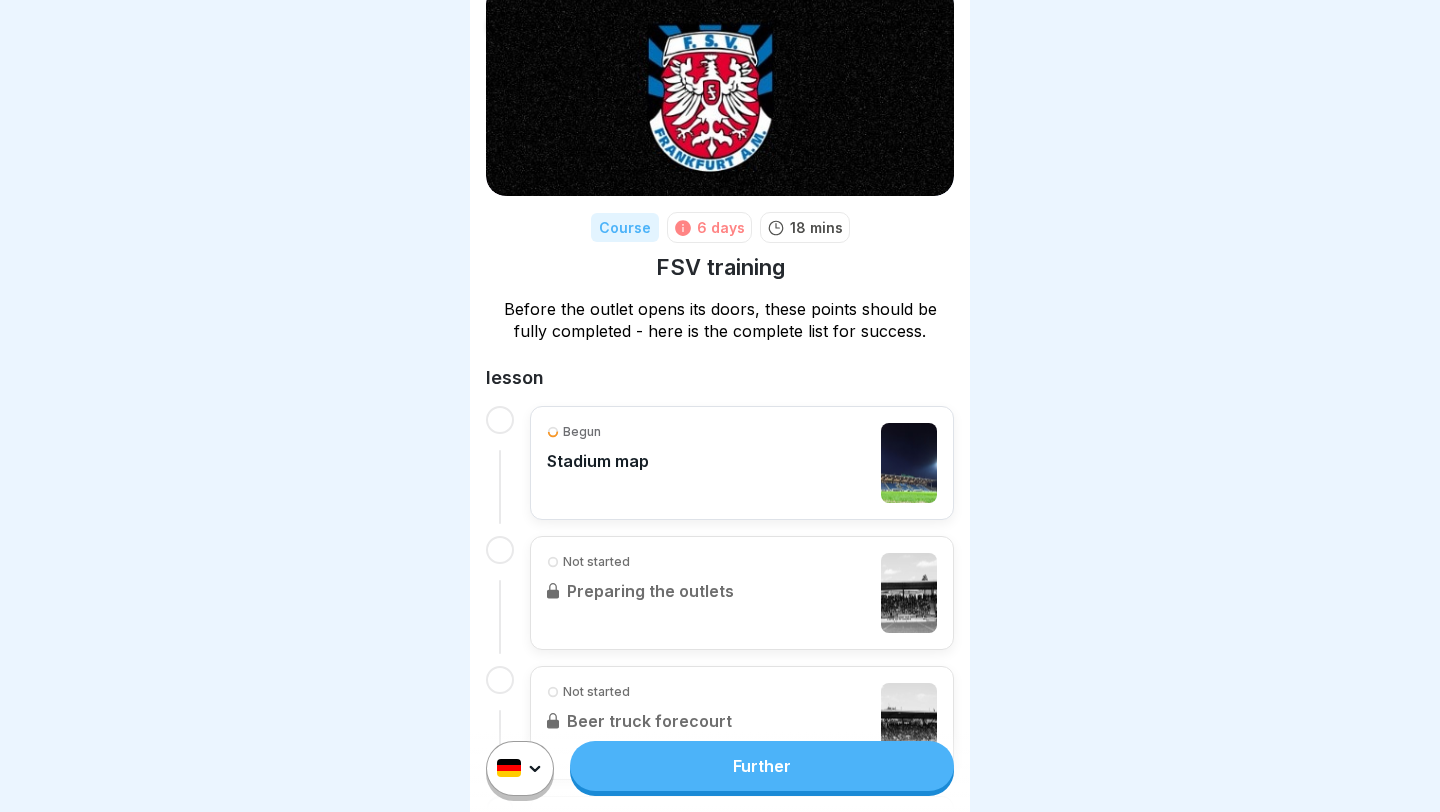 click on "Begun Stadium map" at bounding box center [742, 463] 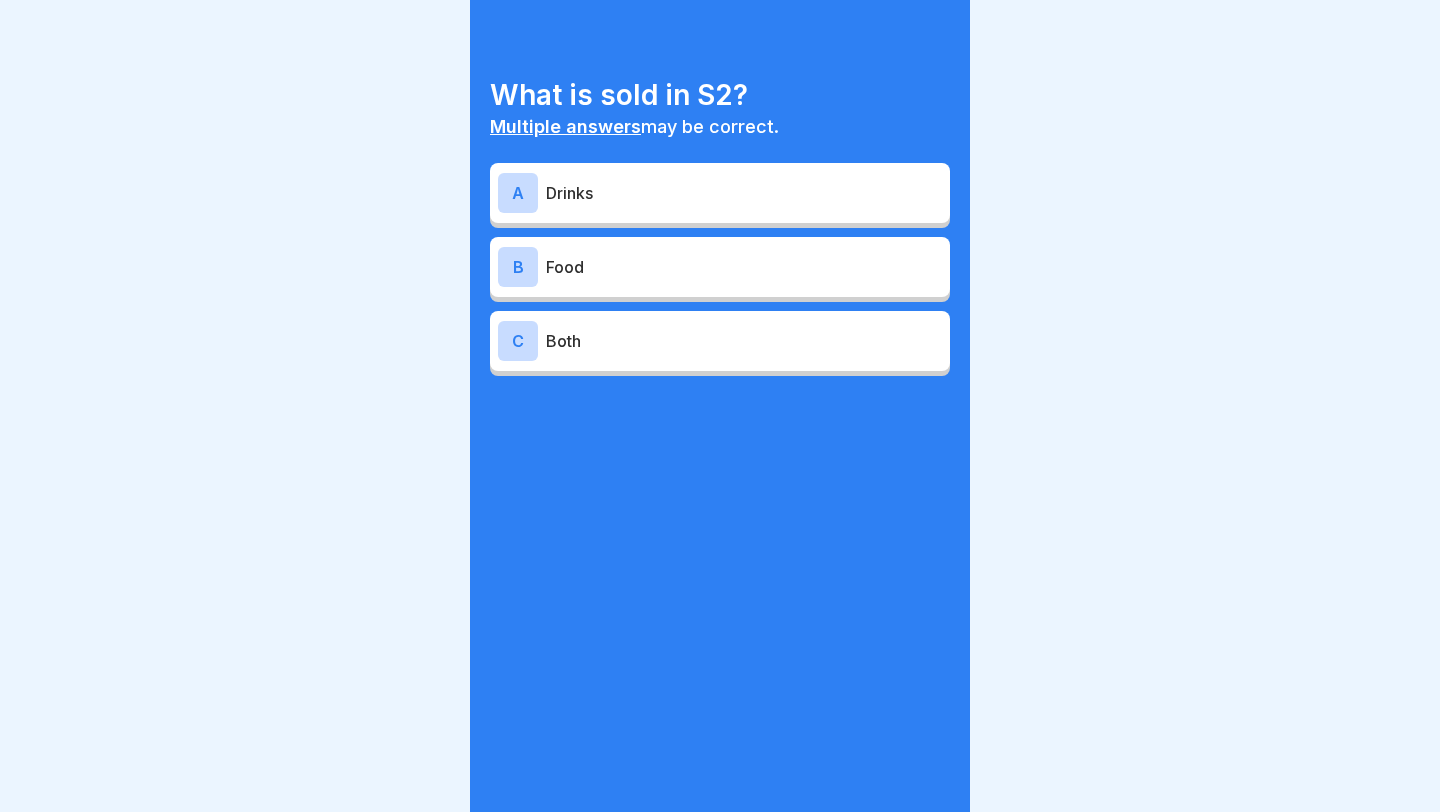 scroll, scrollTop: 0, scrollLeft: 0, axis: both 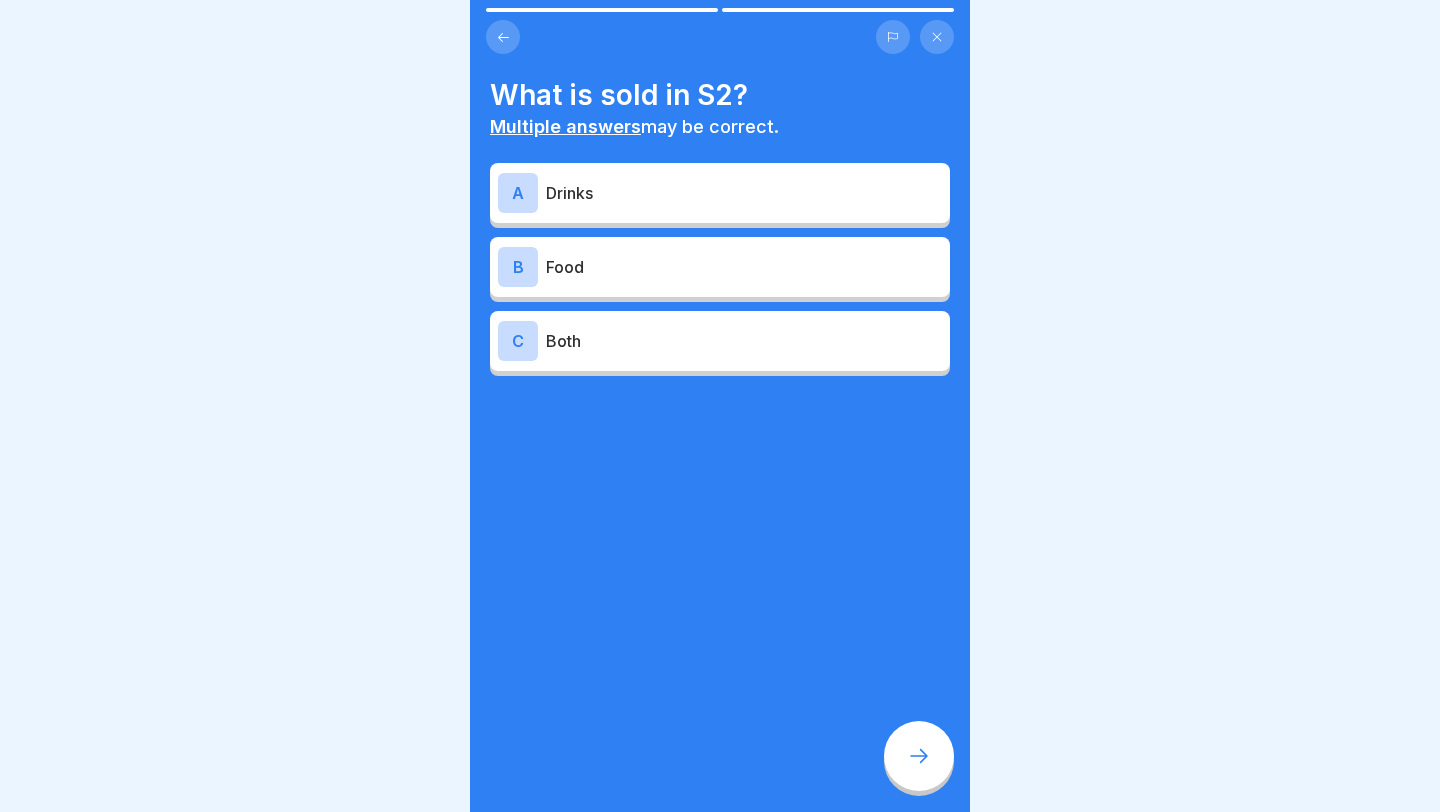 click 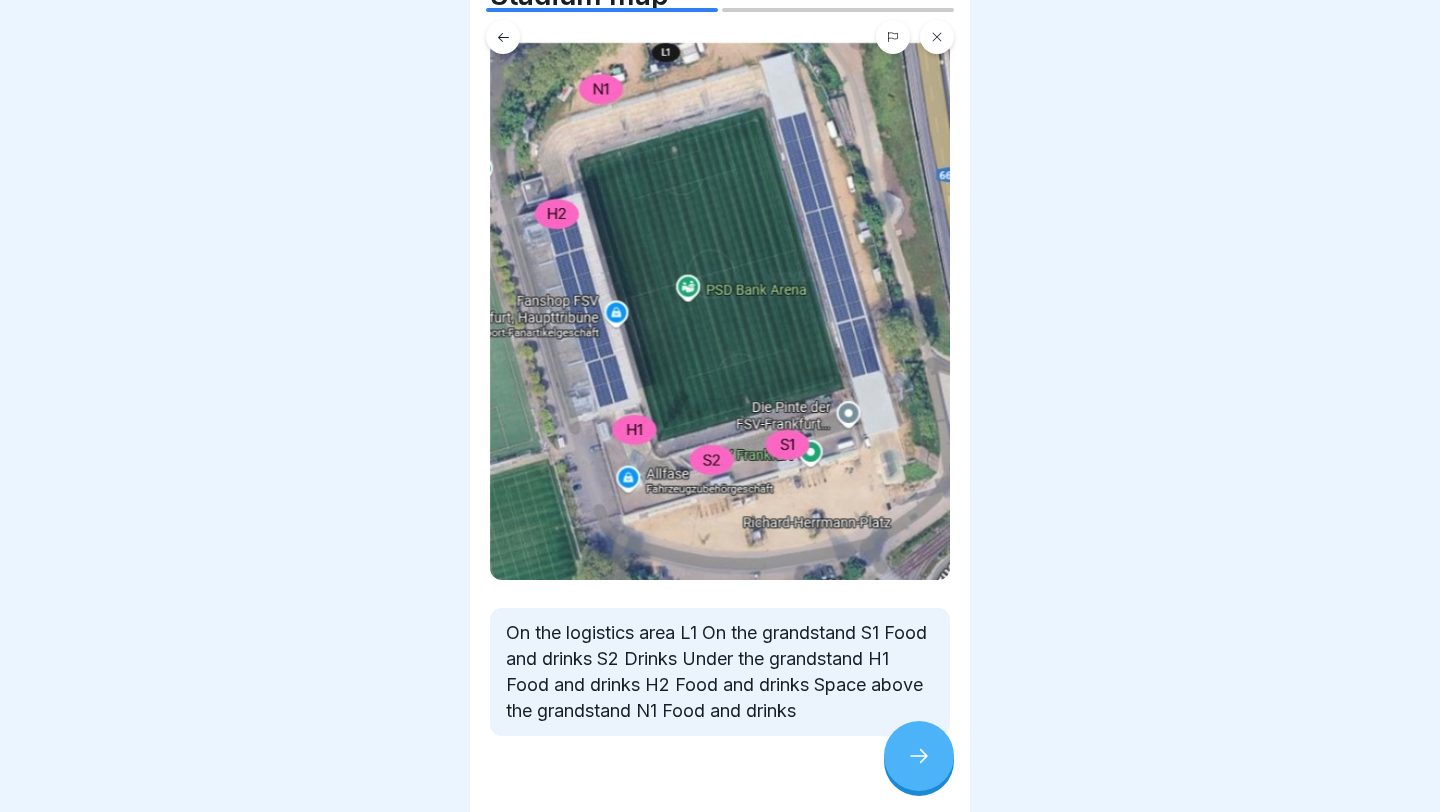 scroll, scrollTop: 101, scrollLeft: 0, axis: vertical 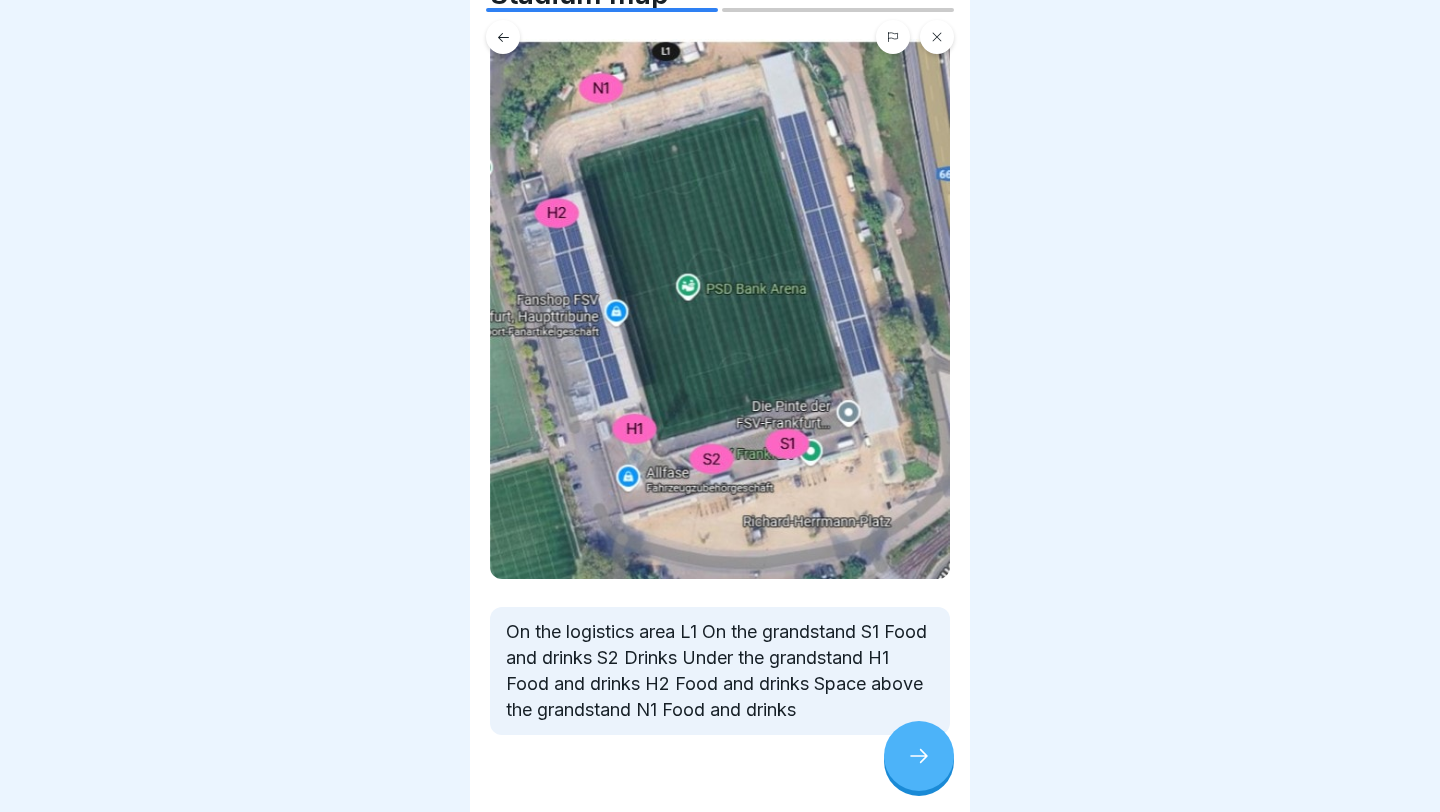 click at bounding box center [919, 756] 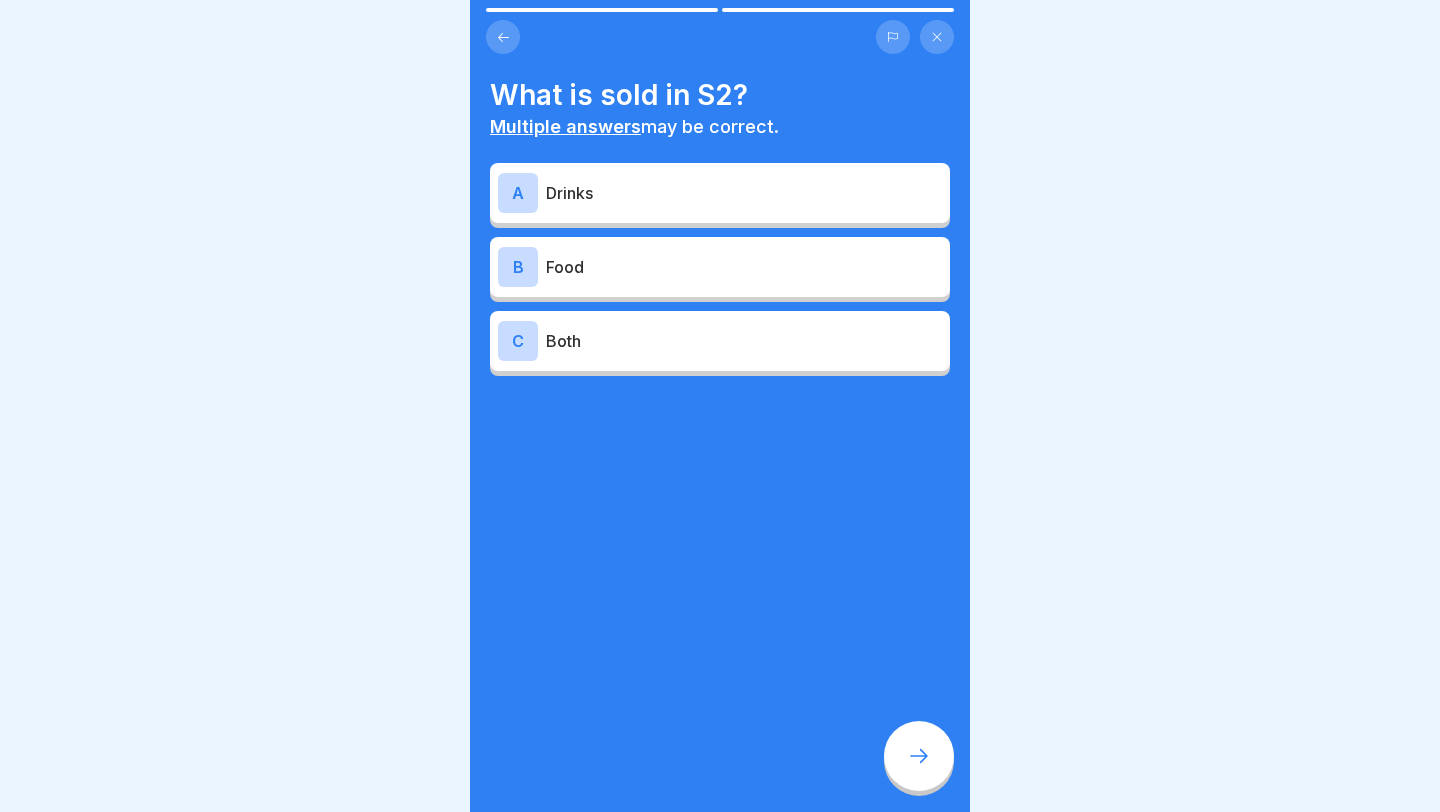 click on "A Drinks" at bounding box center [720, 193] 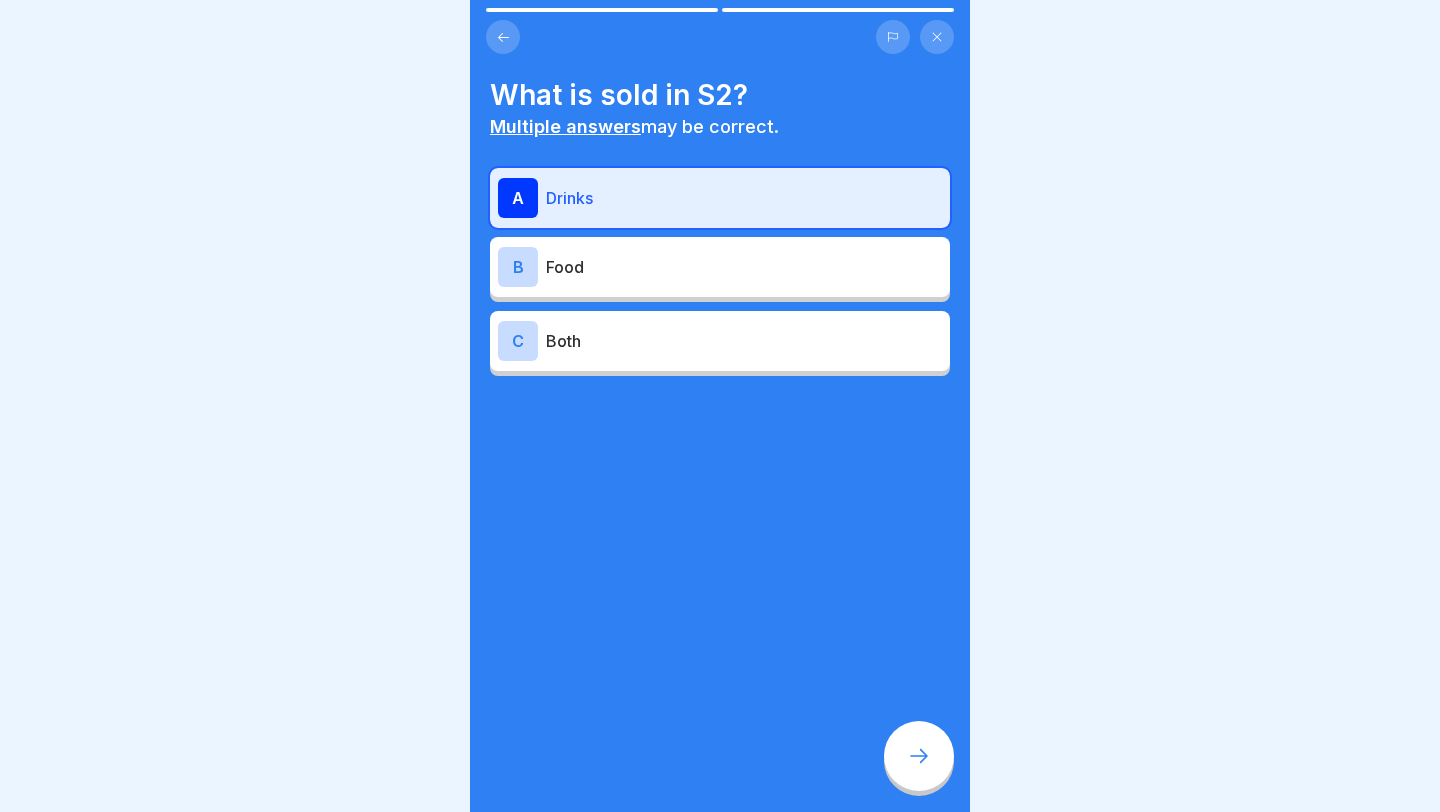 click on "A Drinks B Food C Both" at bounding box center [720, 272] 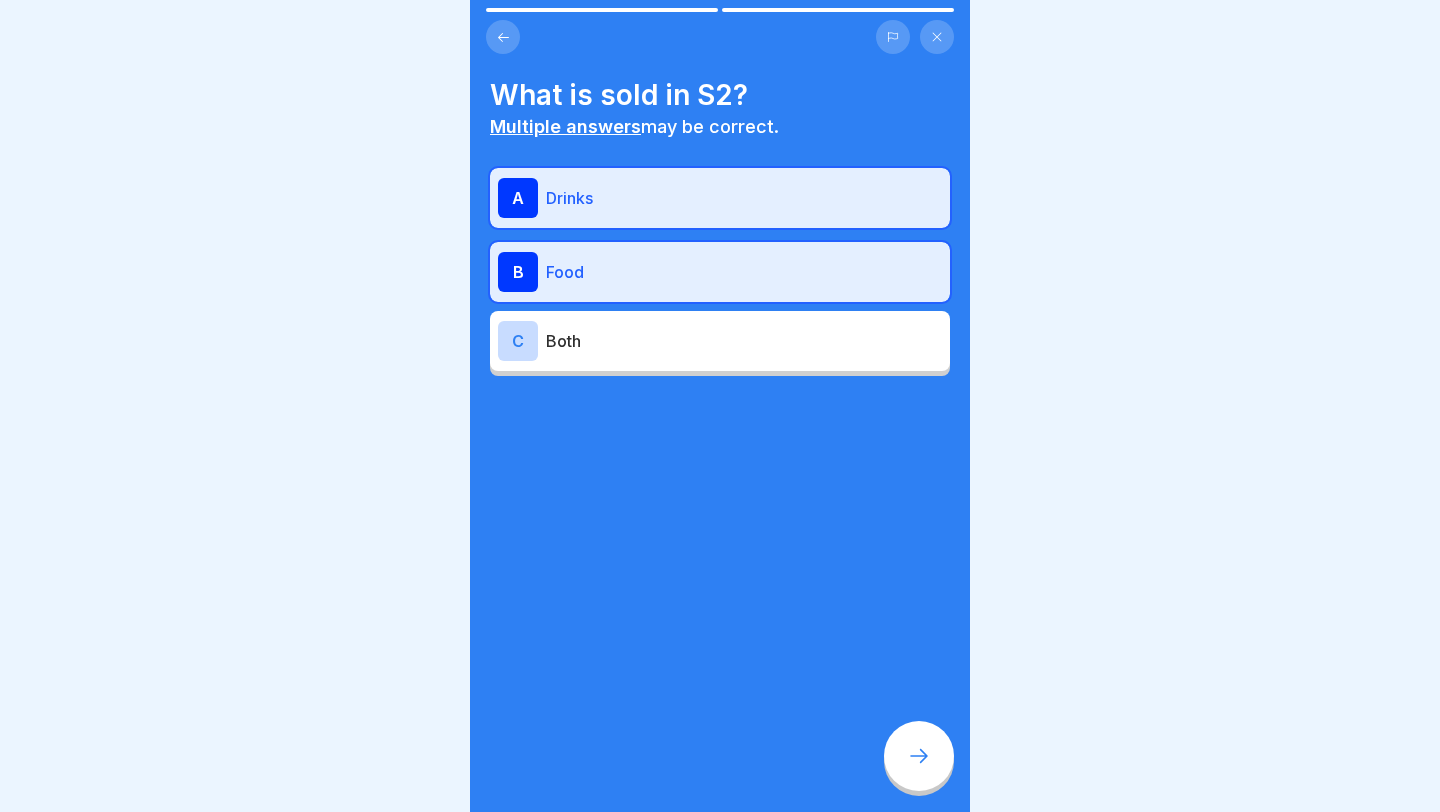 click on "B Food" at bounding box center (720, 272) 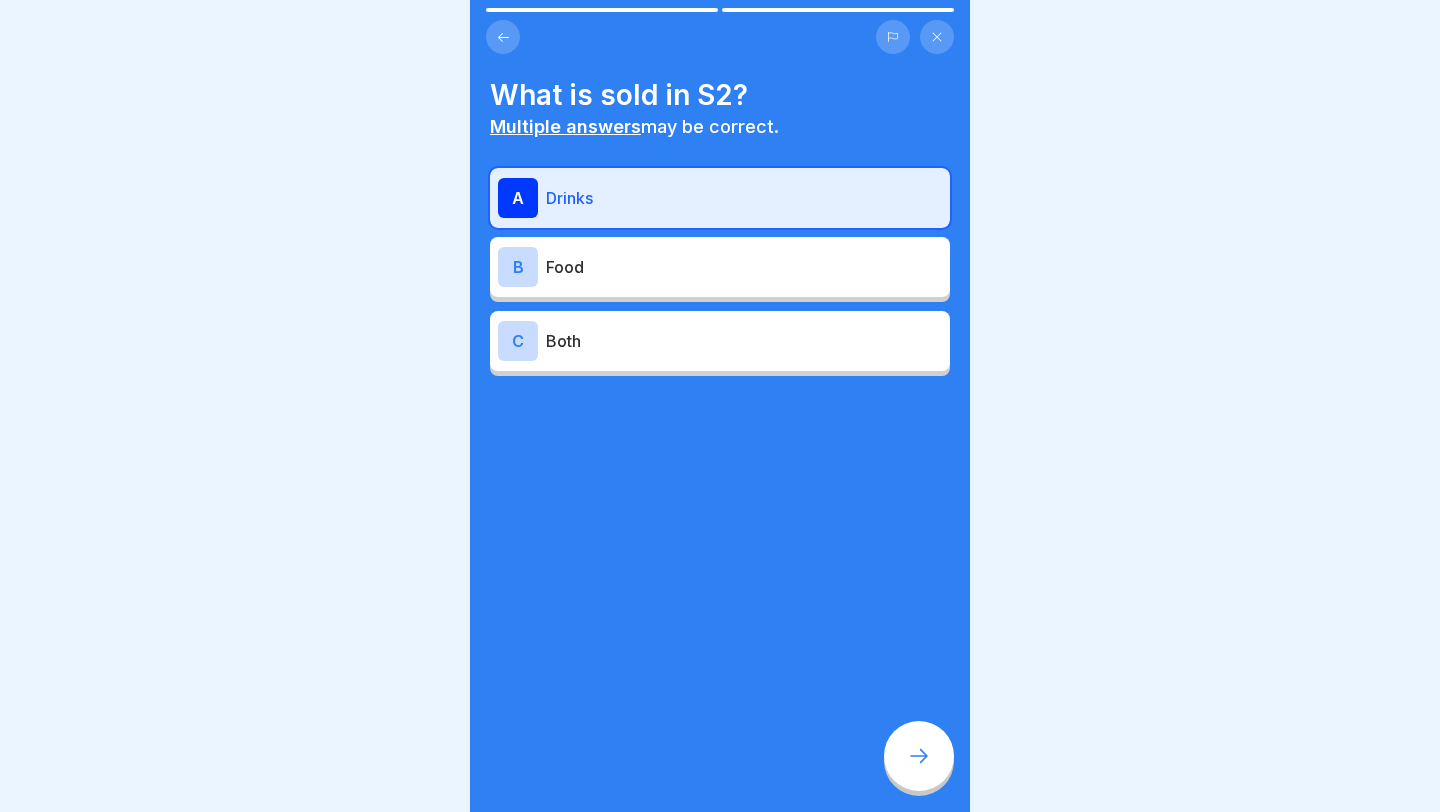 click 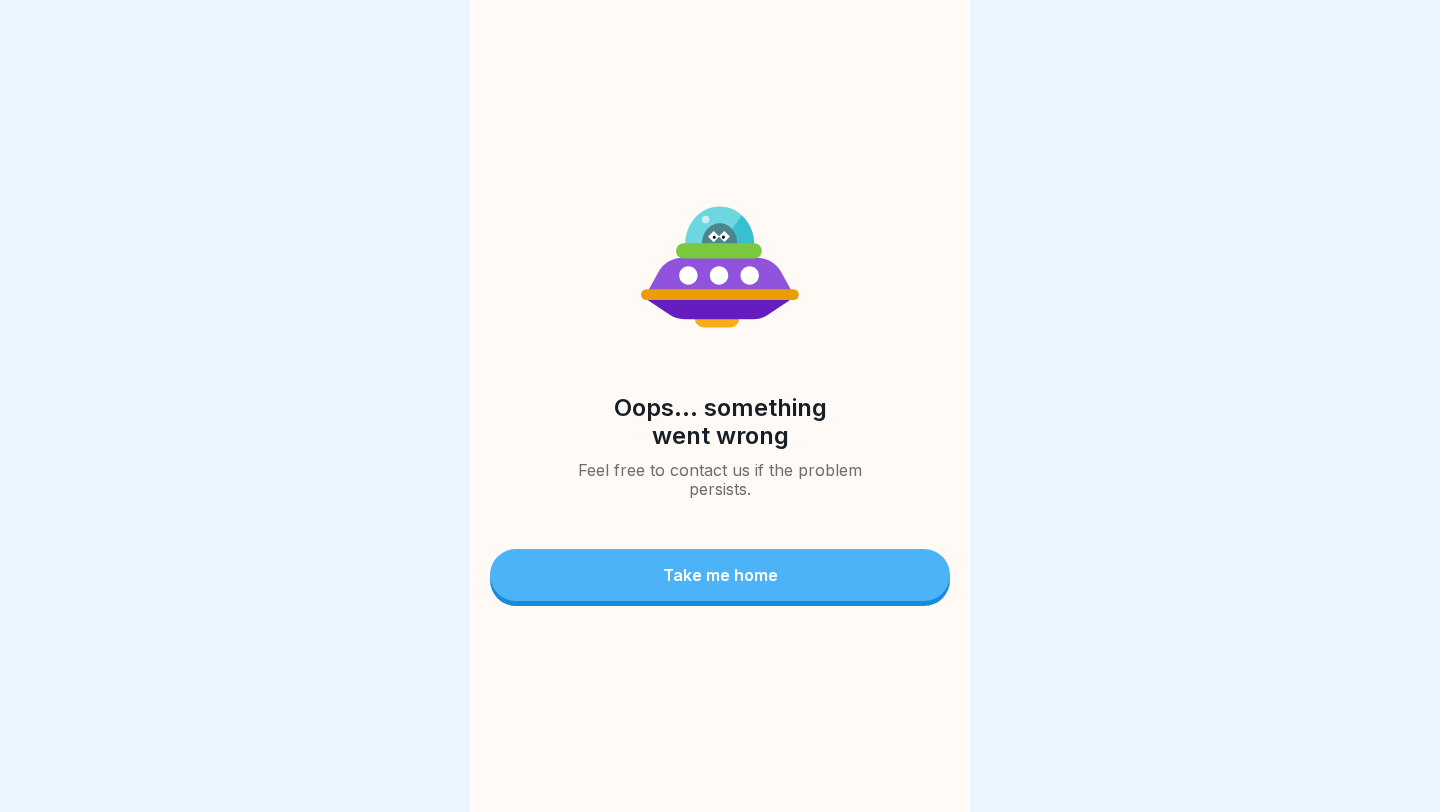 click on "Take me home" at bounding box center [720, 575] 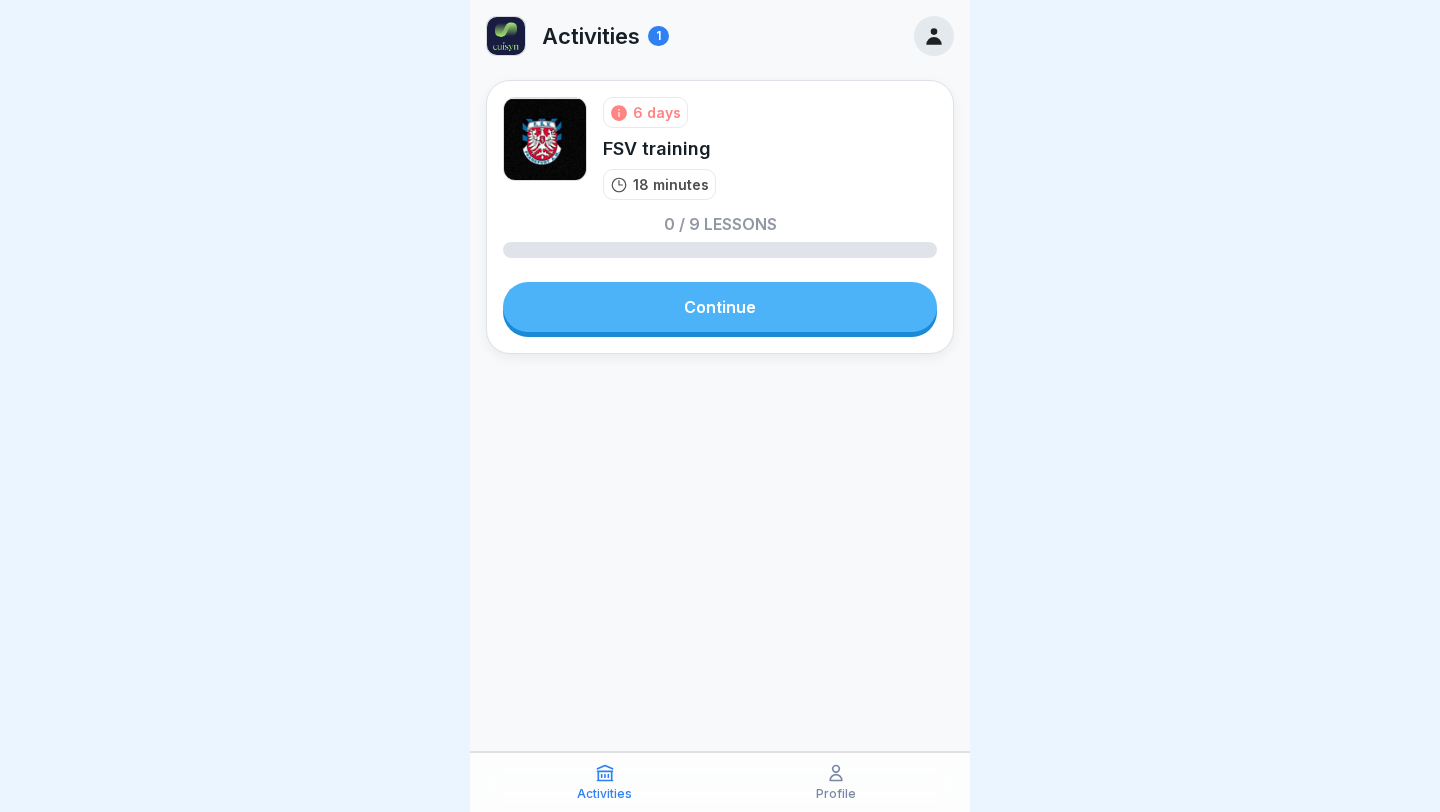 click on "Continue" at bounding box center [720, 307] 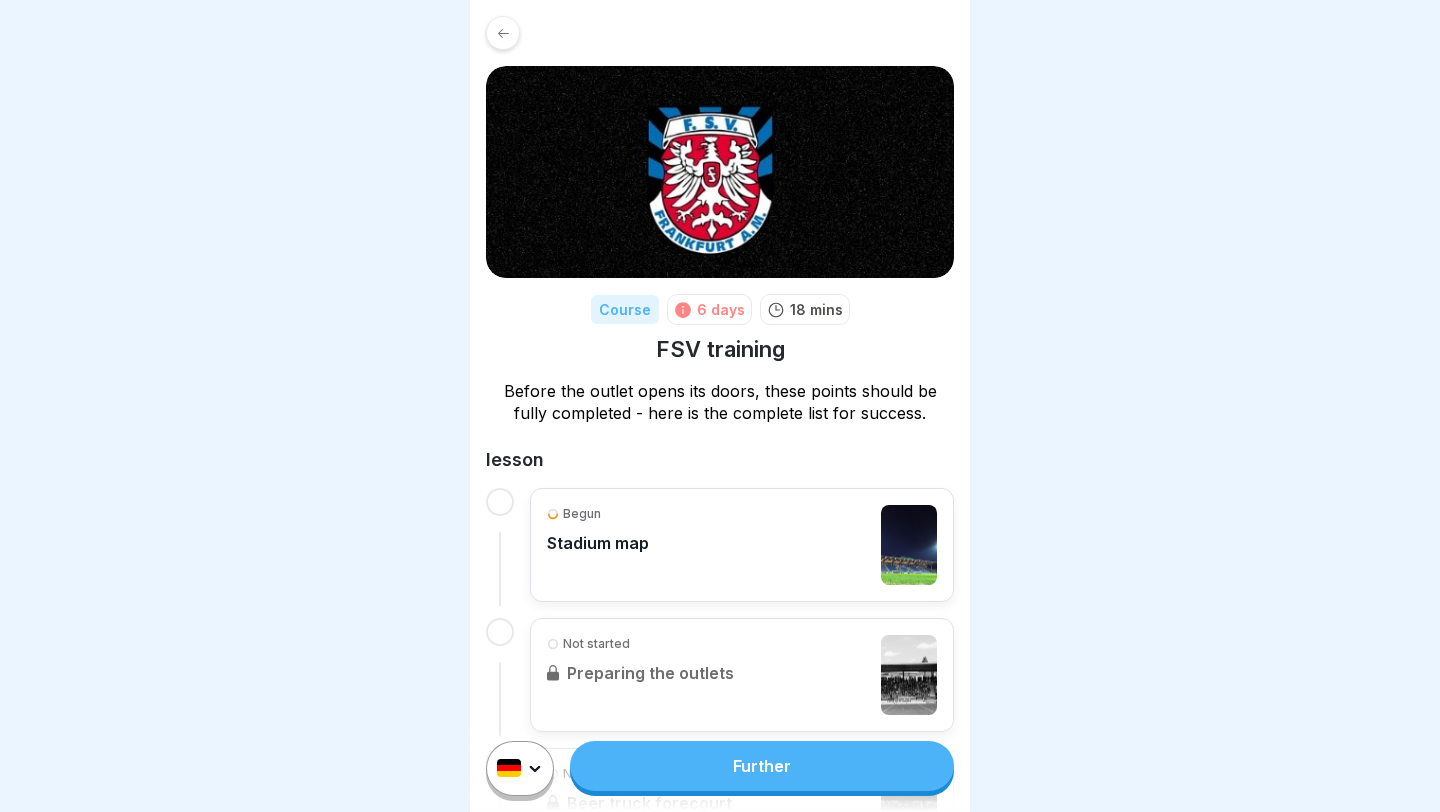 click on "Not started Preparing the outlets" at bounding box center (742, 675) 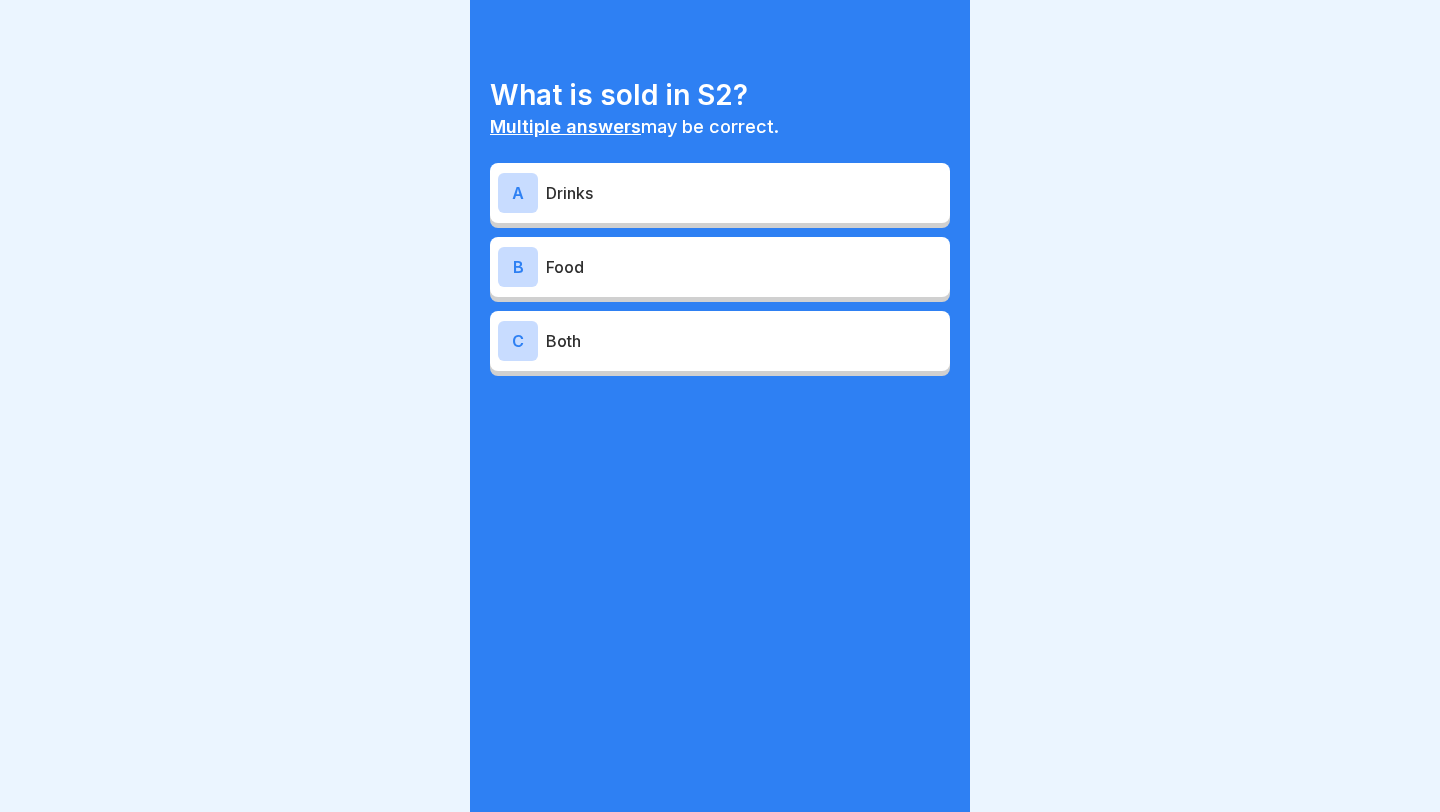 scroll, scrollTop: 0, scrollLeft: 0, axis: both 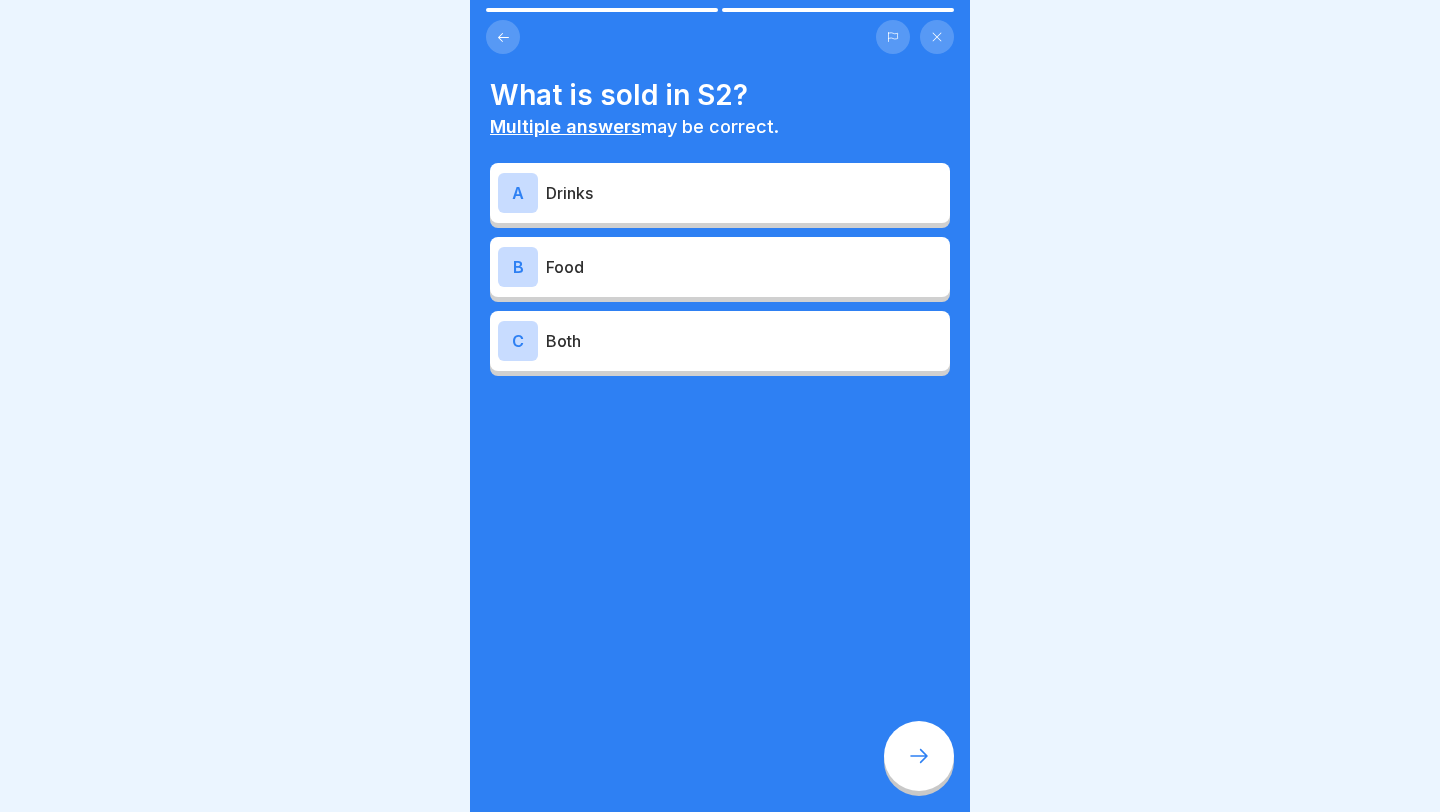 click on "C Both" at bounding box center (720, 341) 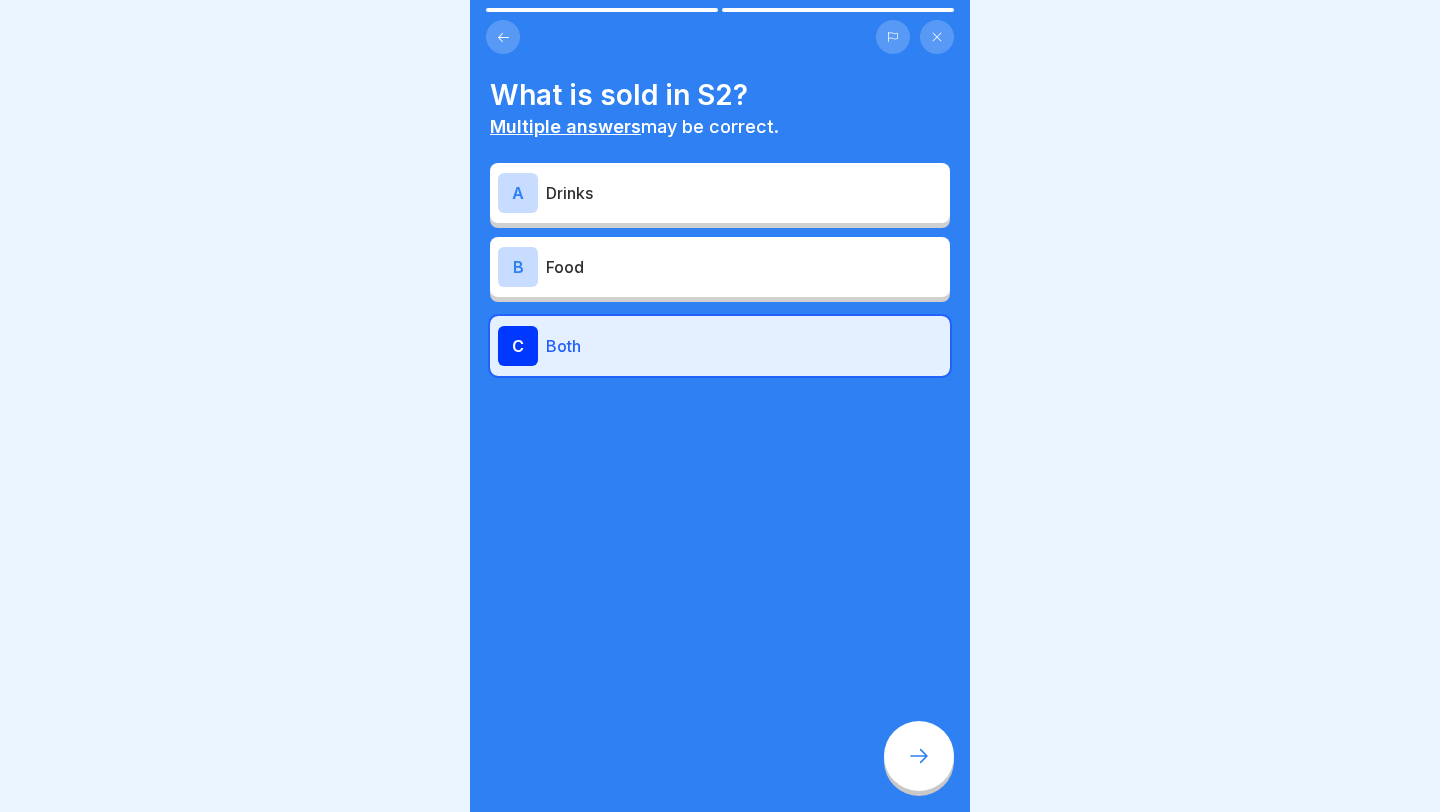 click at bounding box center [919, 756] 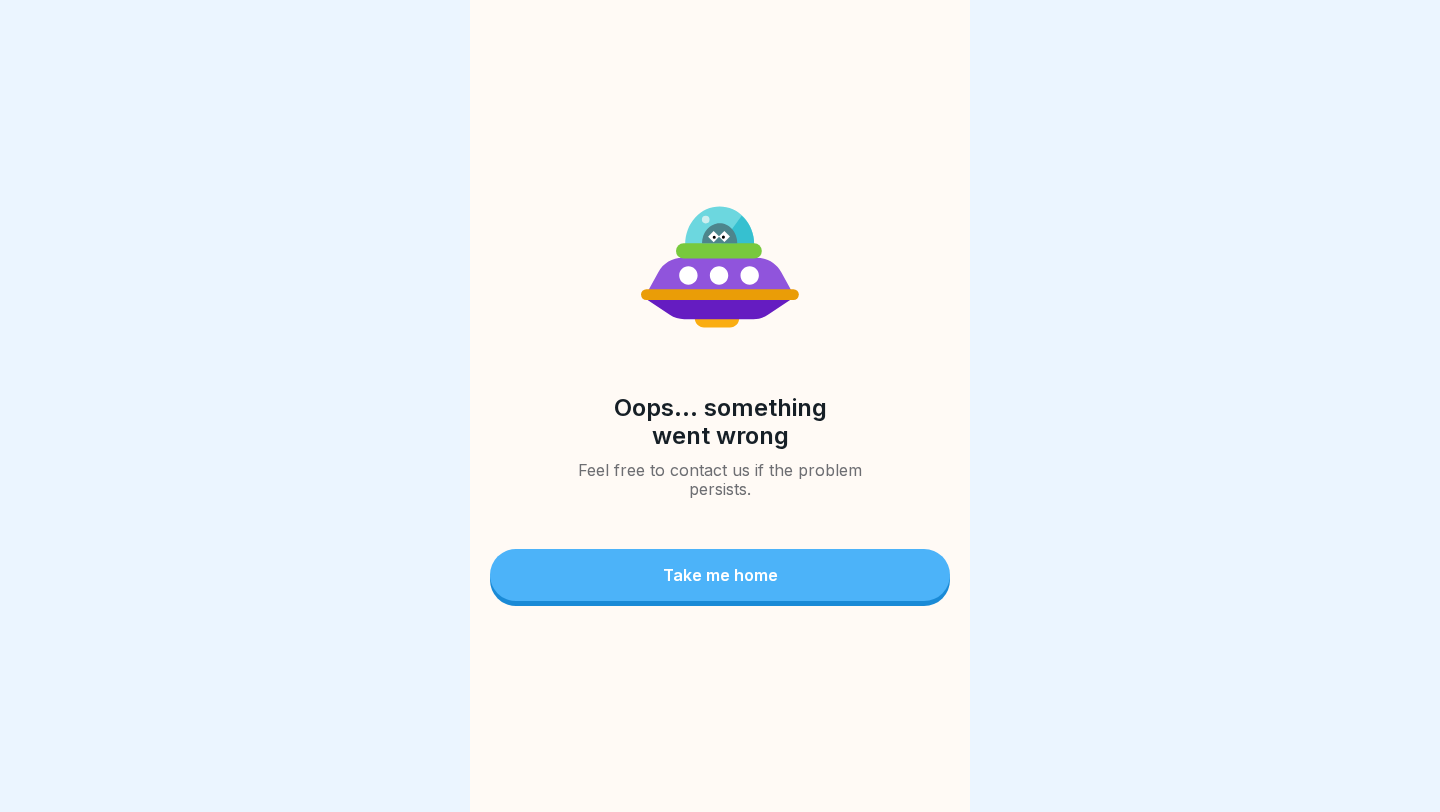 click on "Take me home" at bounding box center (720, 575) 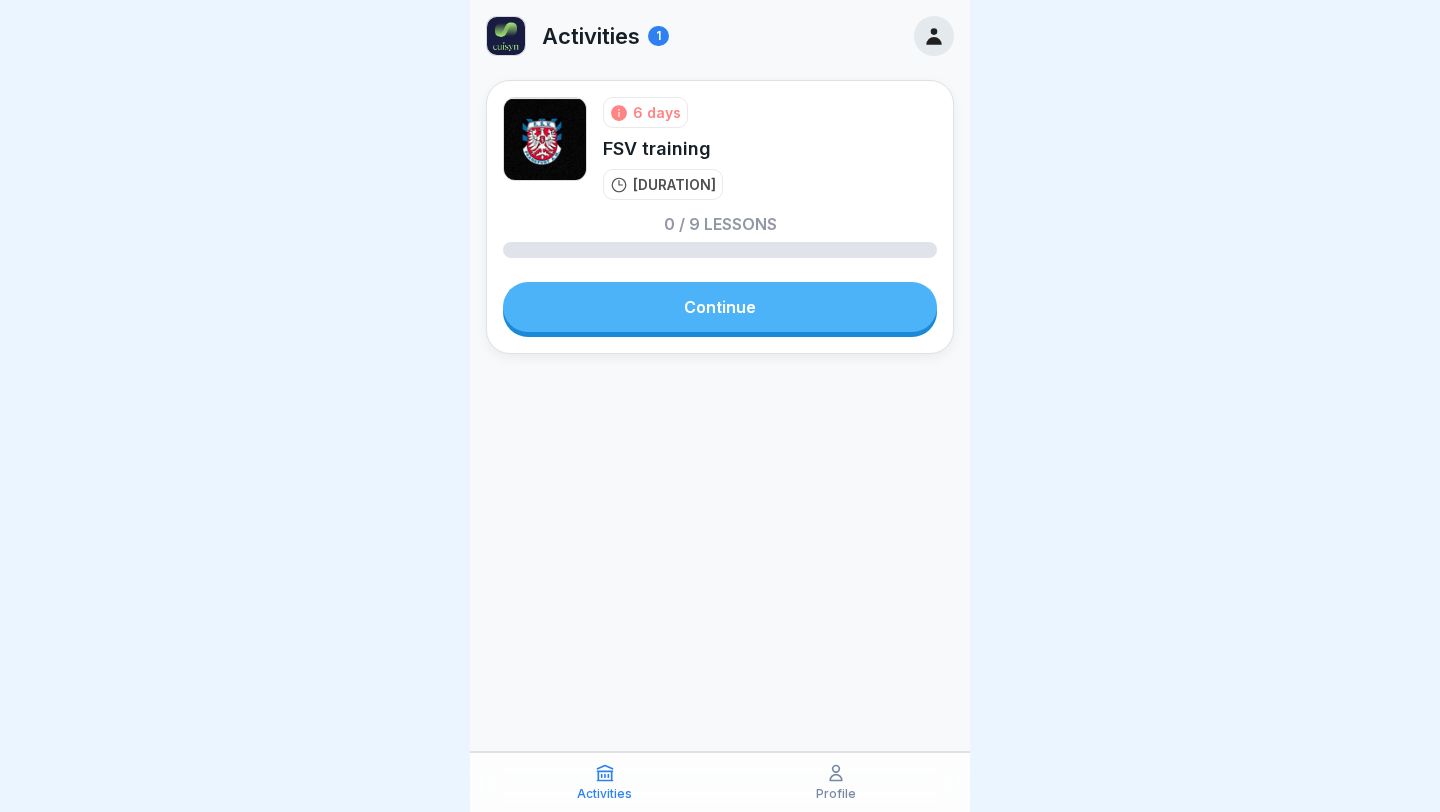 click on "18 minutes" at bounding box center [674, 184] 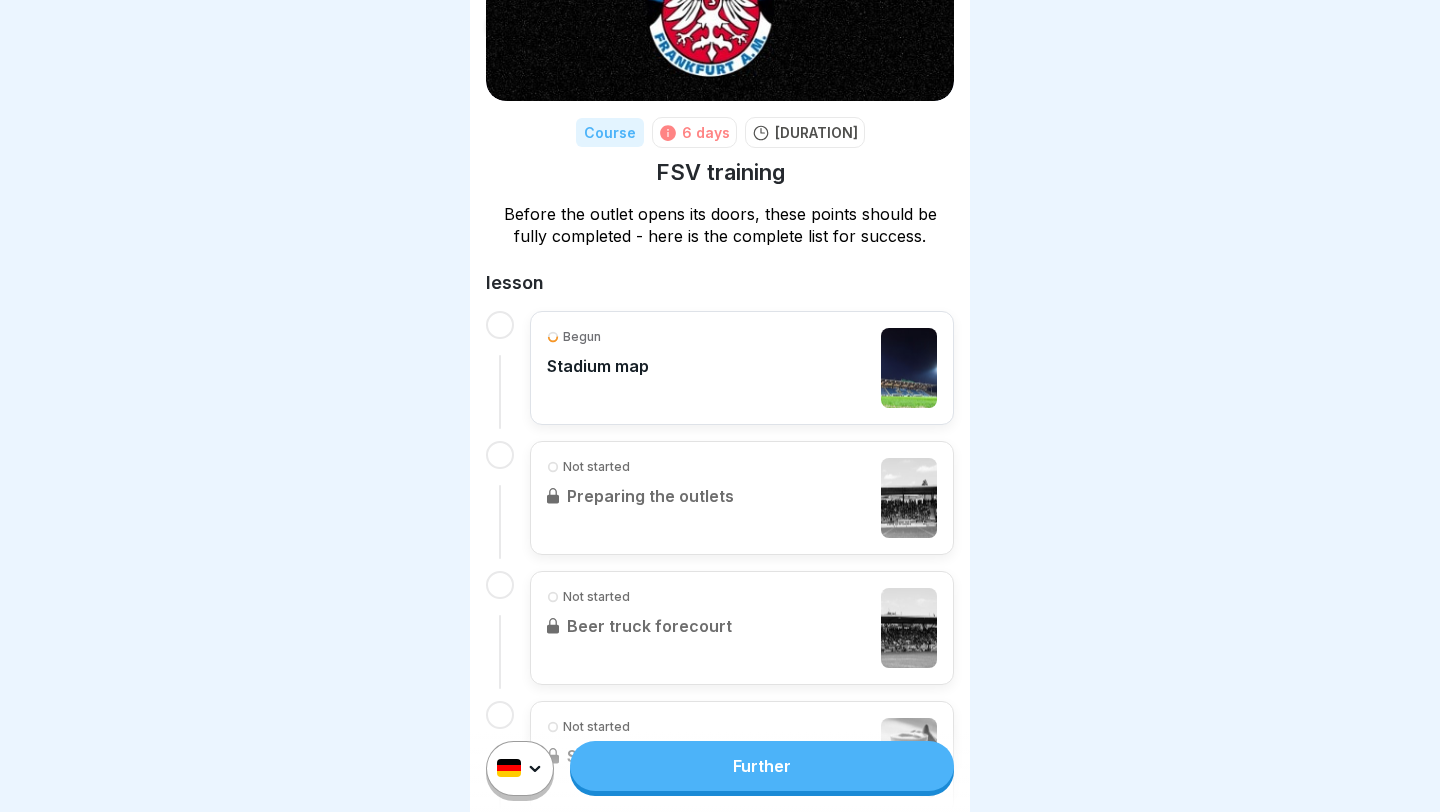 scroll, scrollTop: 215, scrollLeft: 0, axis: vertical 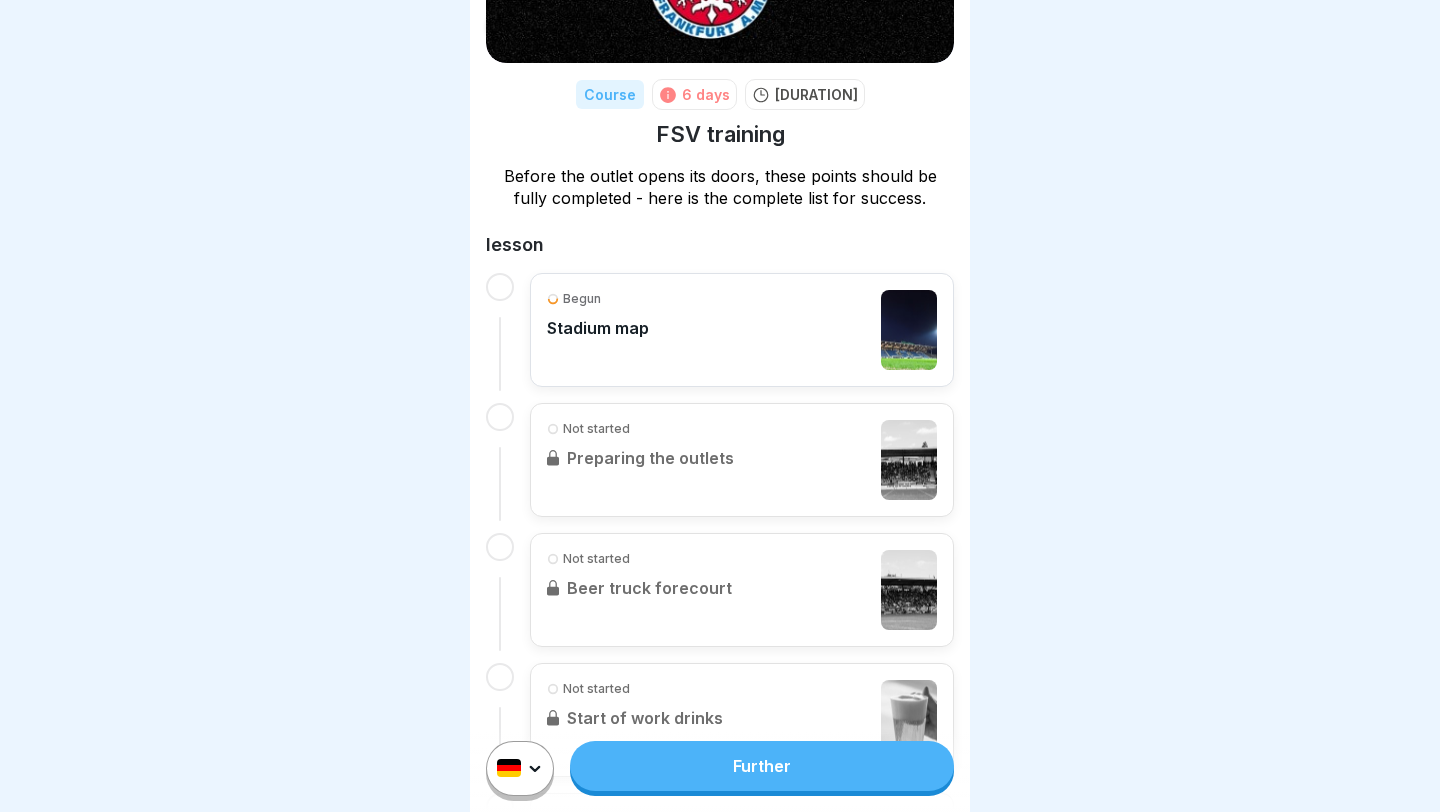 click on "Begun Stadium map" at bounding box center (742, 330) 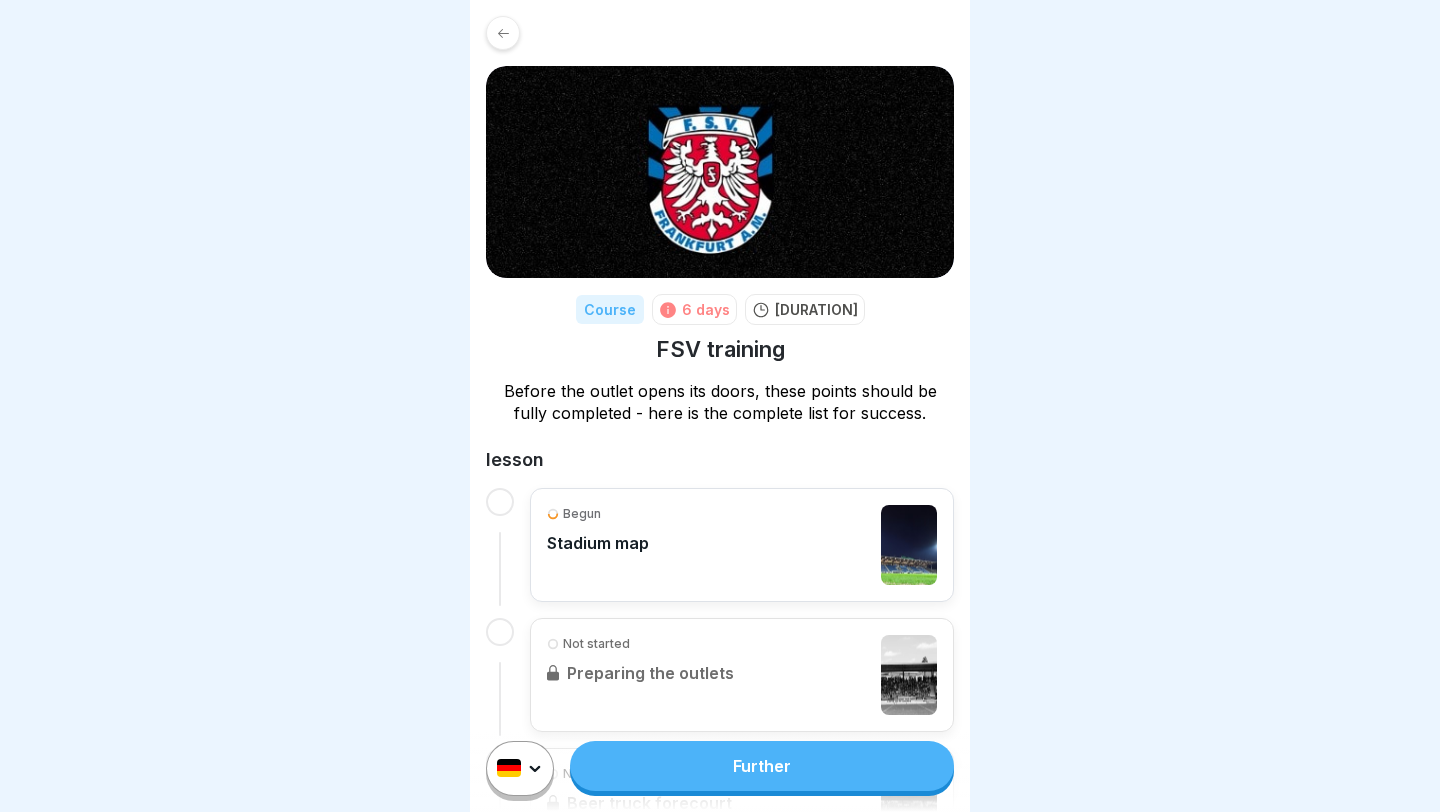 click at bounding box center [500, 502] 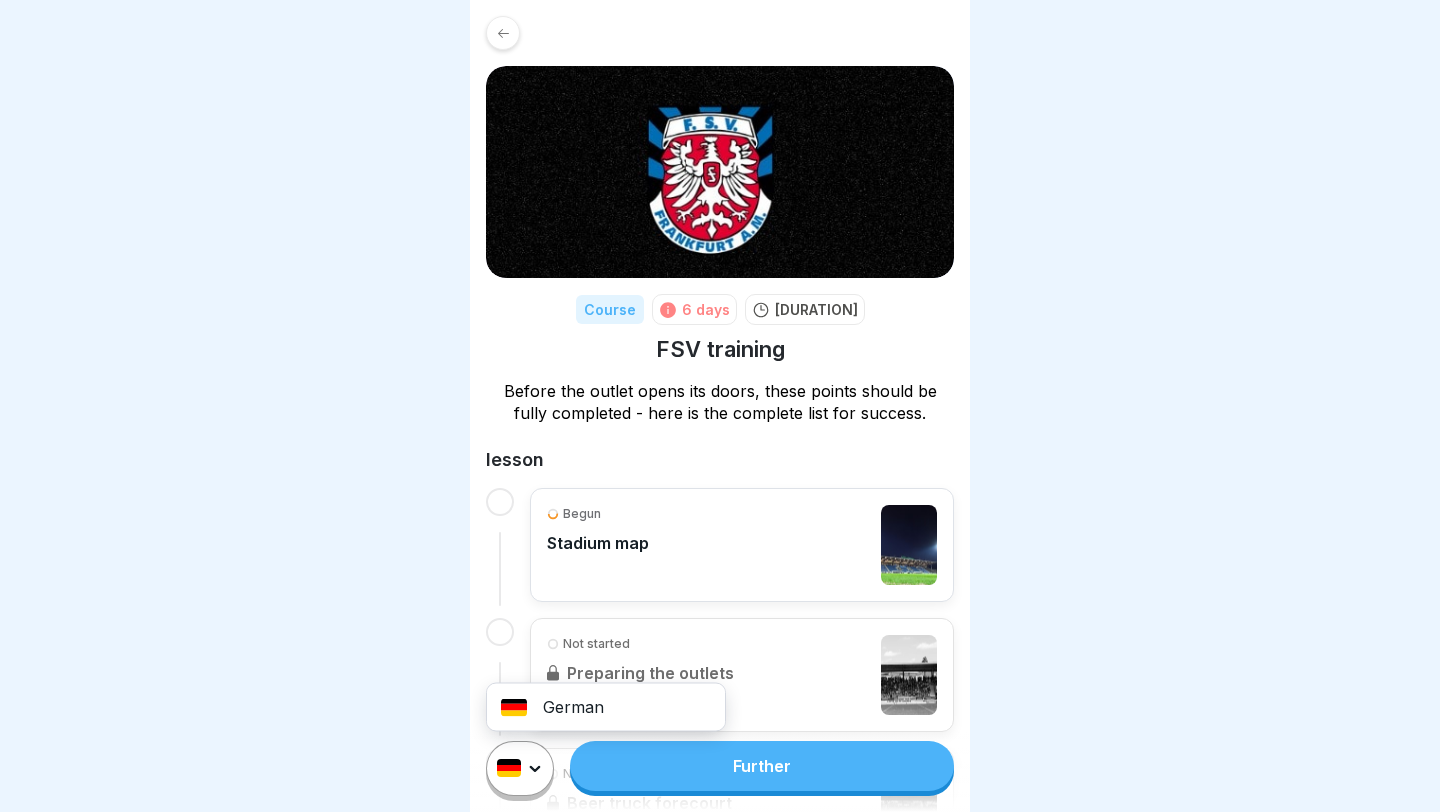 click on "Original text Rate this translation Your feedback will be used to help improve Google Translate Course 6 days 18 mins FSV training Before the outlet opens its doors, these points should be fully completed - here is the complete list for success. lesson Begun Stadium map Not started Preparing the outlets Not started Beer truck forecourt Not started Start of work drinks Not started How do you tap beer? Not started Start of work meals Not started How do I operate the cash register? Not started Follow-up Not started Other comments German Further" at bounding box center (720, 406) 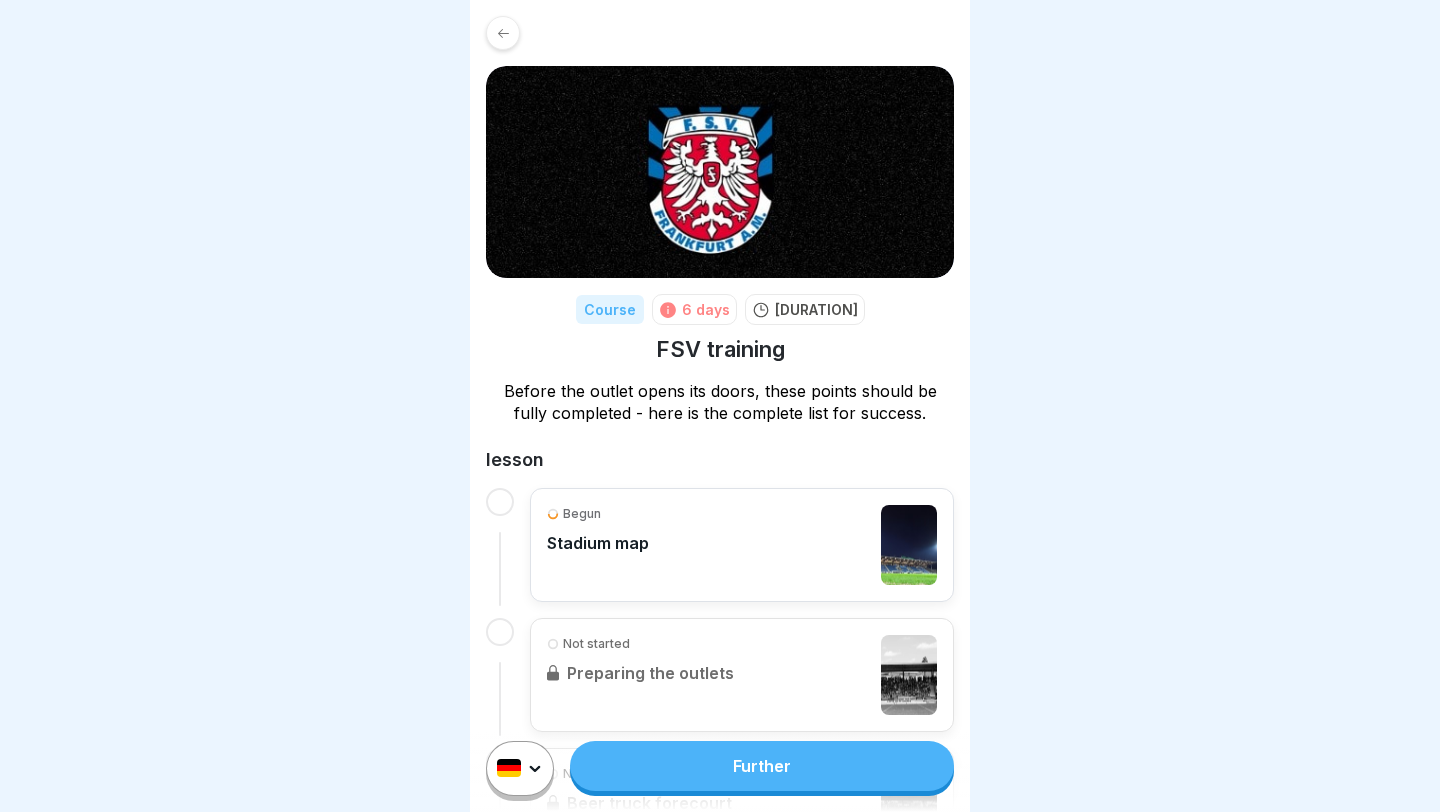 click on "Original text Rate this translation Your feedback will be used to help improve Google Translate Course 6 days 18 mins FSV training Before the outlet opens its doors, these points should be fully completed - here is the complete list for success. lesson Begun Stadium map Not started Preparing the outlets Not started Beer truck forecourt Not started Start of work drinks Not started How do you tap beer? Not started Start of work meals Not started How do I operate the cash register? Not started Follow-up Not started Other comments Further" at bounding box center (720, 406) 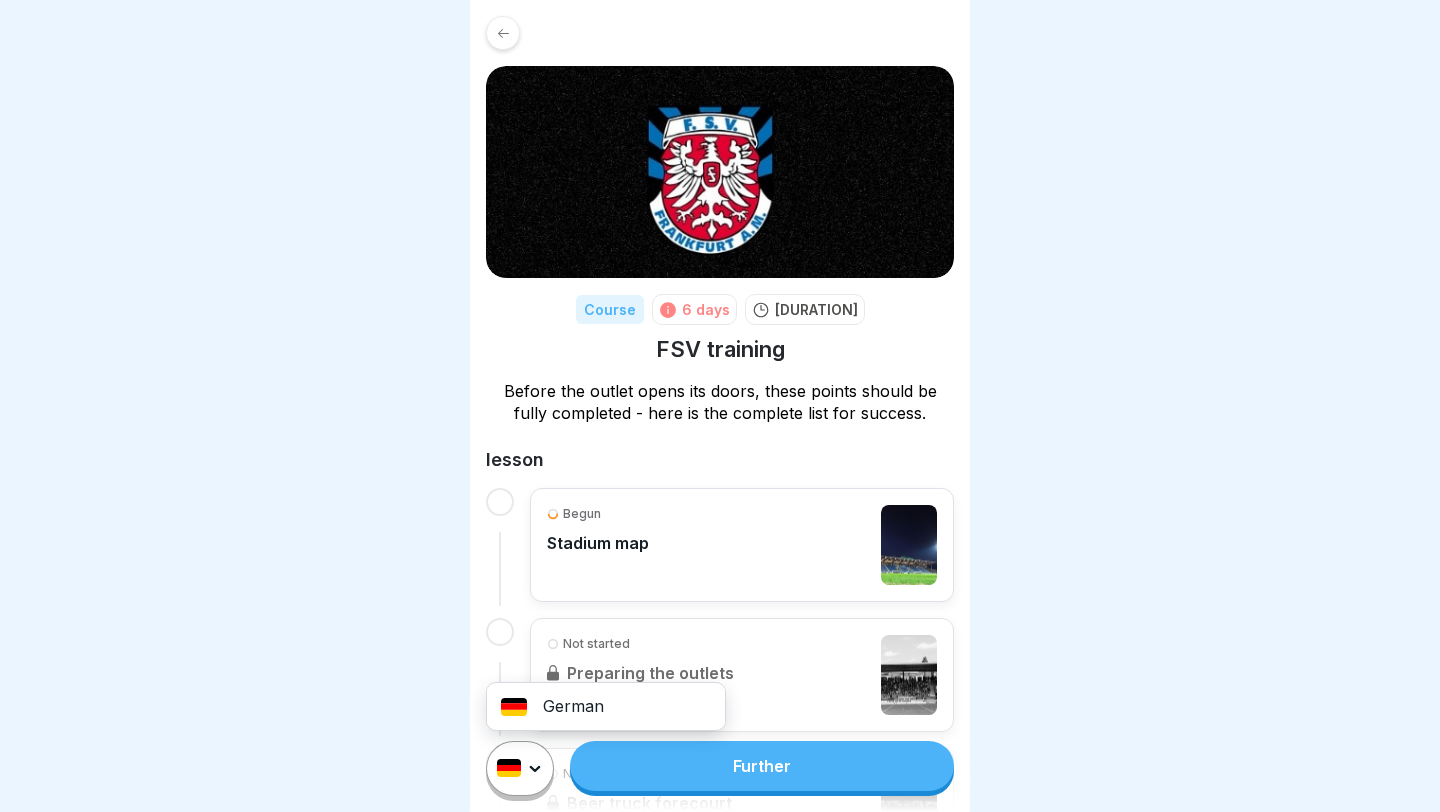 click on "Original text Rate this translation Your feedback will be used to help improve Google Translate Course 6 days 18 mins FSV training Before the outlet opens its doors, these points should be fully completed - here is the complete list for success. lesson Begun Stadium map Not started Preparing the outlets Not started Beer truck forecourt Not started Start of work drinks Not started How do you tap beer? Not started Start of work meals Not started How do I operate the cash register? Not started Follow-up Not started Other comments German Further" at bounding box center [720, 406] 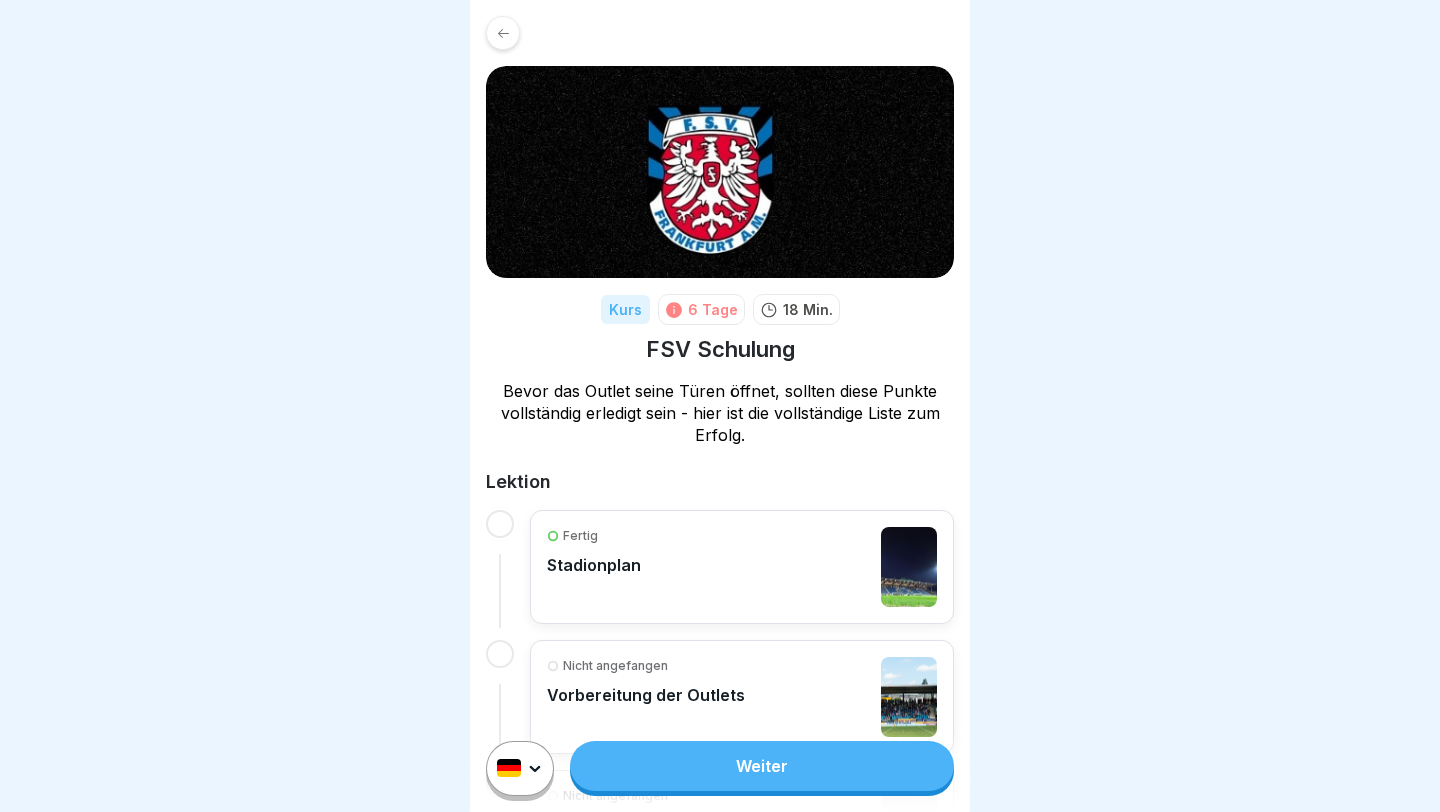 scroll, scrollTop: 0, scrollLeft: 0, axis: both 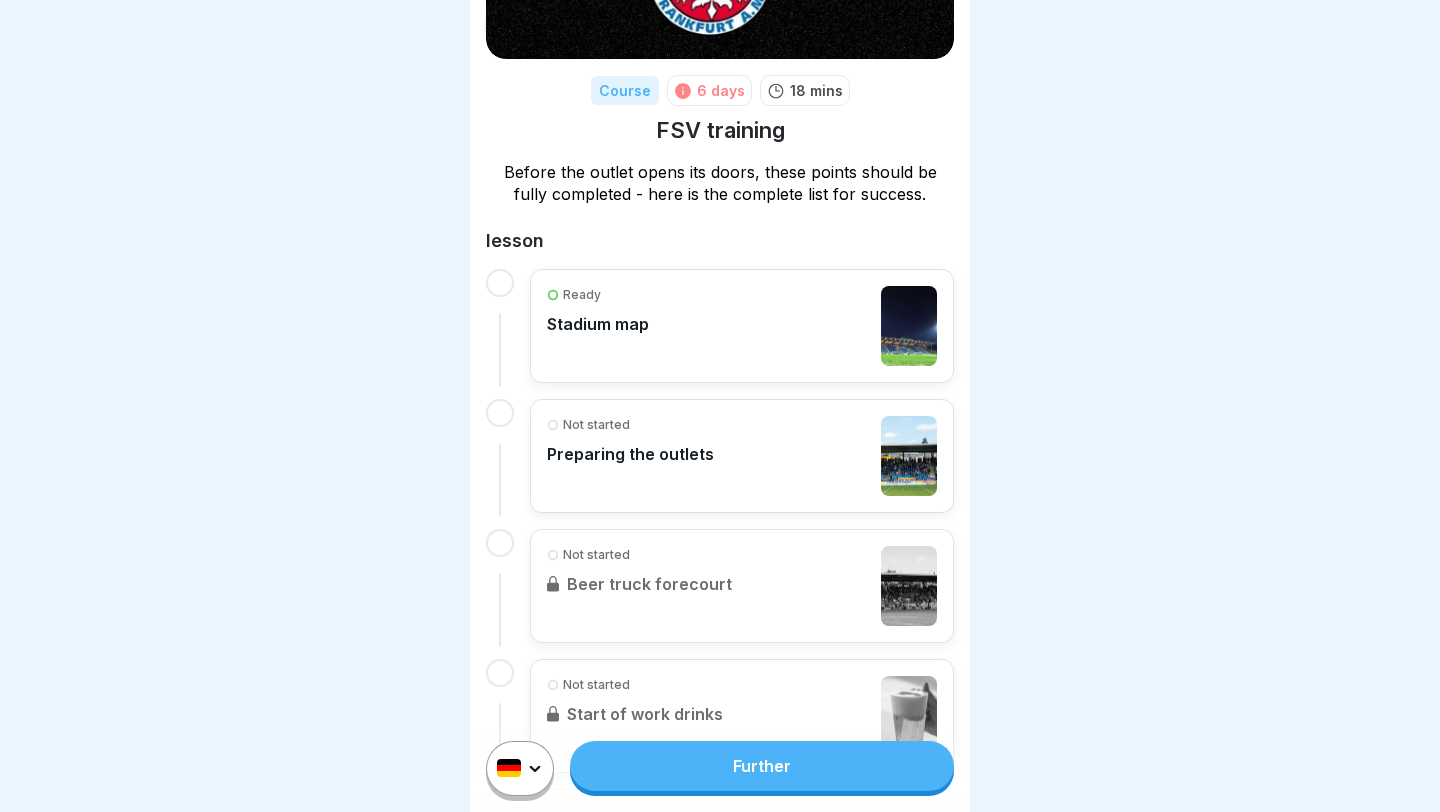 click on "Not started" at bounding box center (630, 425) 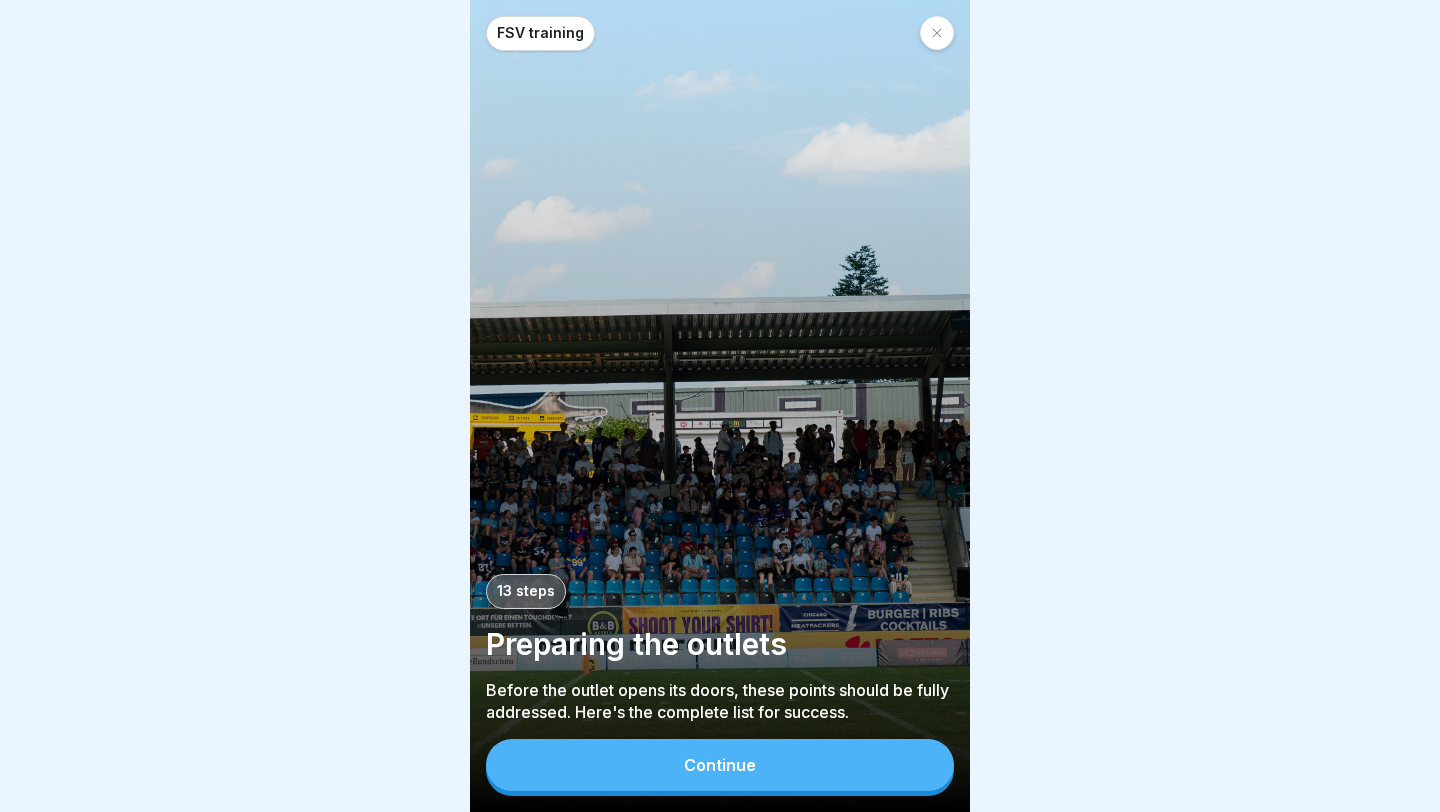 click on "Continue" at bounding box center [720, 765] 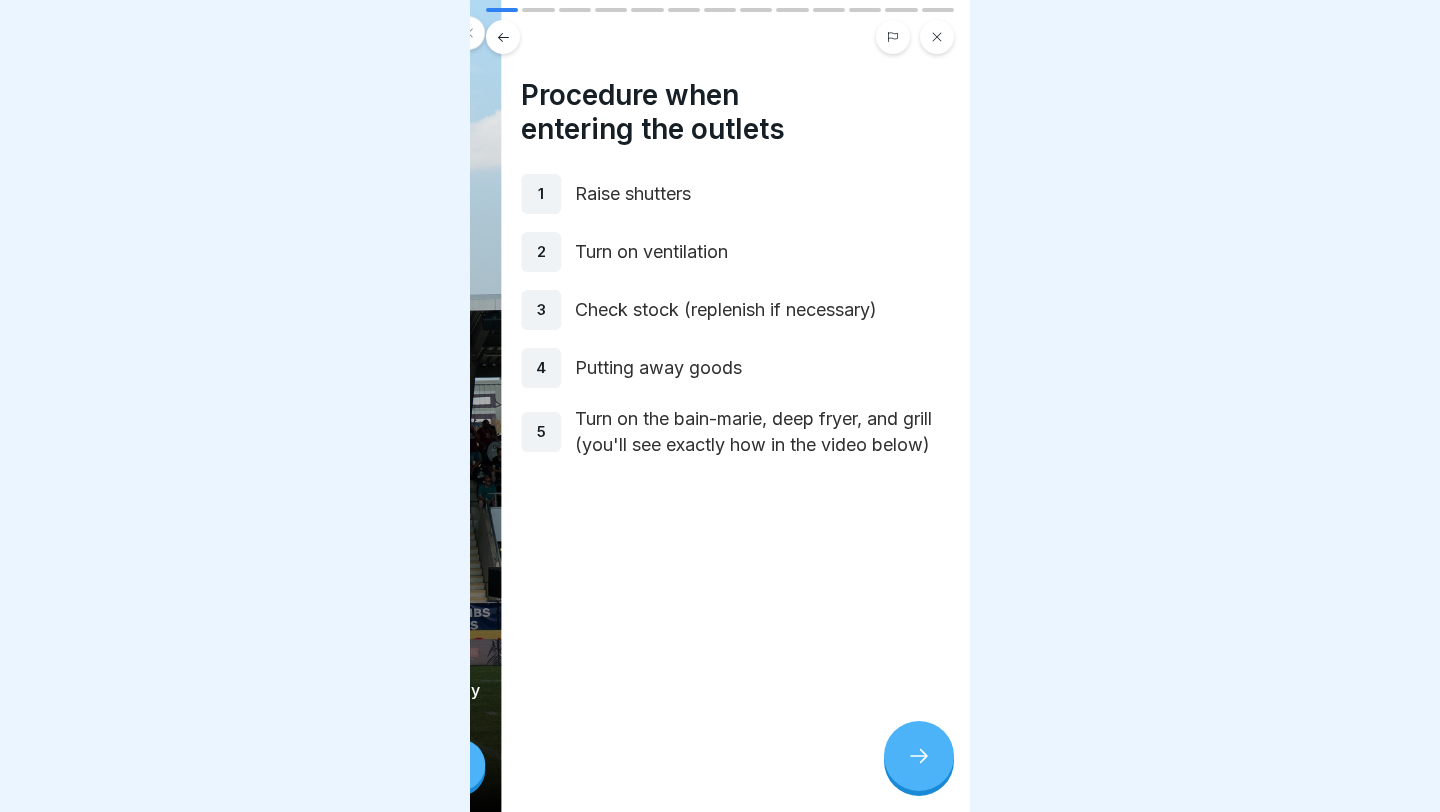 click on "Check stock (replenish if necessary)" at bounding box center (726, 309) 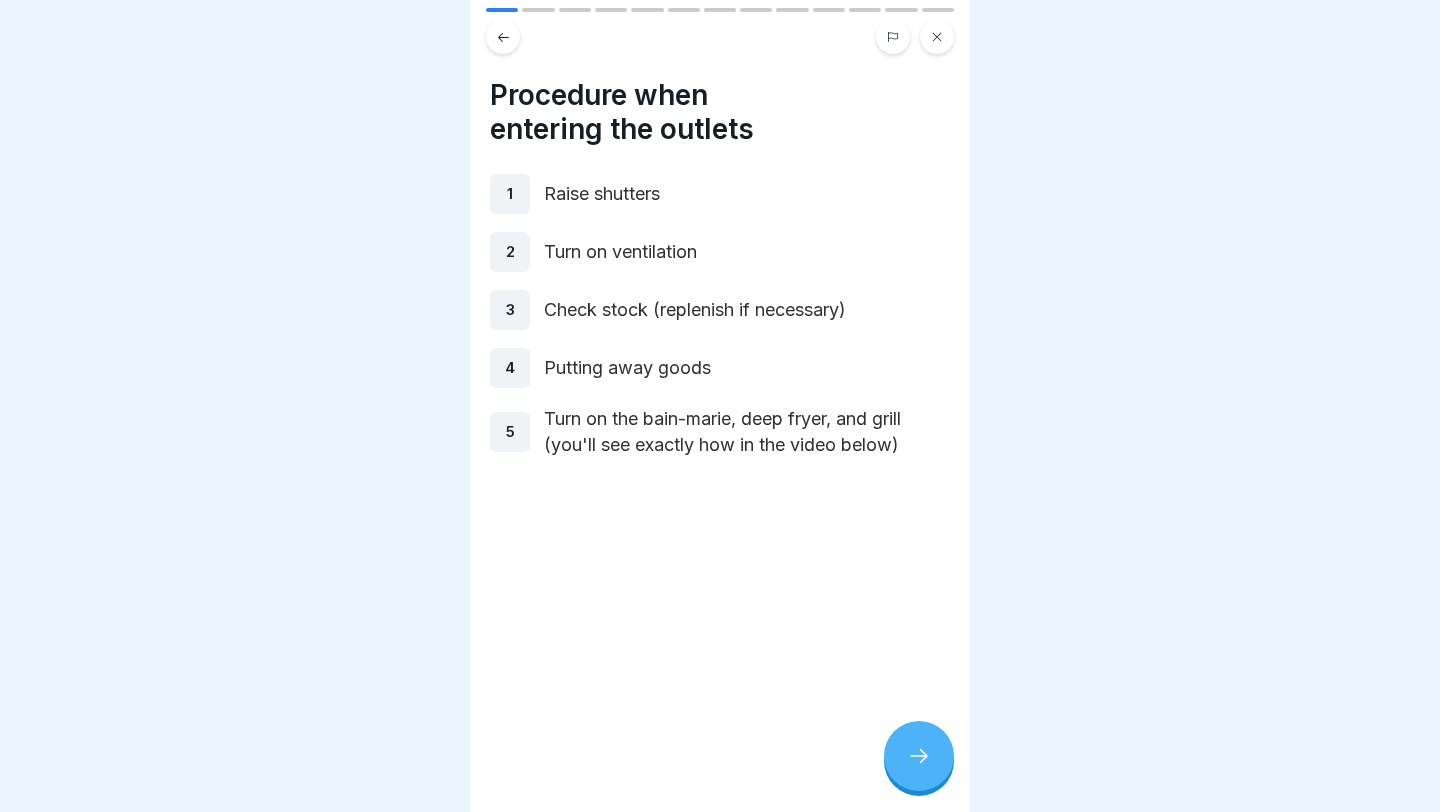 click at bounding box center (919, 756) 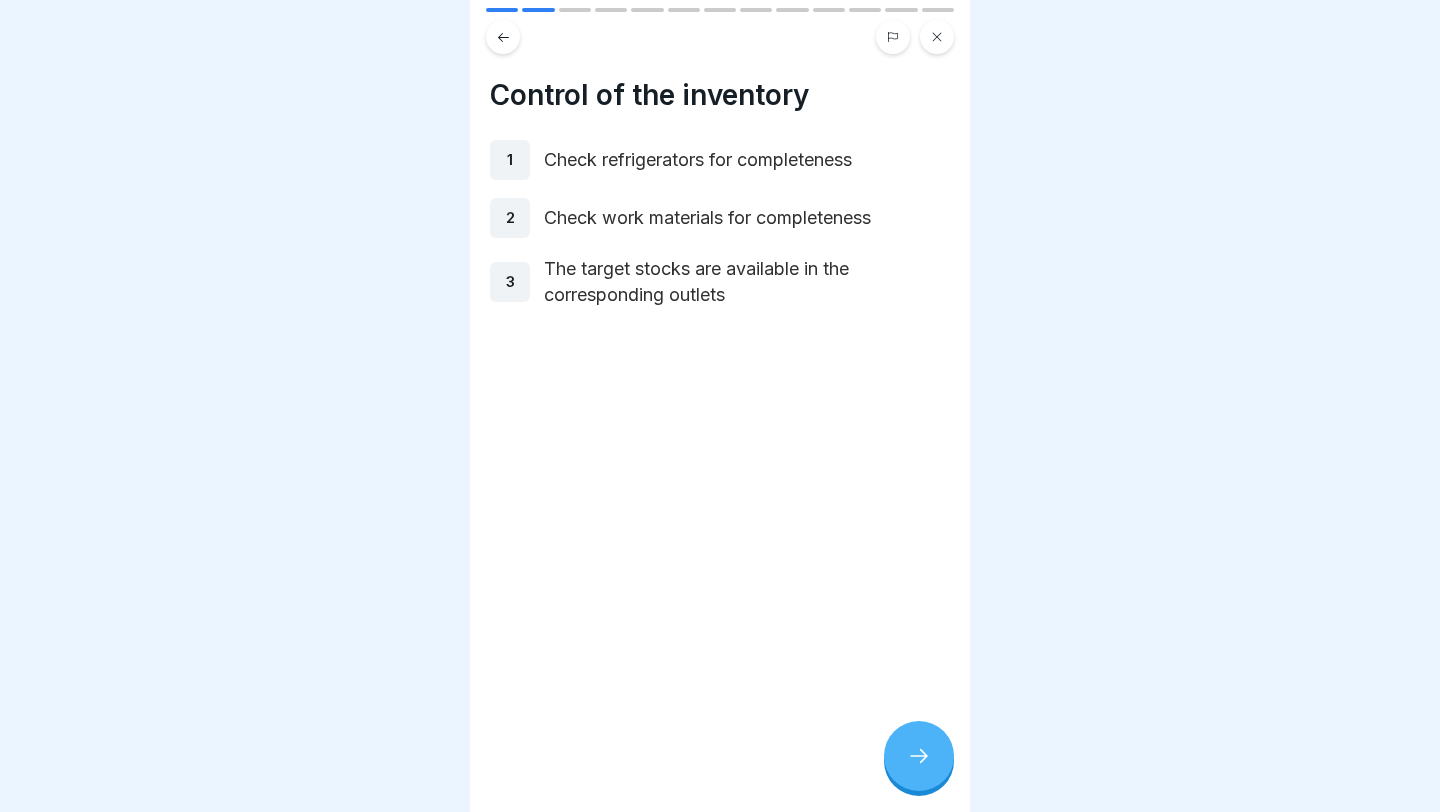 click at bounding box center [503, 37] 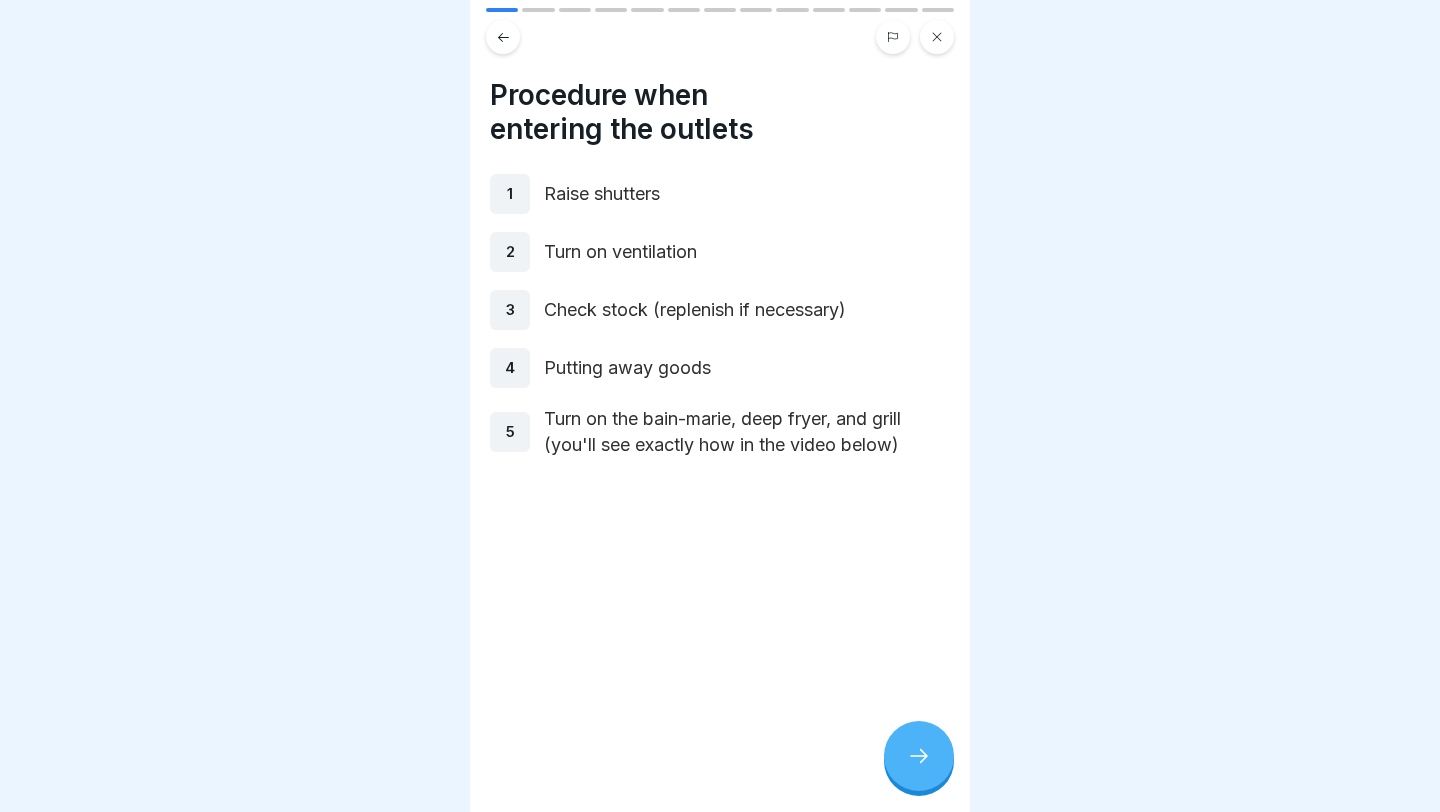 click 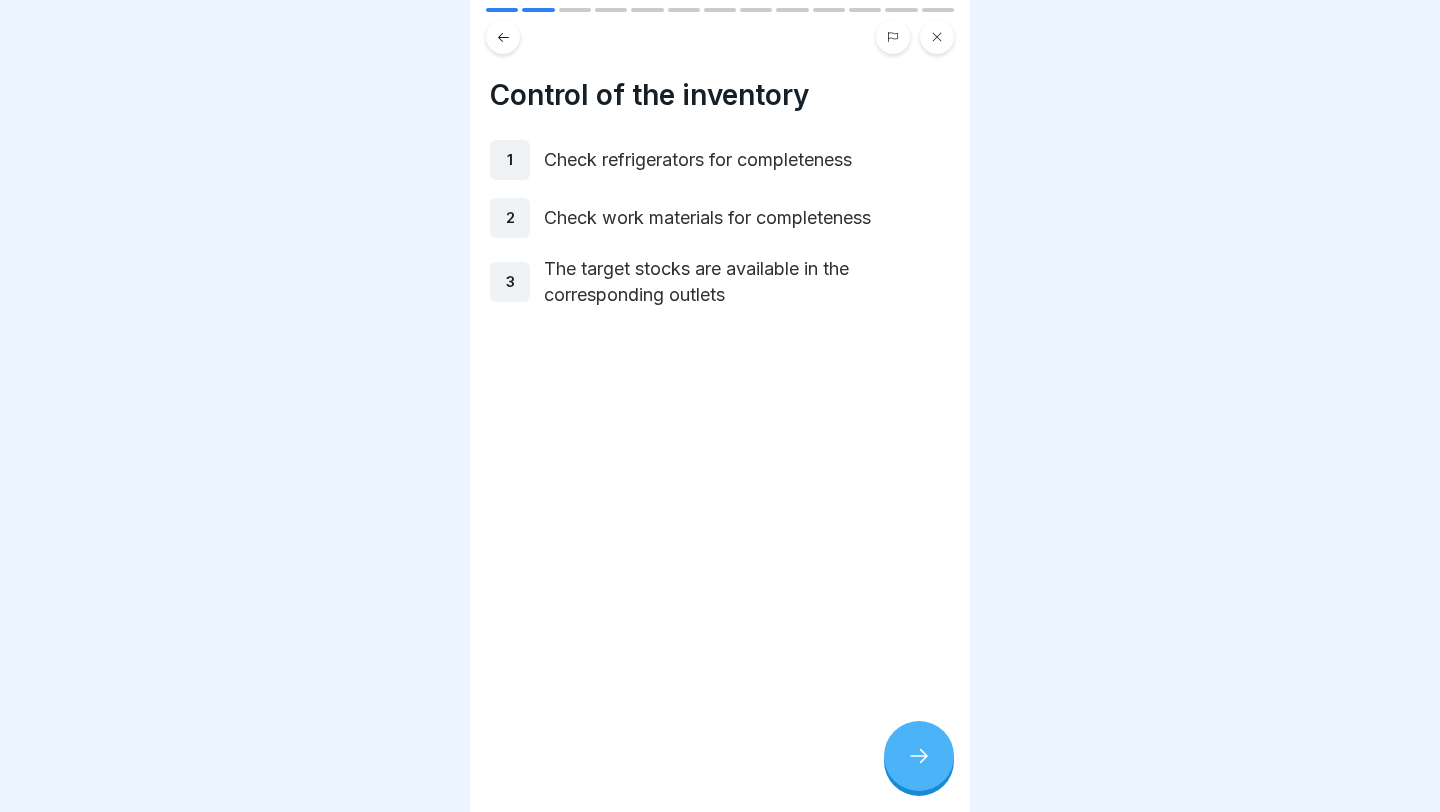 click at bounding box center (919, 756) 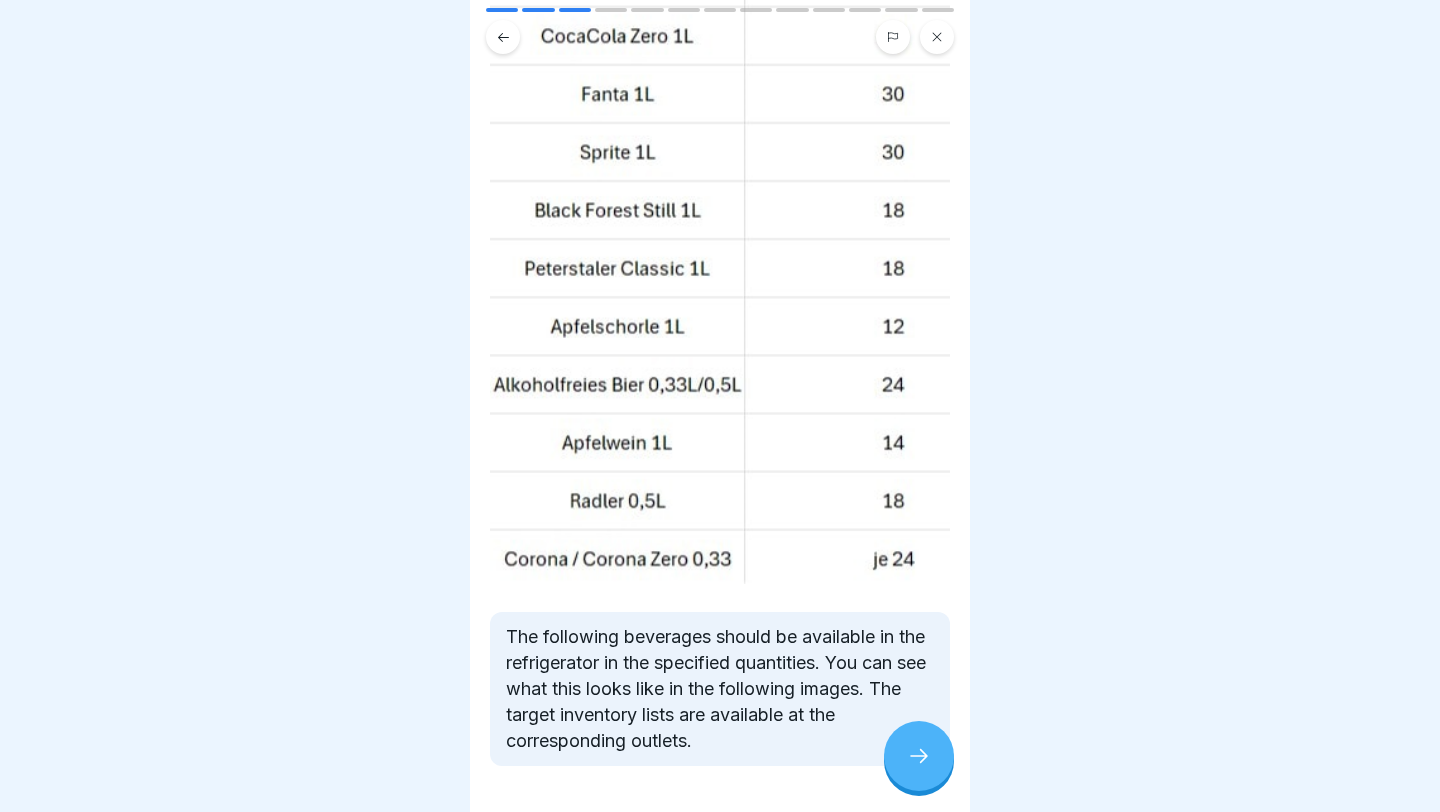 scroll, scrollTop: 280, scrollLeft: 0, axis: vertical 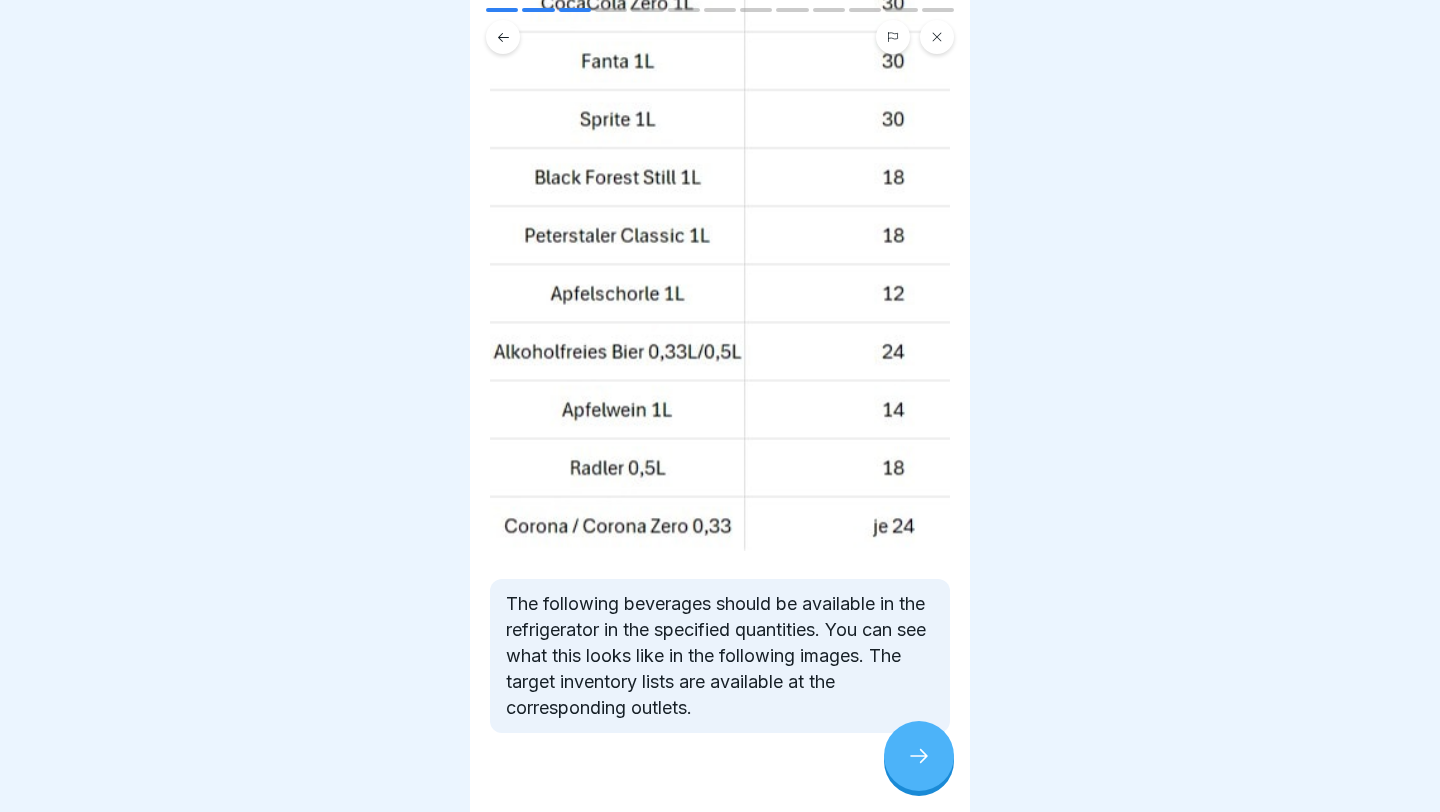 click at bounding box center (919, 756) 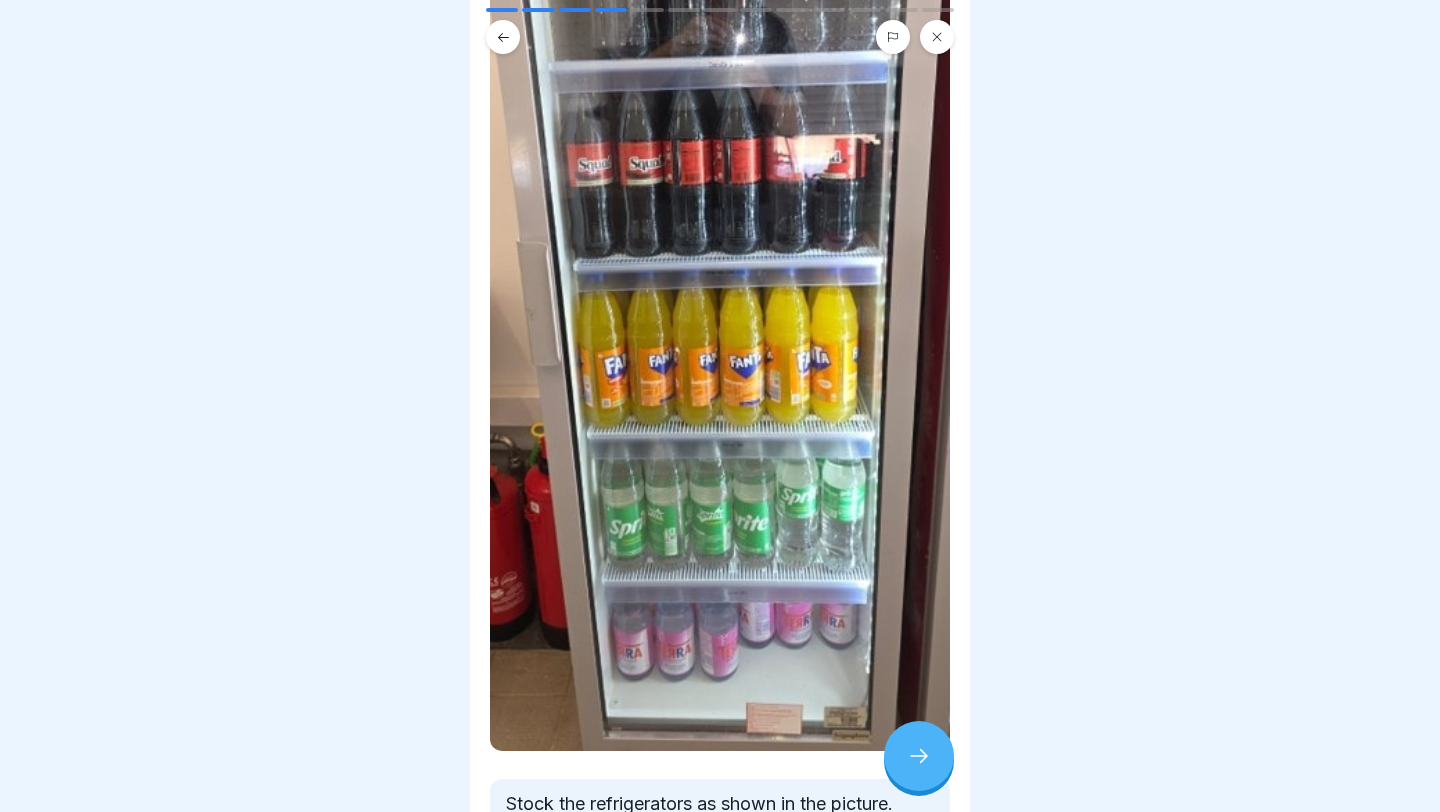 scroll, scrollTop: 523, scrollLeft: 0, axis: vertical 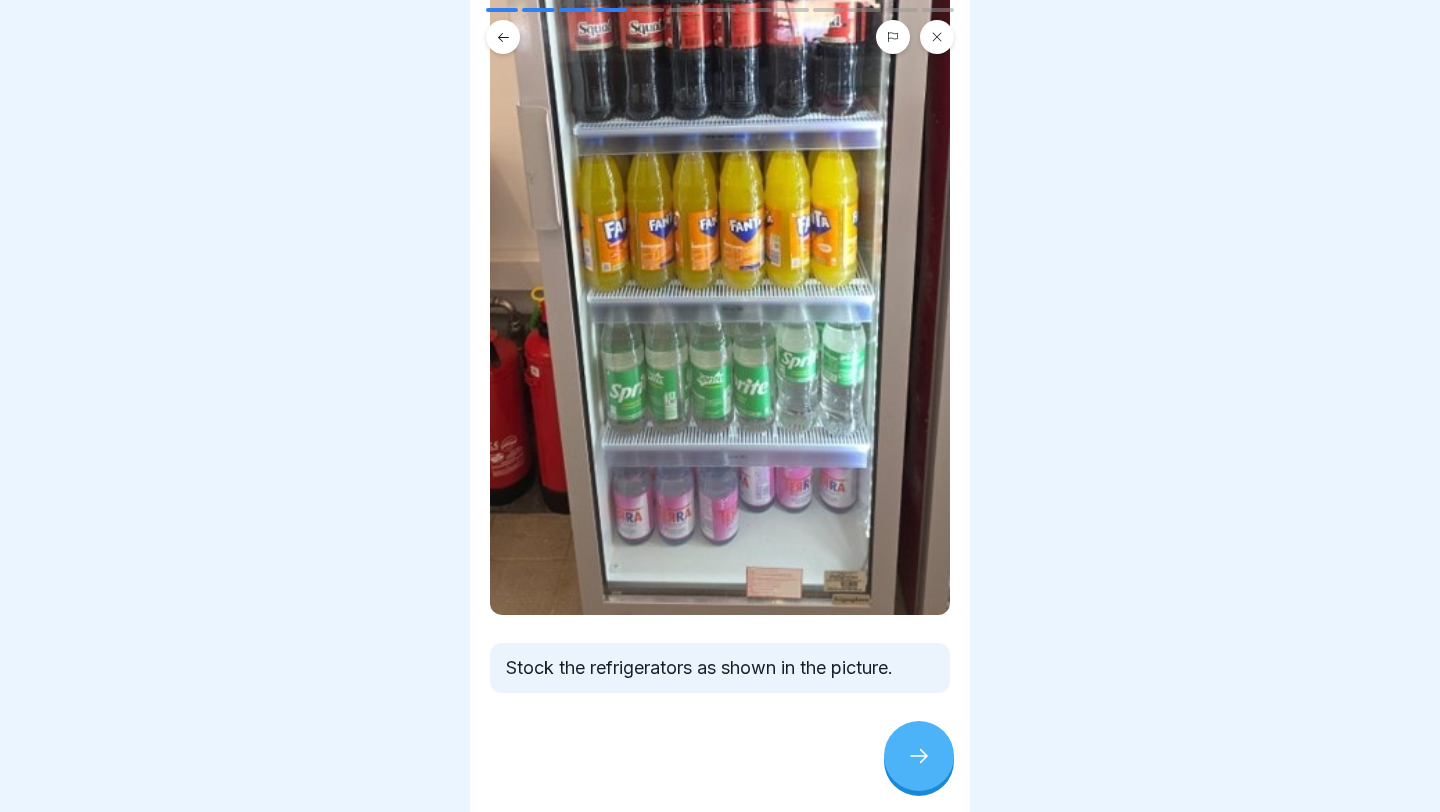 click at bounding box center [720, 753] 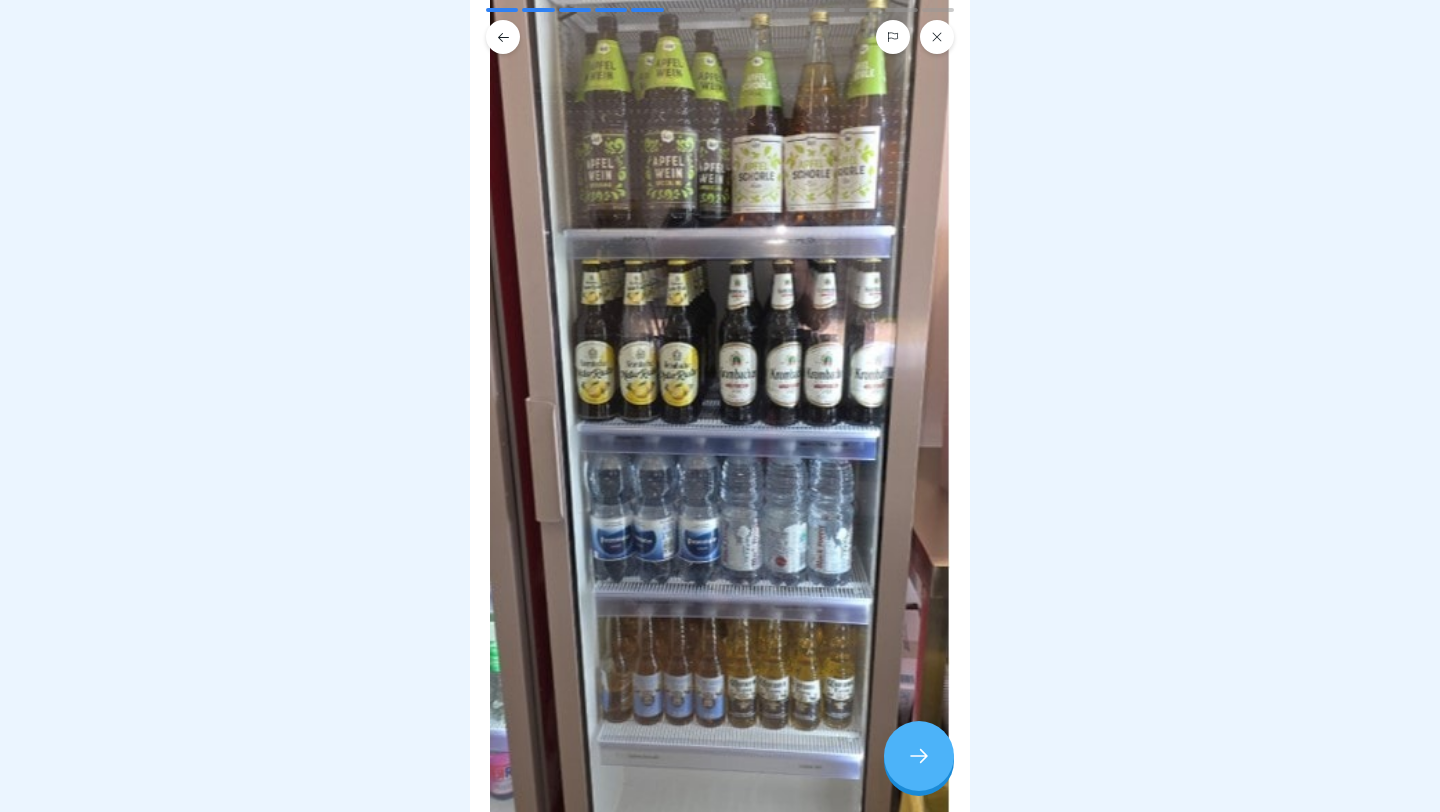 scroll, scrollTop: 209, scrollLeft: 0, axis: vertical 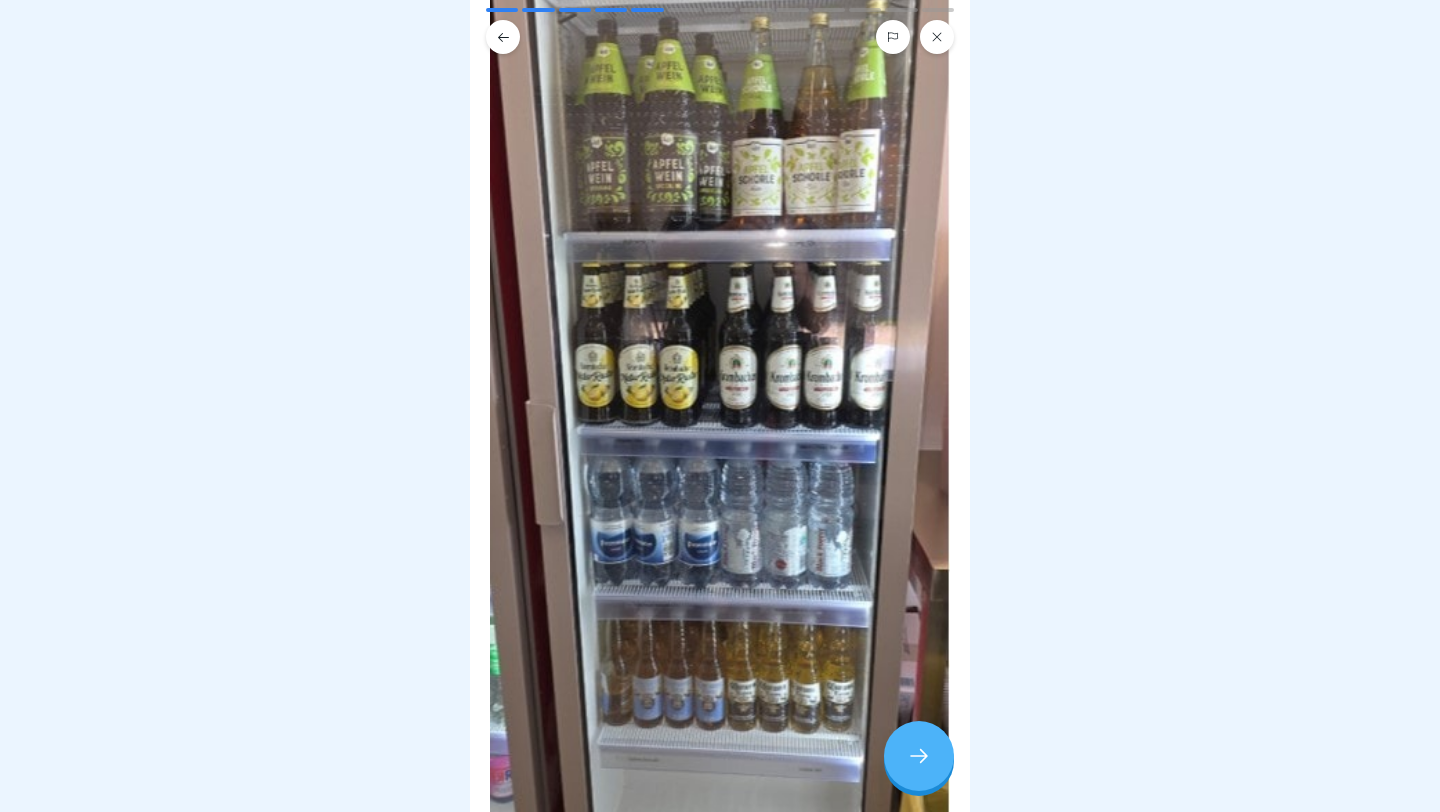 click at bounding box center (919, 756) 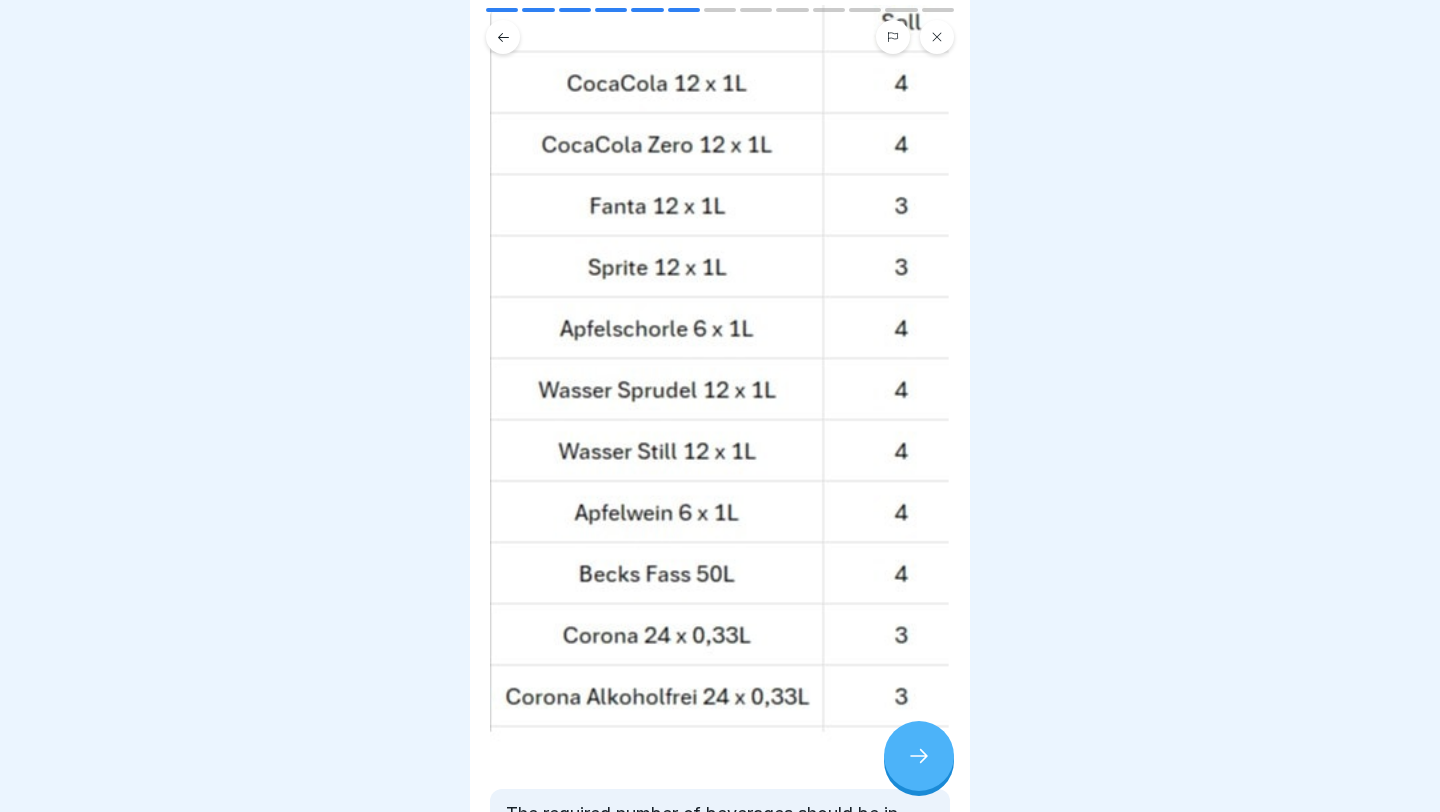 scroll, scrollTop: 334, scrollLeft: 0, axis: vertical 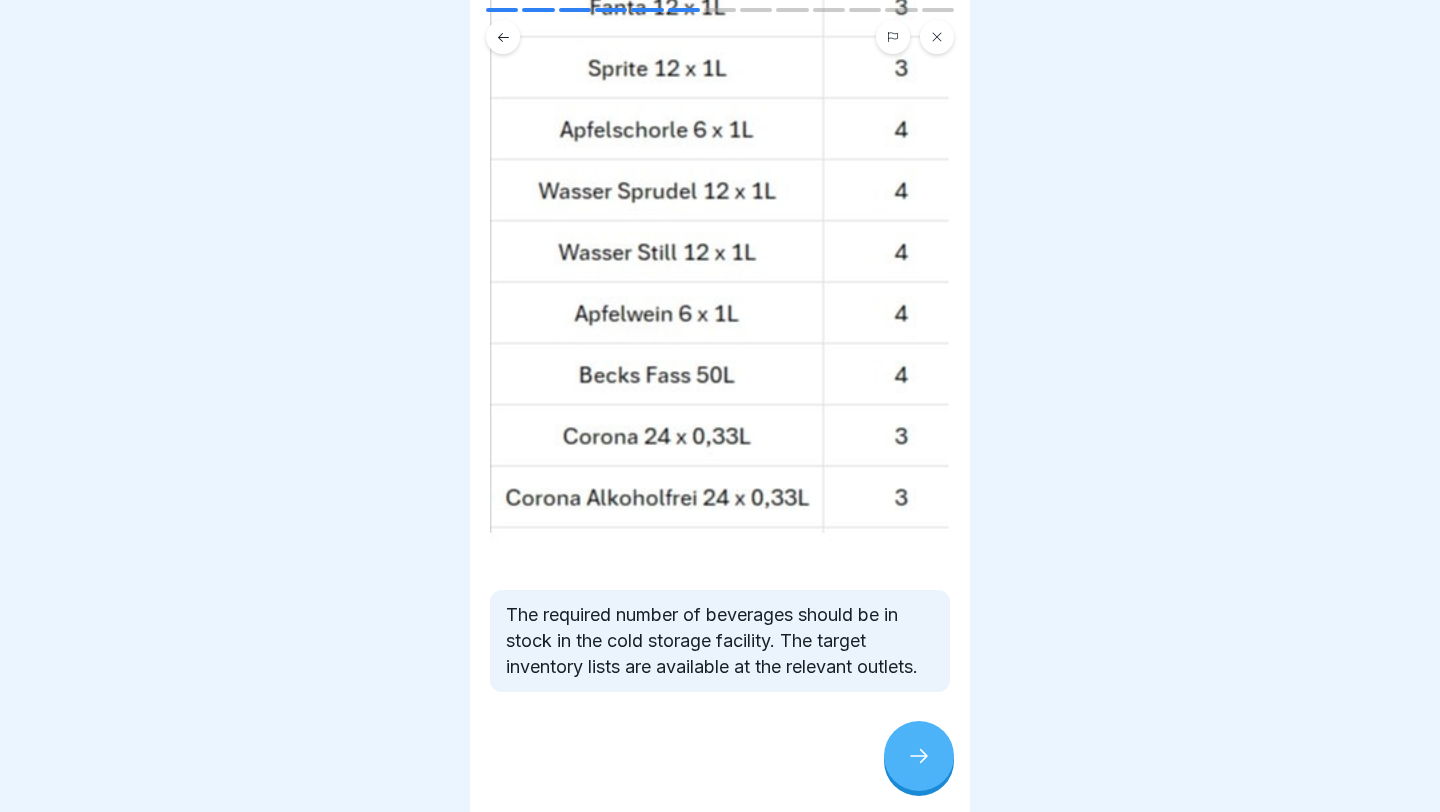 click at bounding box center [919, 756] 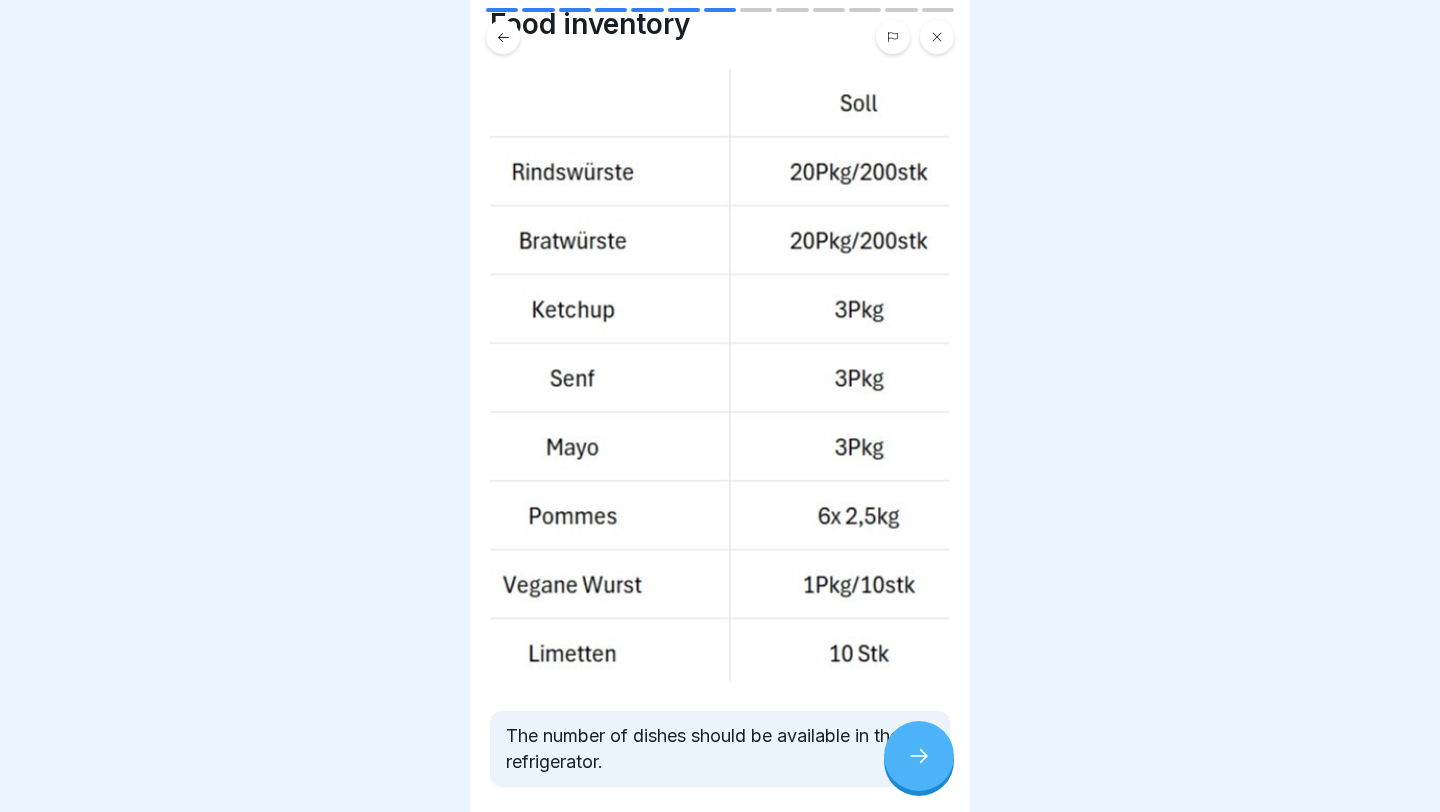 scroll, scrollTop: 55, scrollLeft: 0, axis: vertical 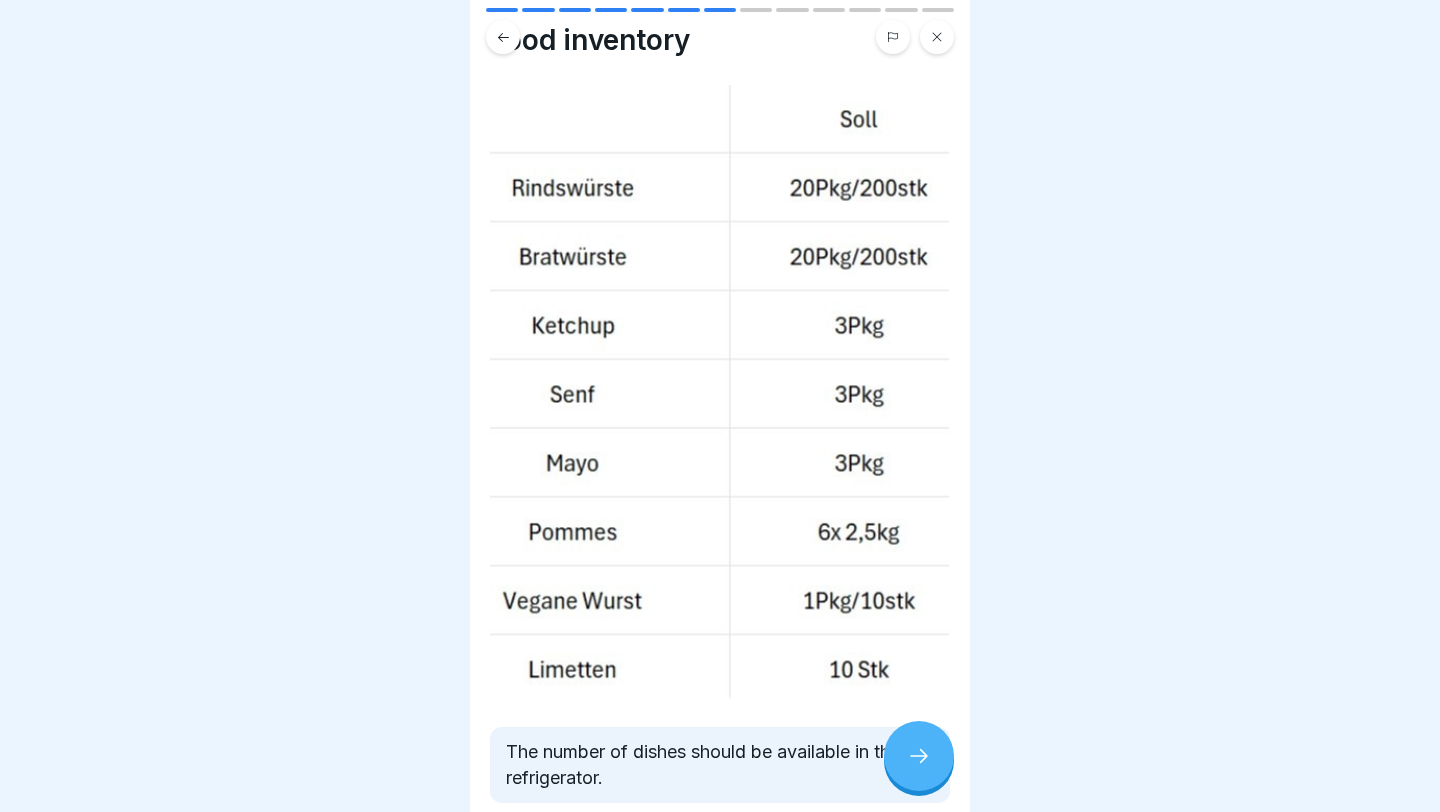 click at bounding box center (919, 756) 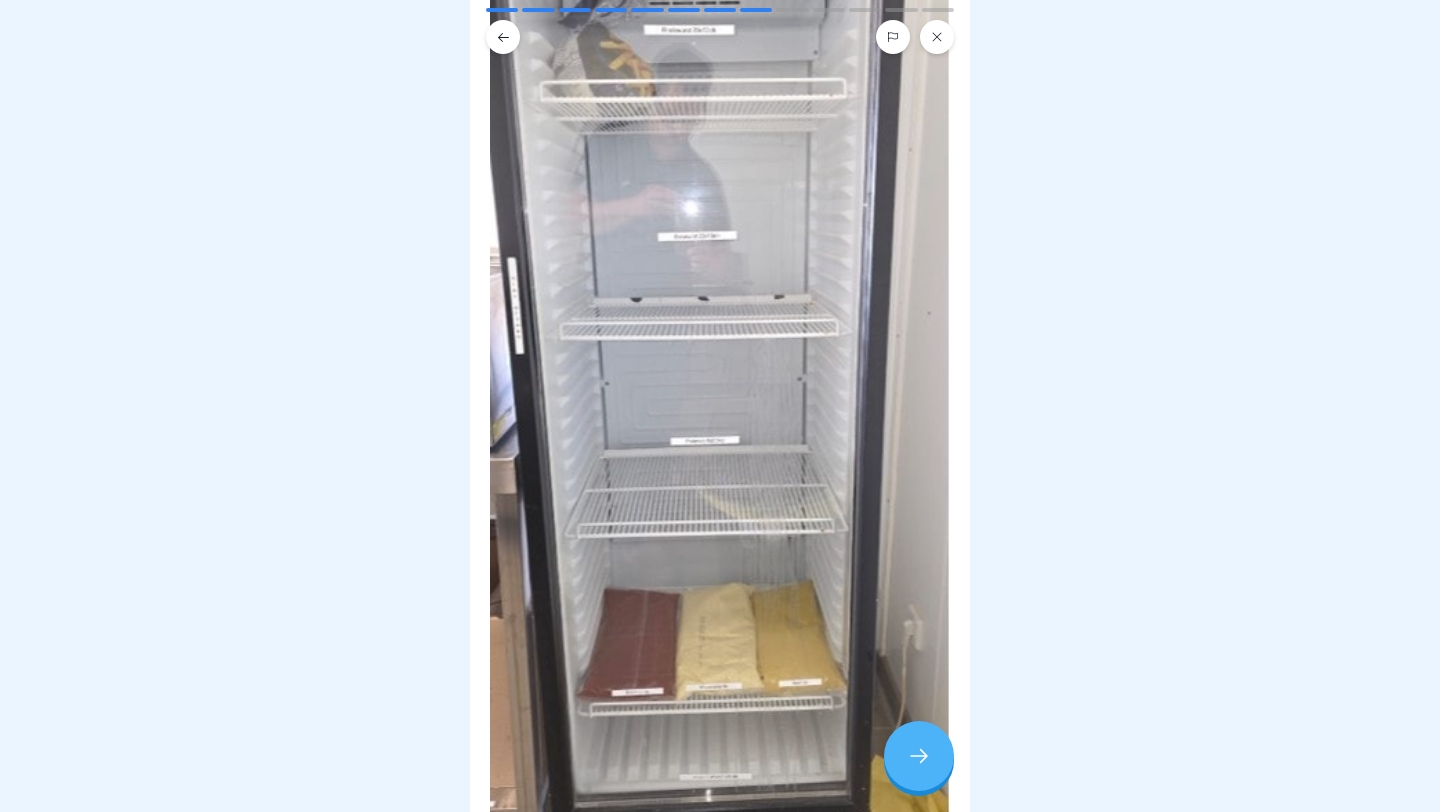 scroll, scrollTop: 271, scrollLeft: 0, axis: vertical 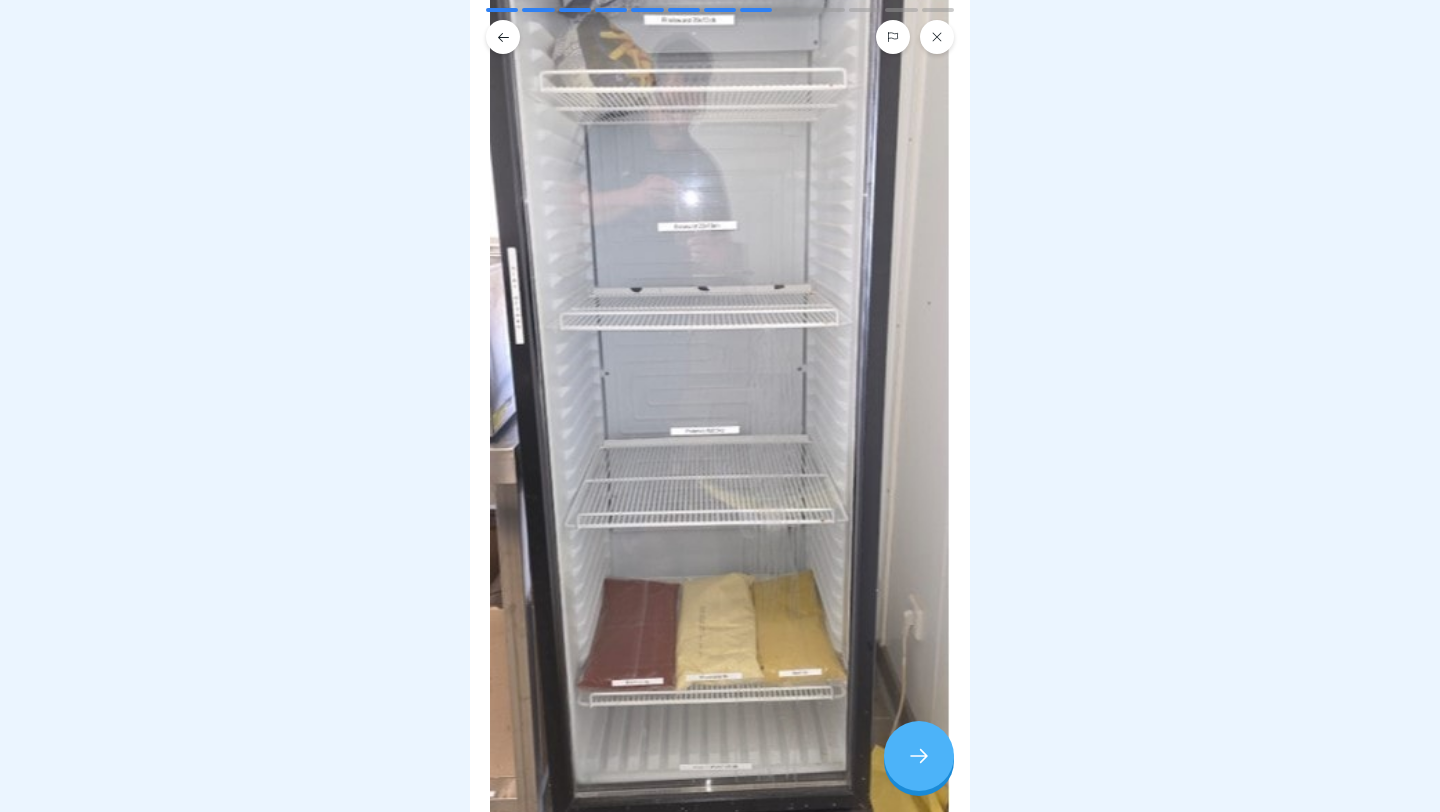 click at bounding box center [919, 756] 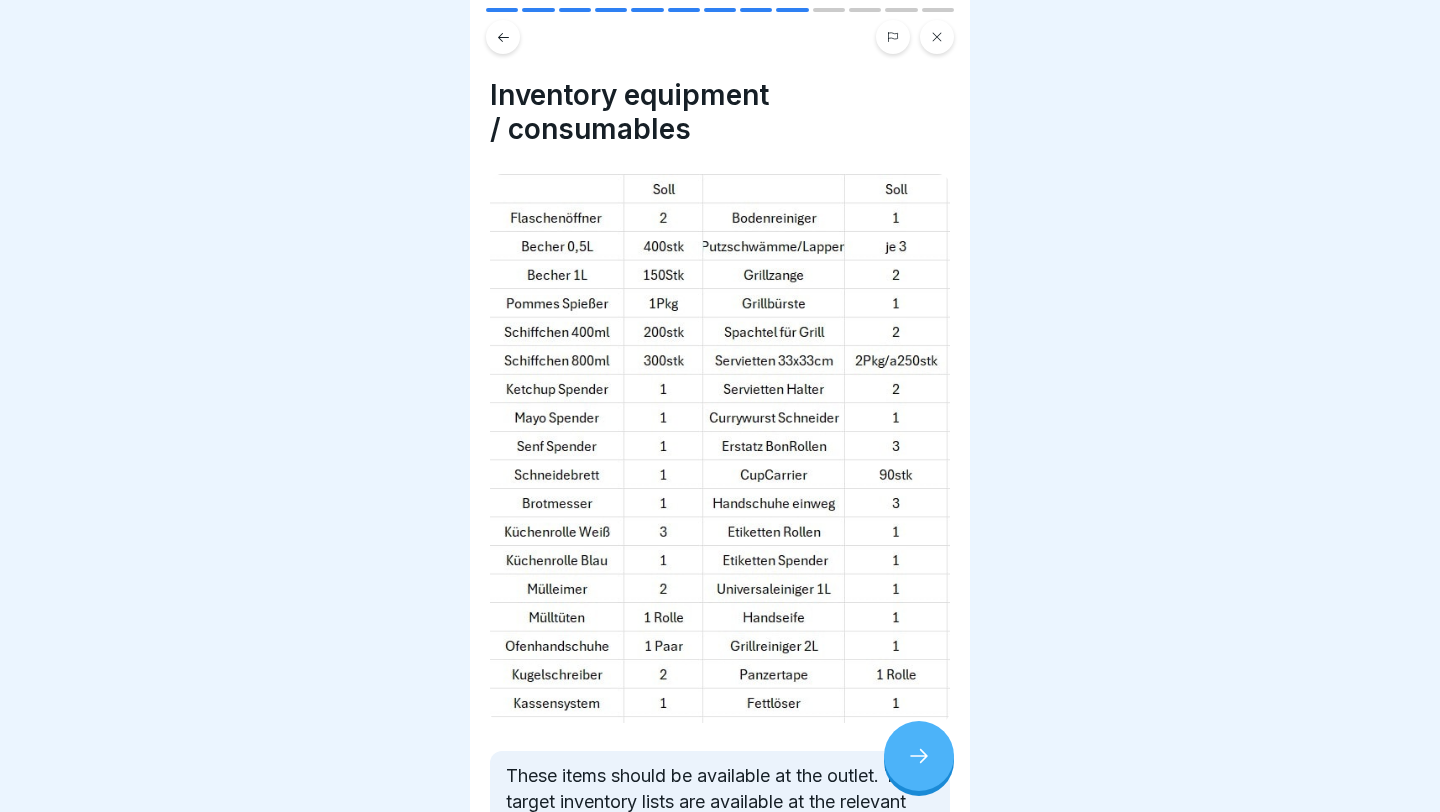 click at bounding box center (919, 756) 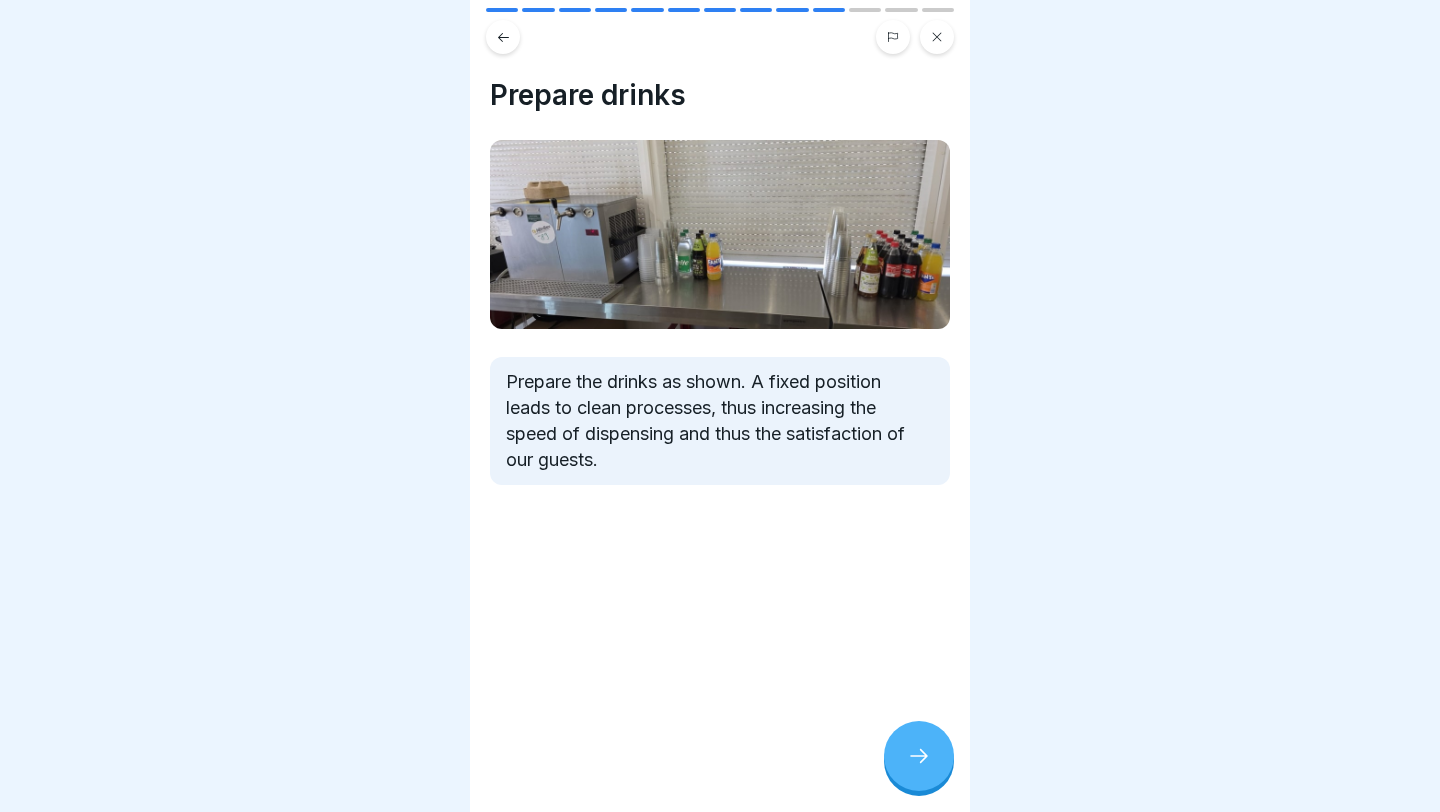 click 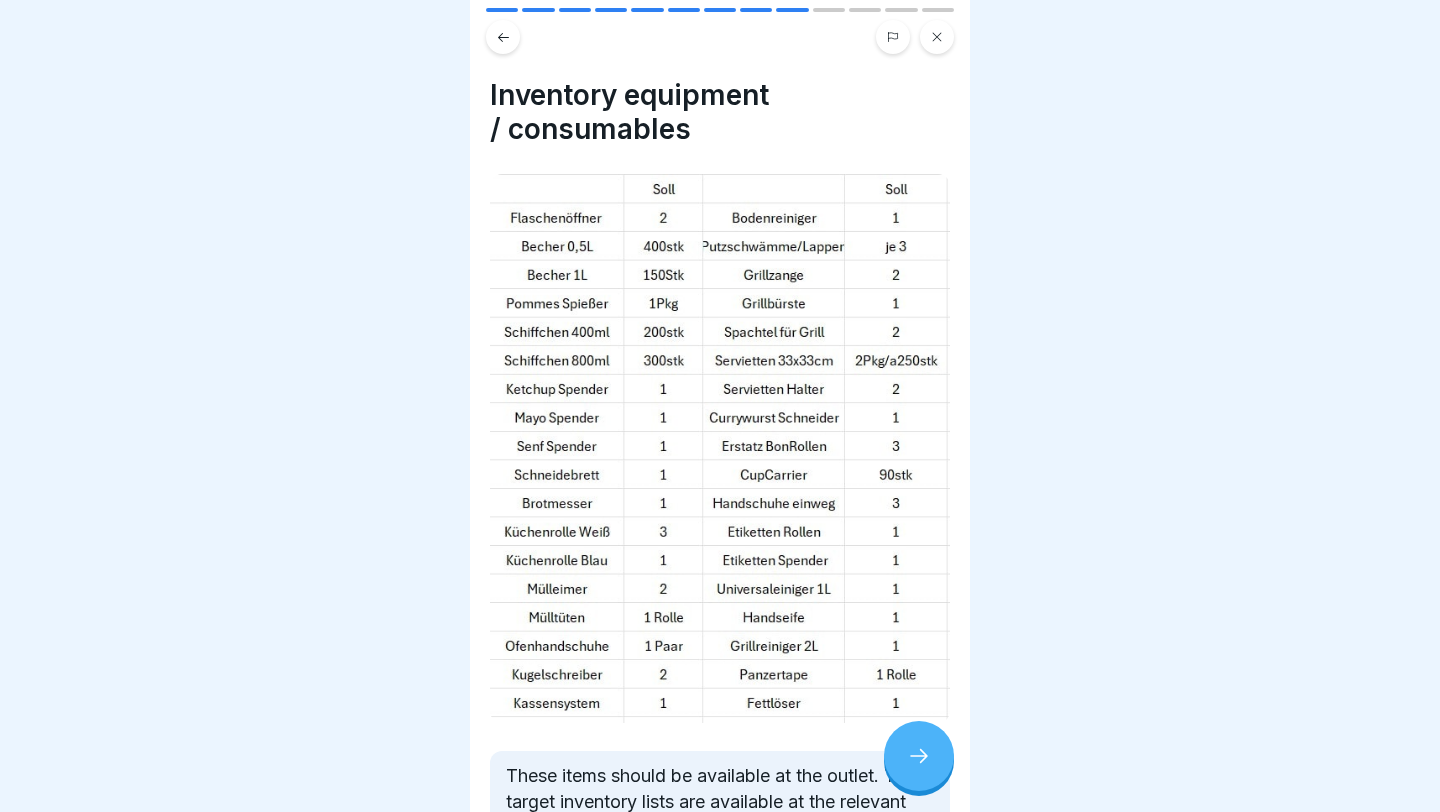click 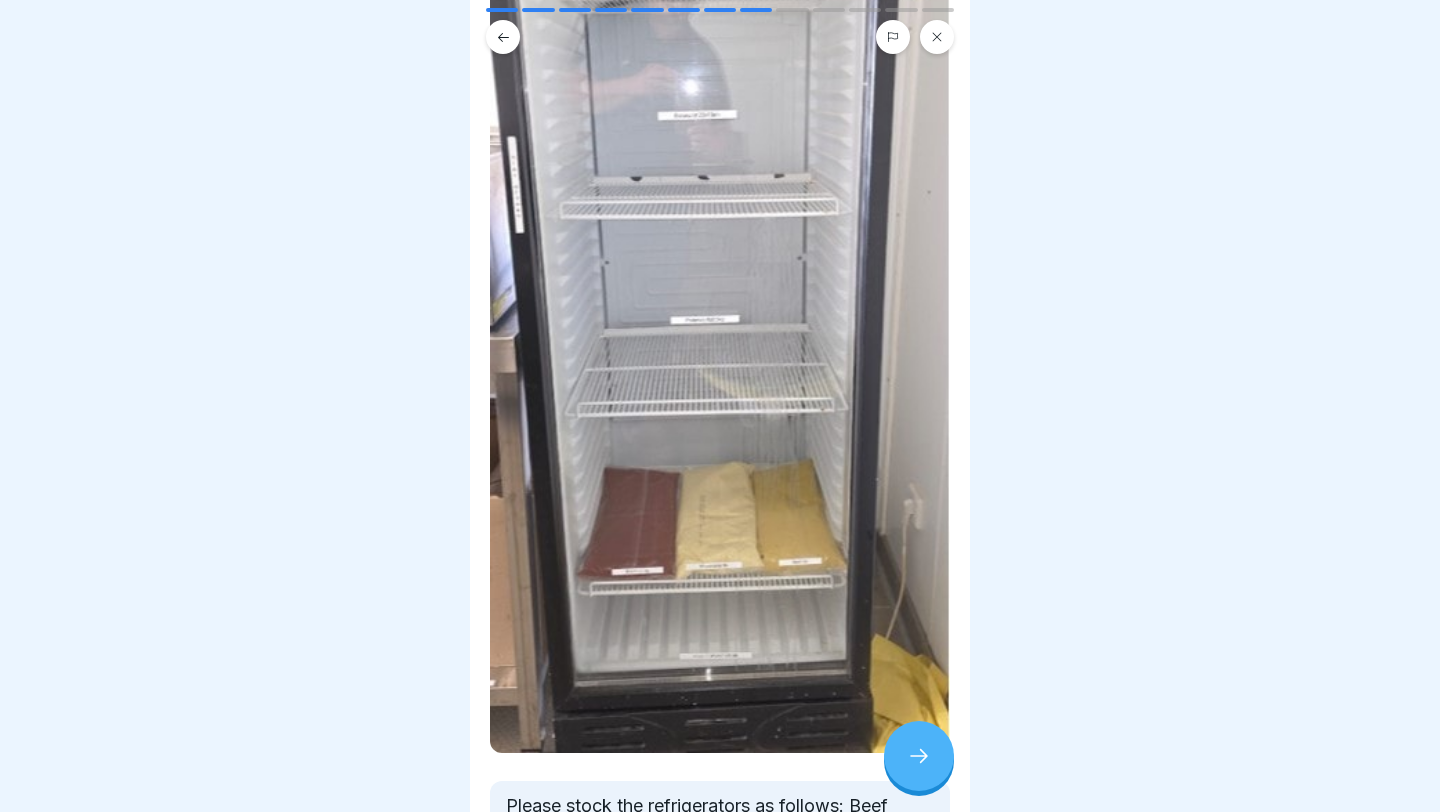 scroll, scrollTop: 546, scrollLeft: 0, axis: vertical 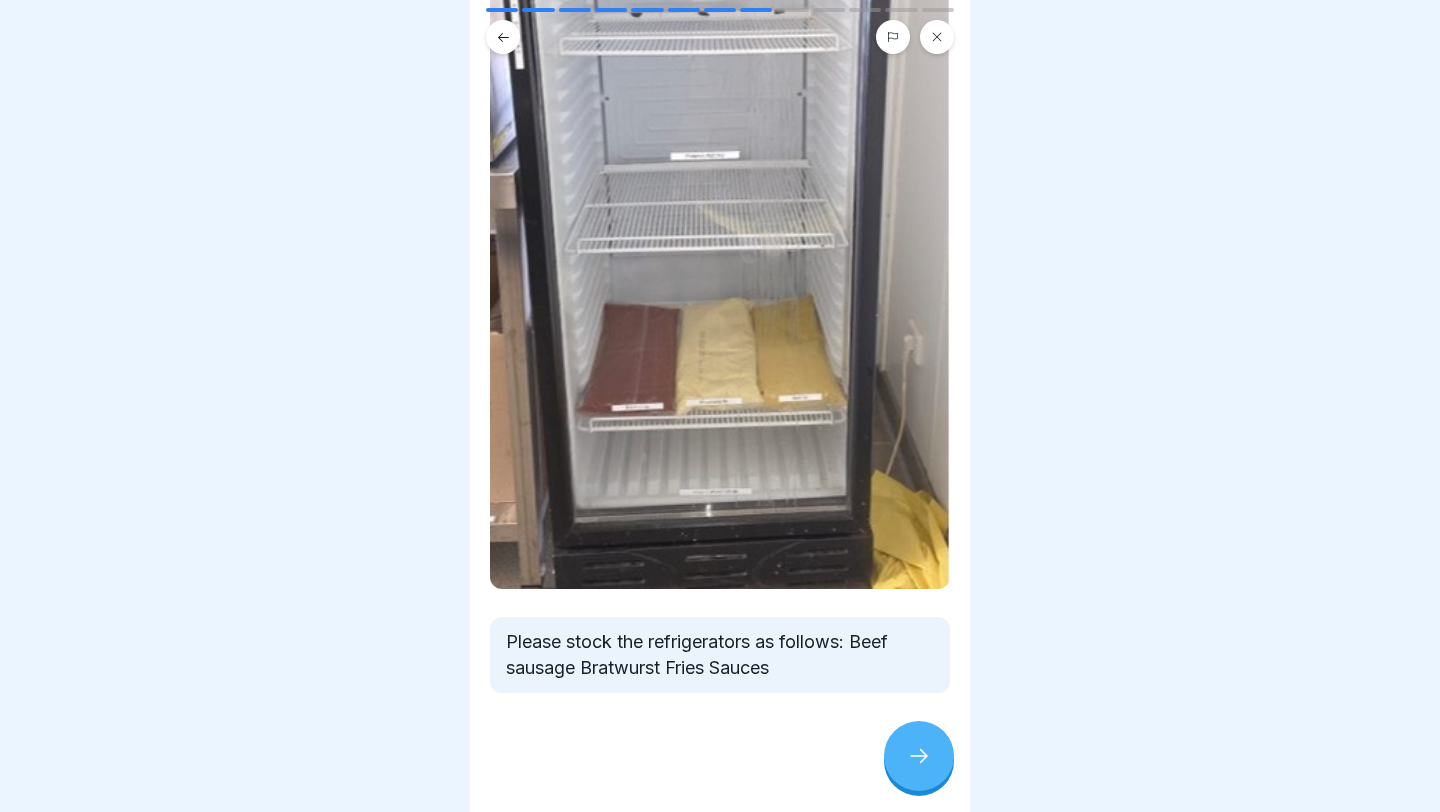 click 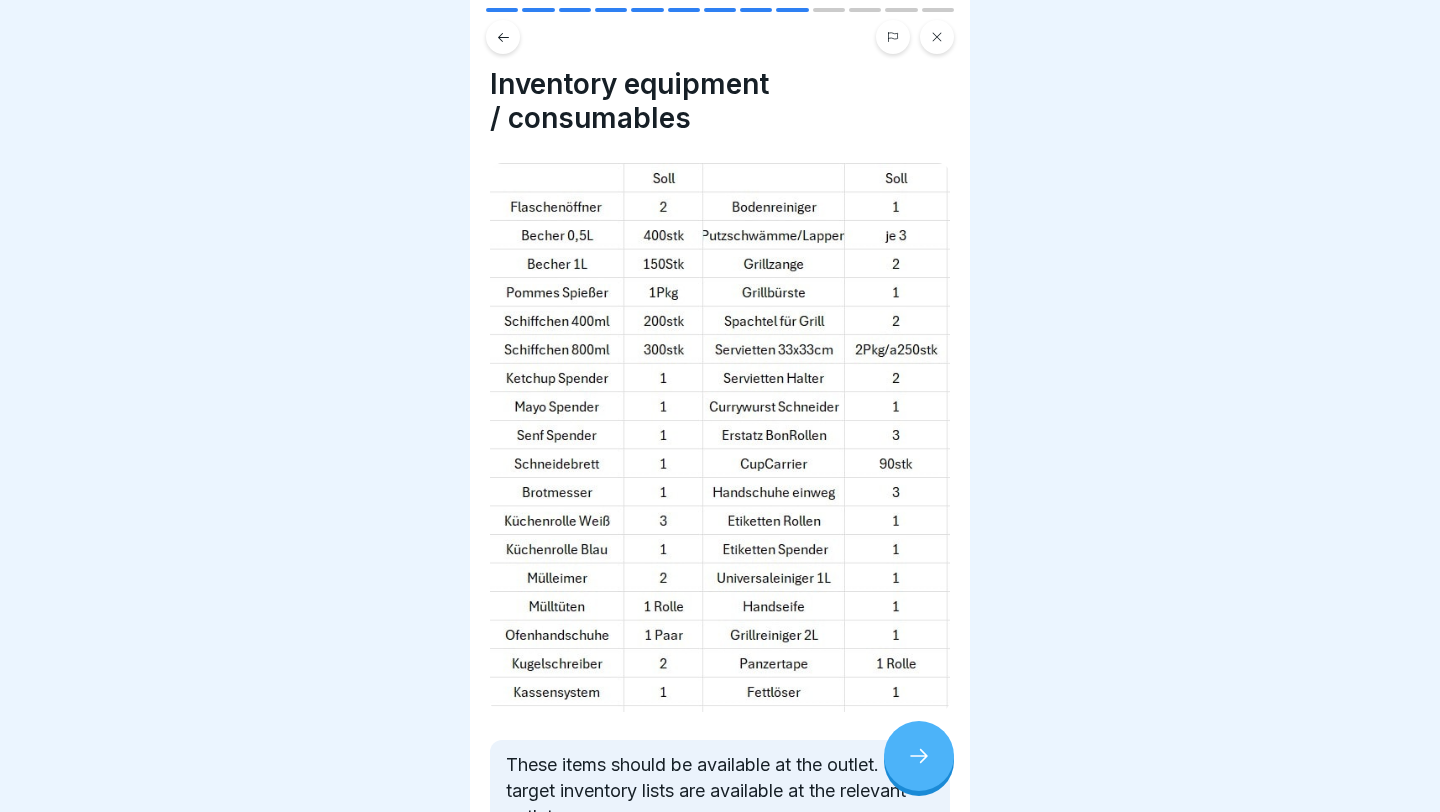 scroll, scrollTop: 0, scrollLeft: 0, axis: both 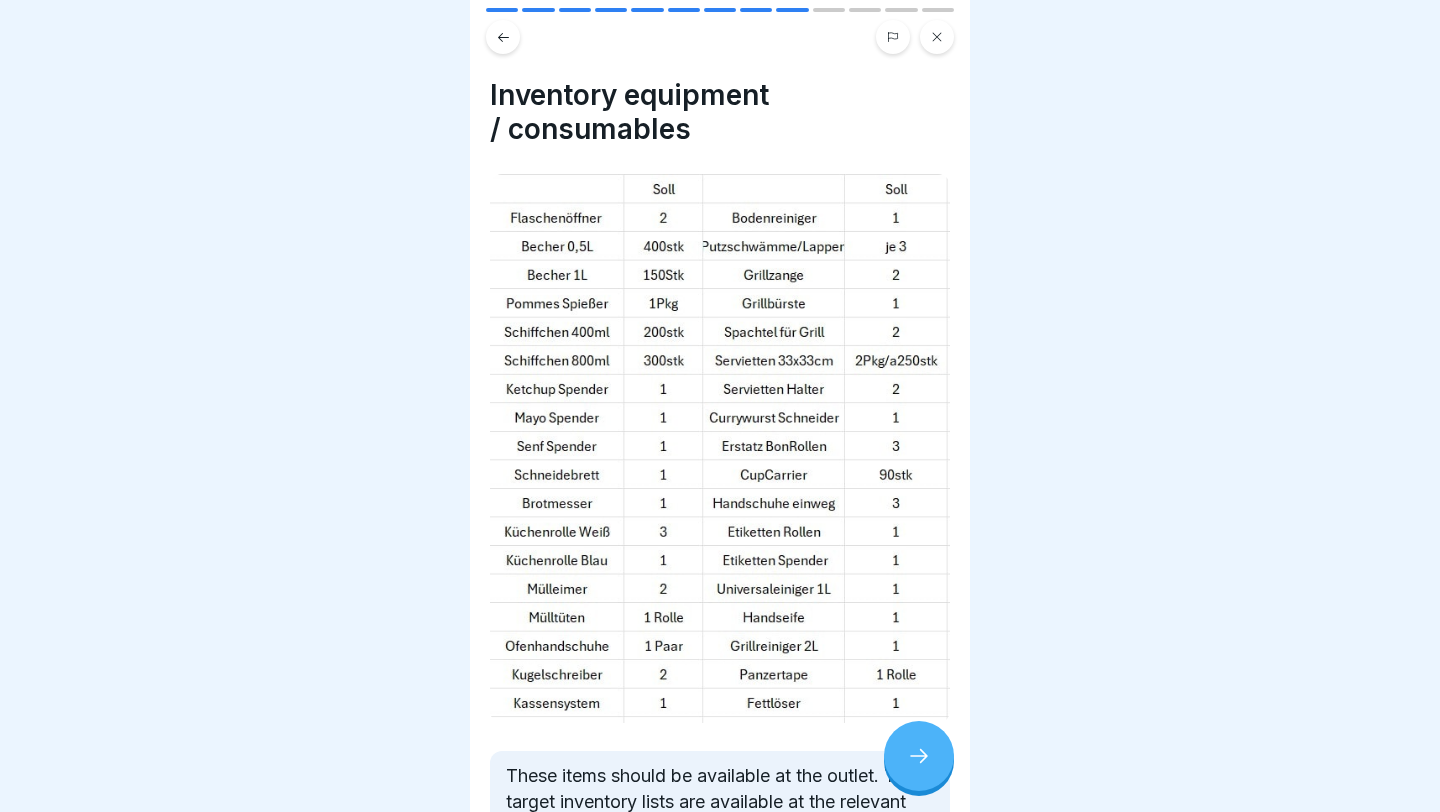 click at bounding box center (919, 756) 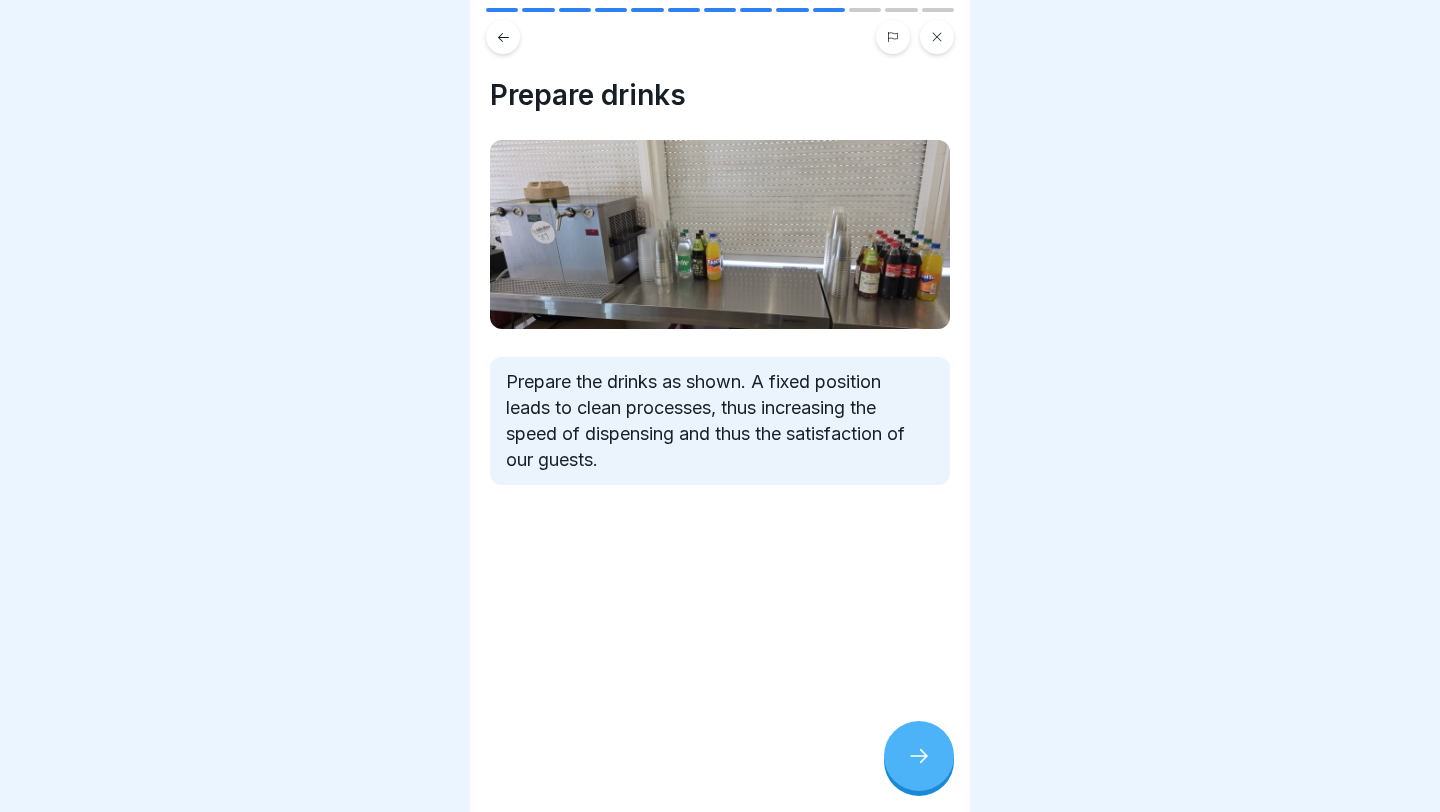 click at bounding box center [919, 756] 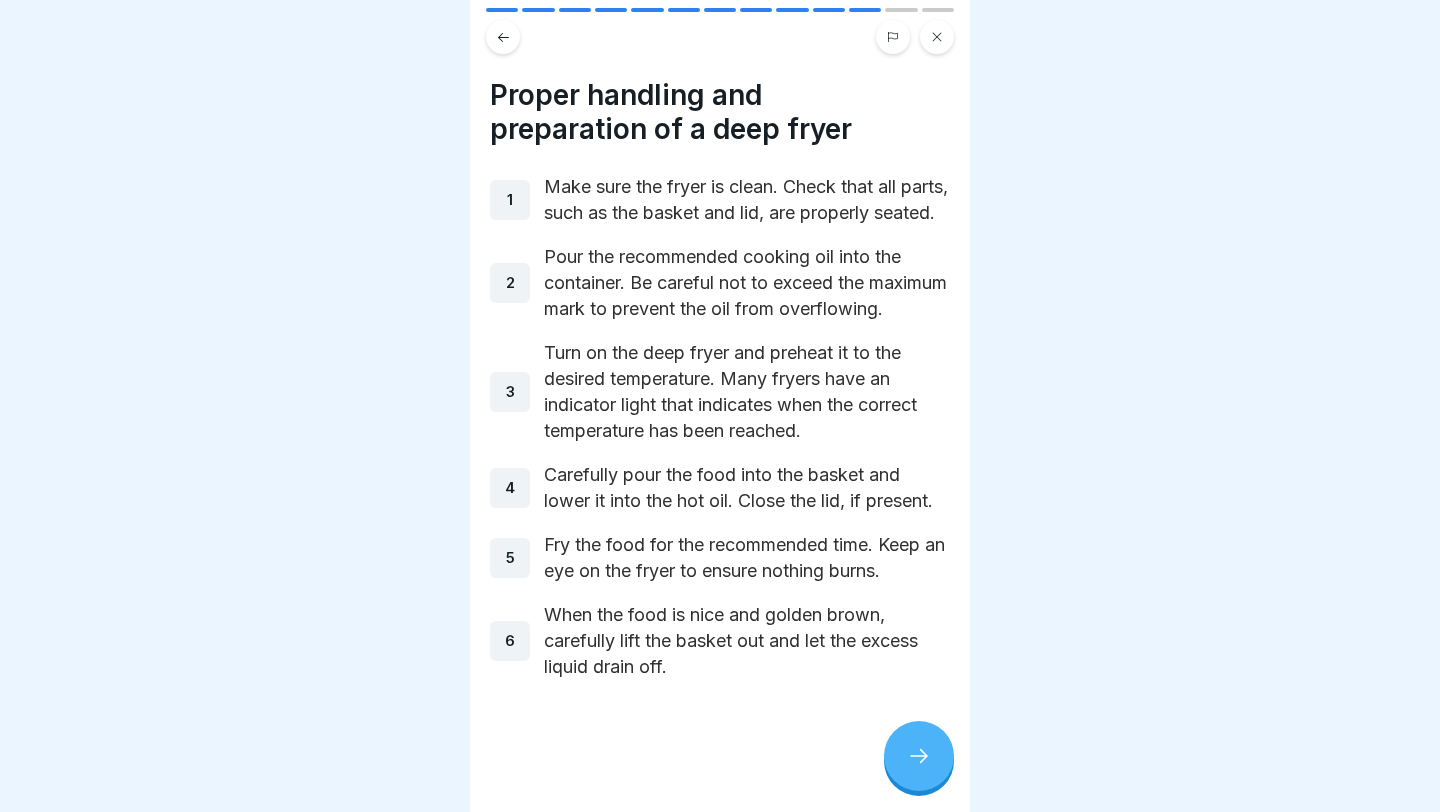 scroll, scrollTop: 40, scrollLeft: 0, axis: vertical 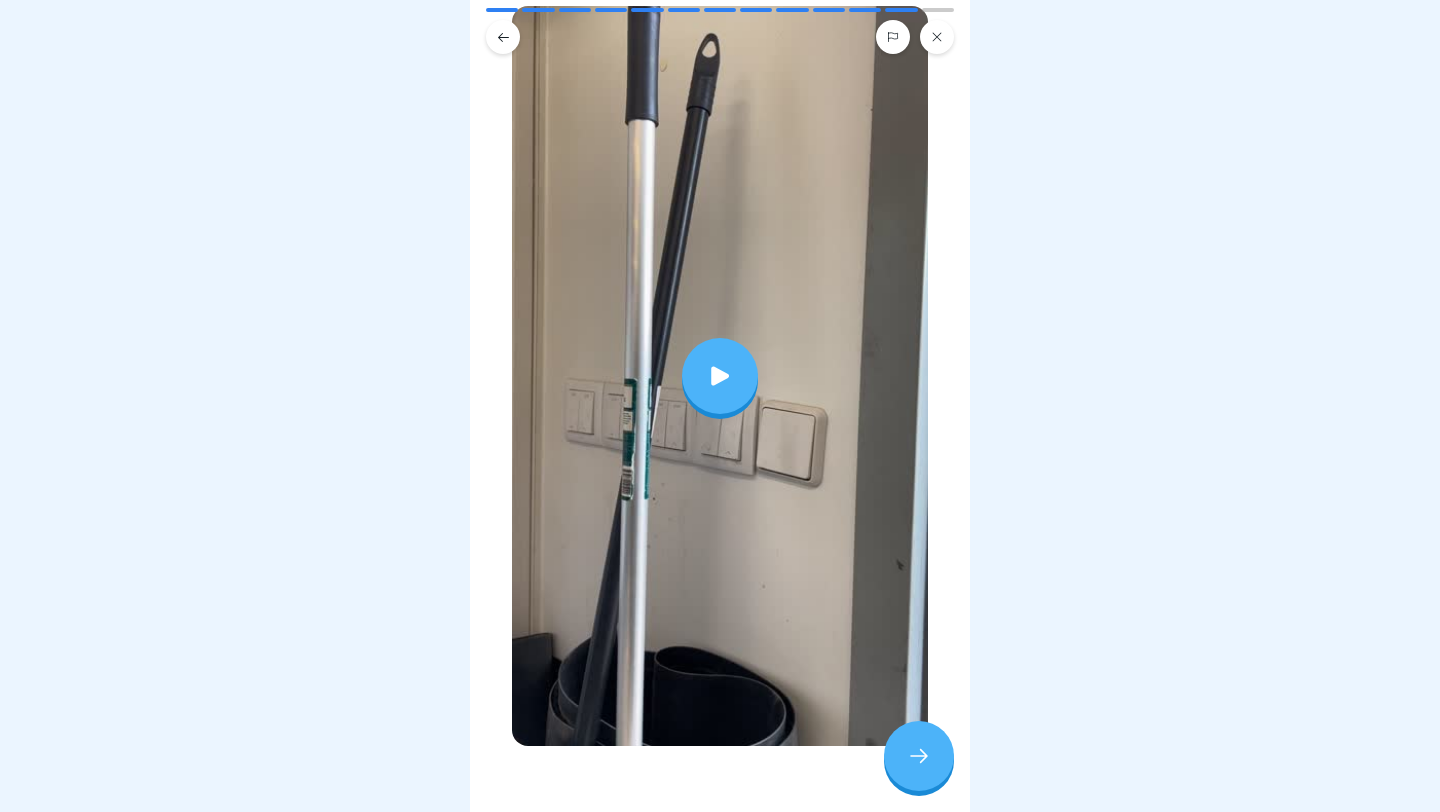 click at bounding box center [720, 376] 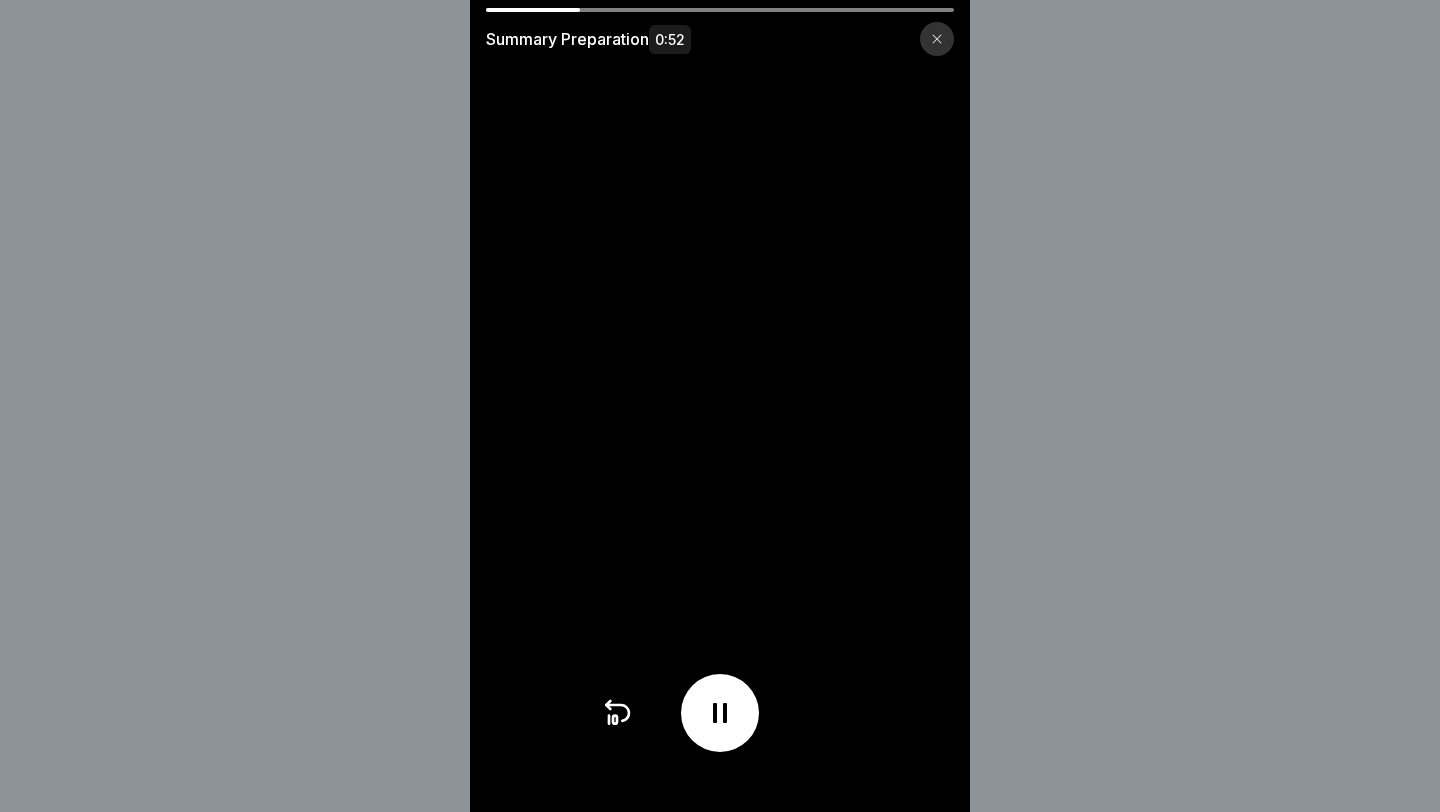 click at bounding box center [720, 406] 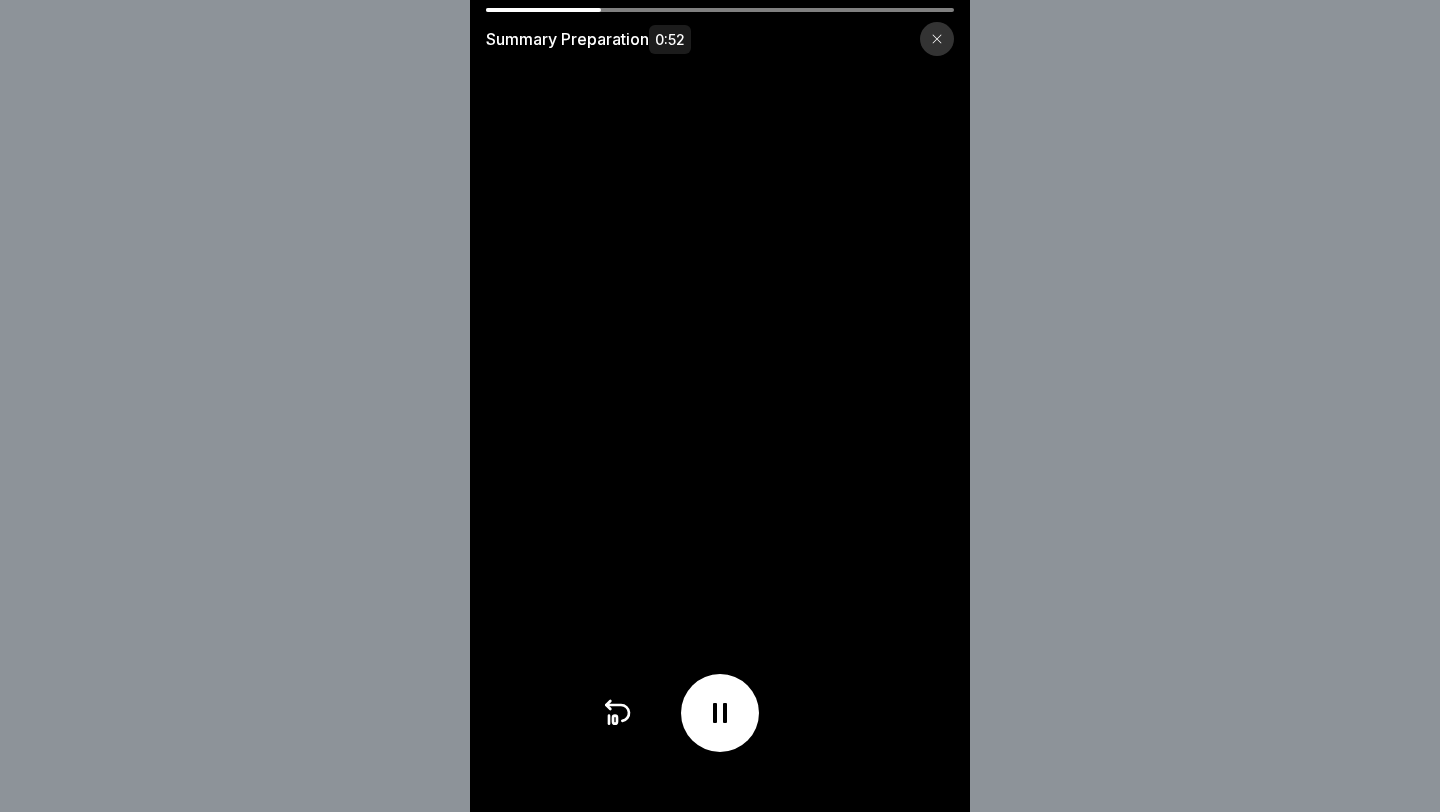 click at bounding box center (720, 713) 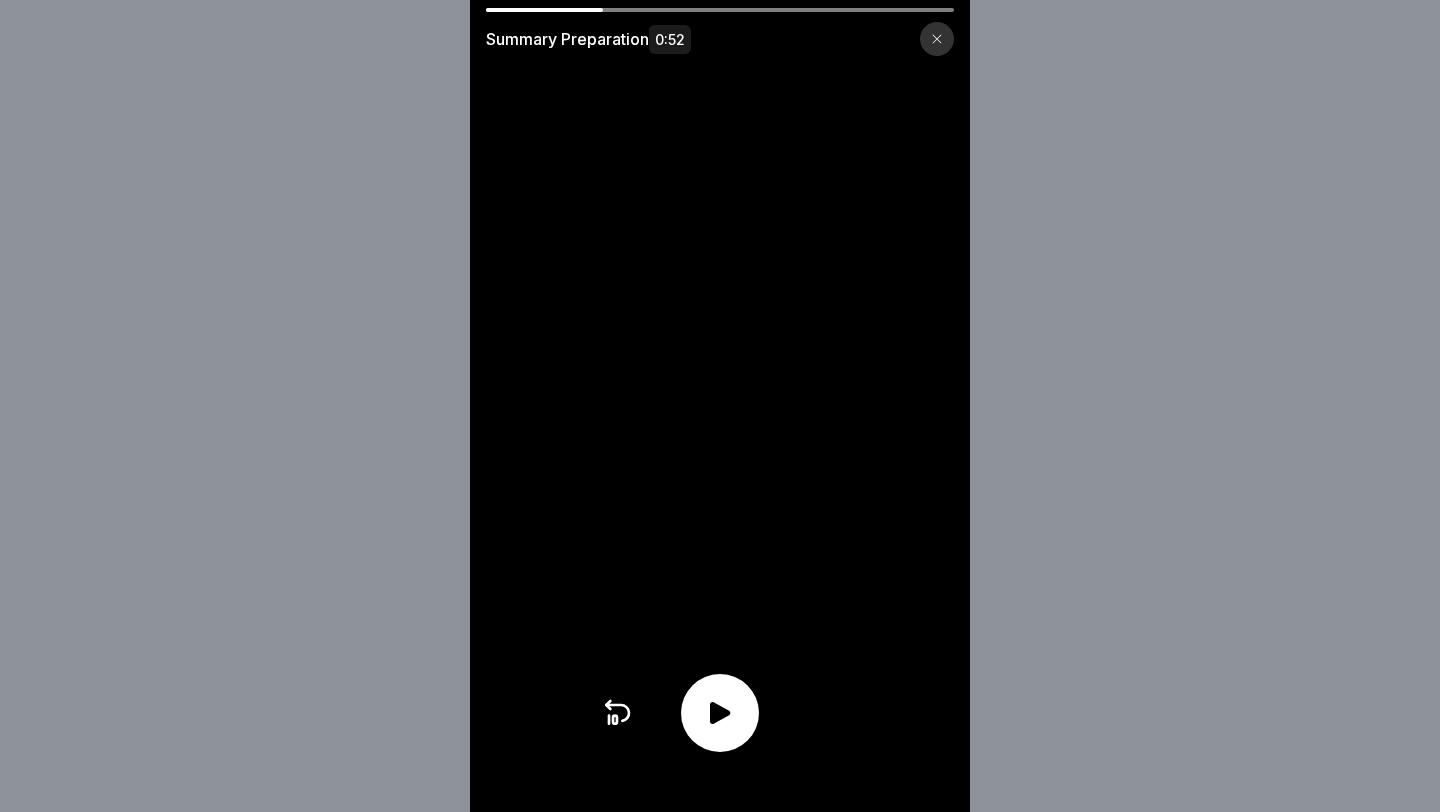 click at bounding box center [720, 713] 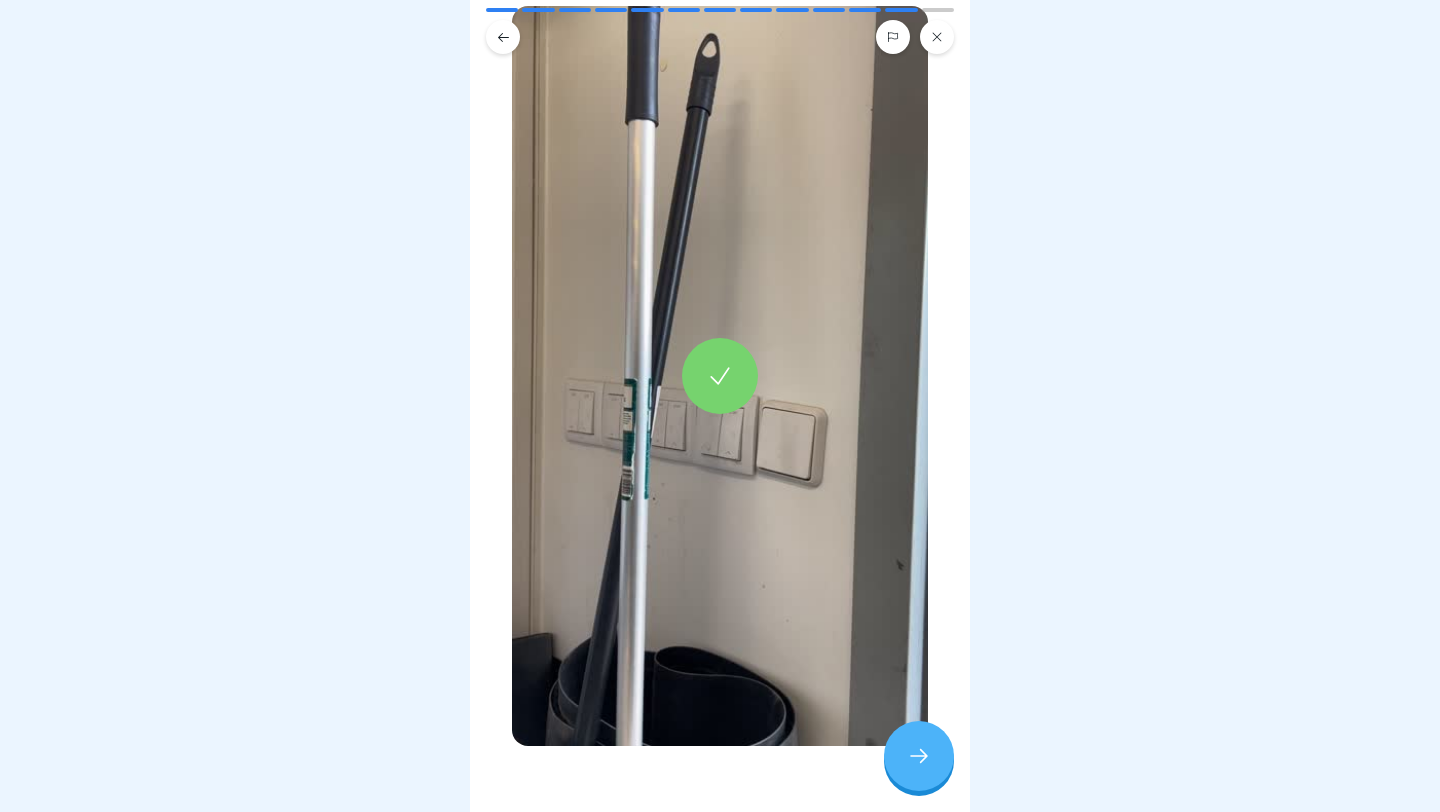 click at bounding box center [919, 756] 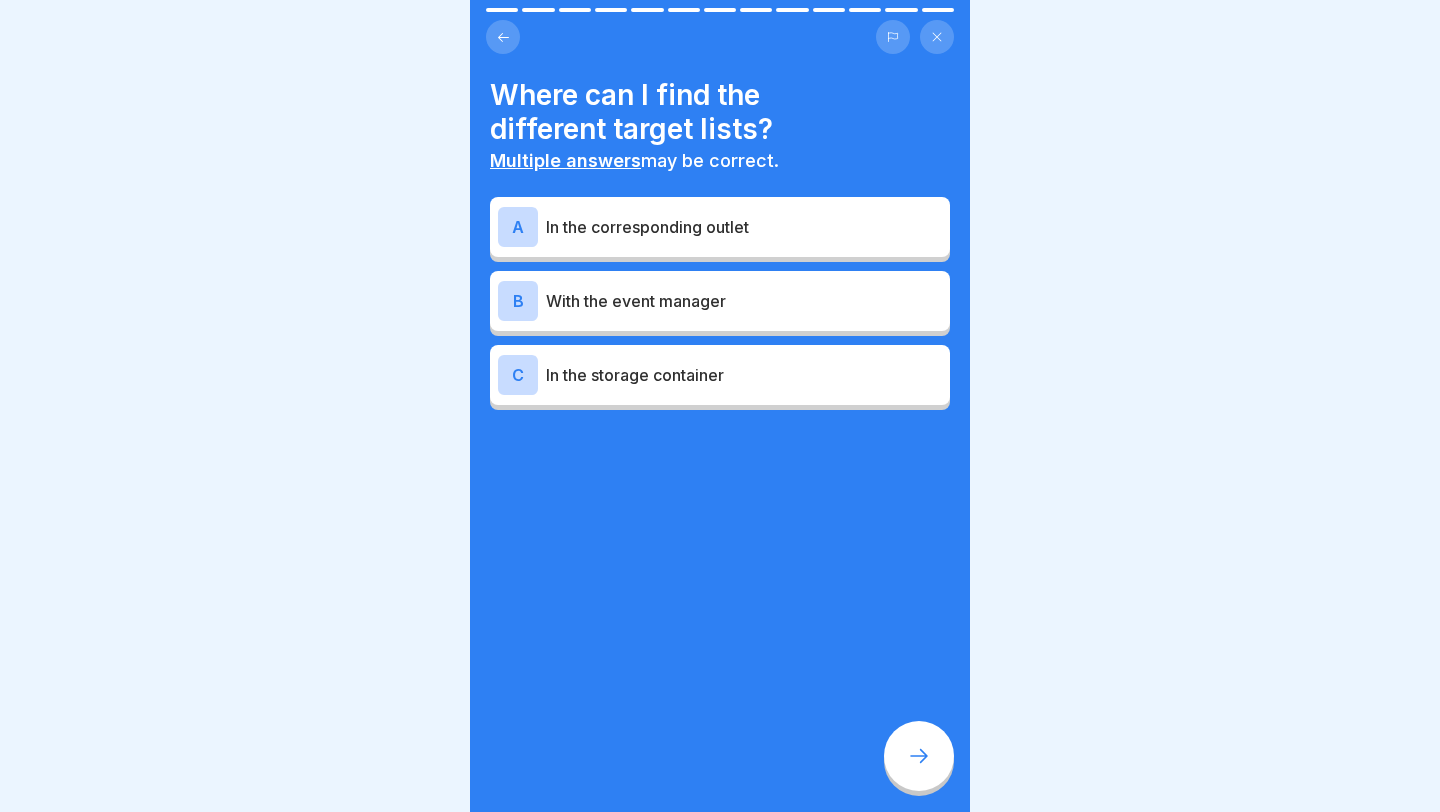 click on "In the corresponding outlet" at bounding box center [647, 227] 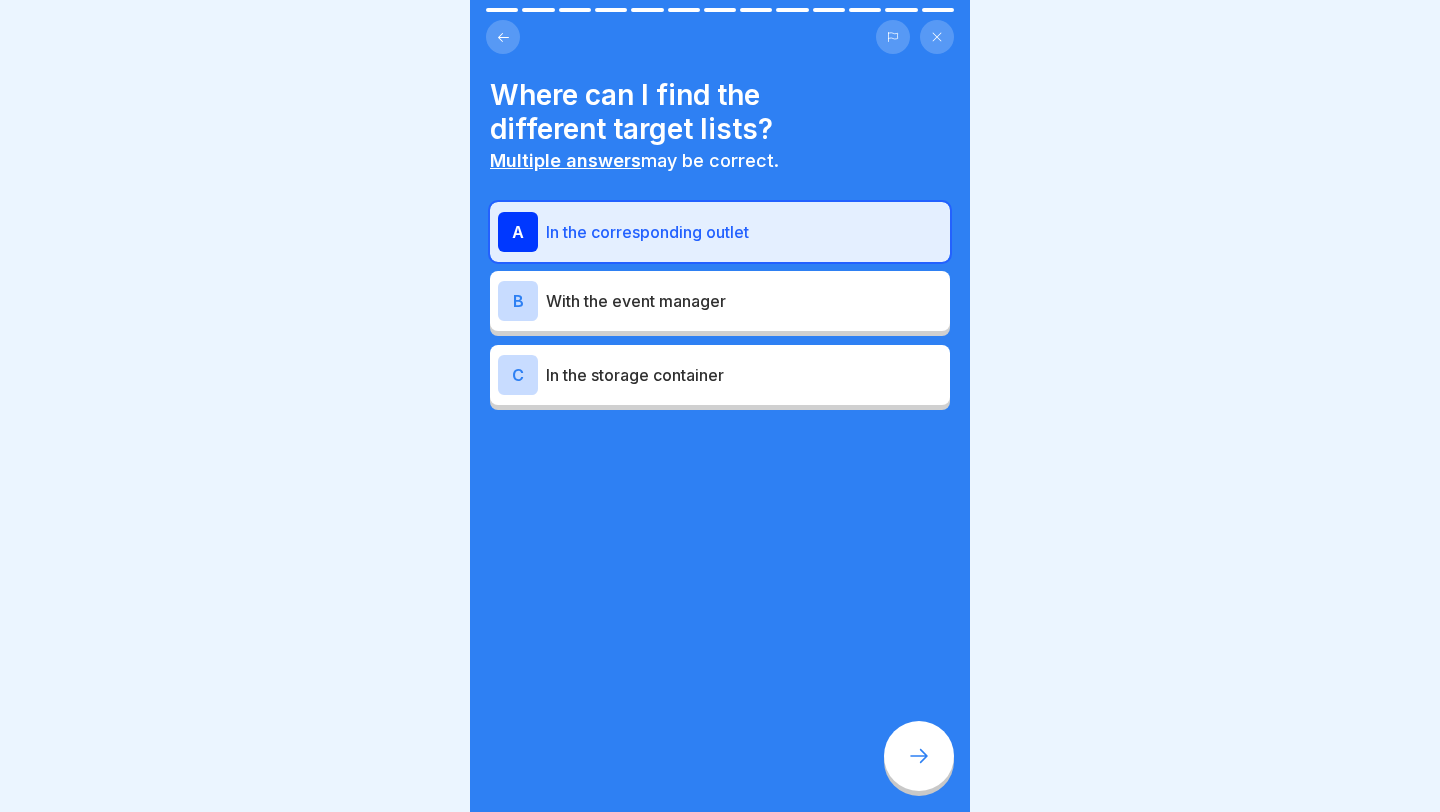 click at bounding box center [919, 756] 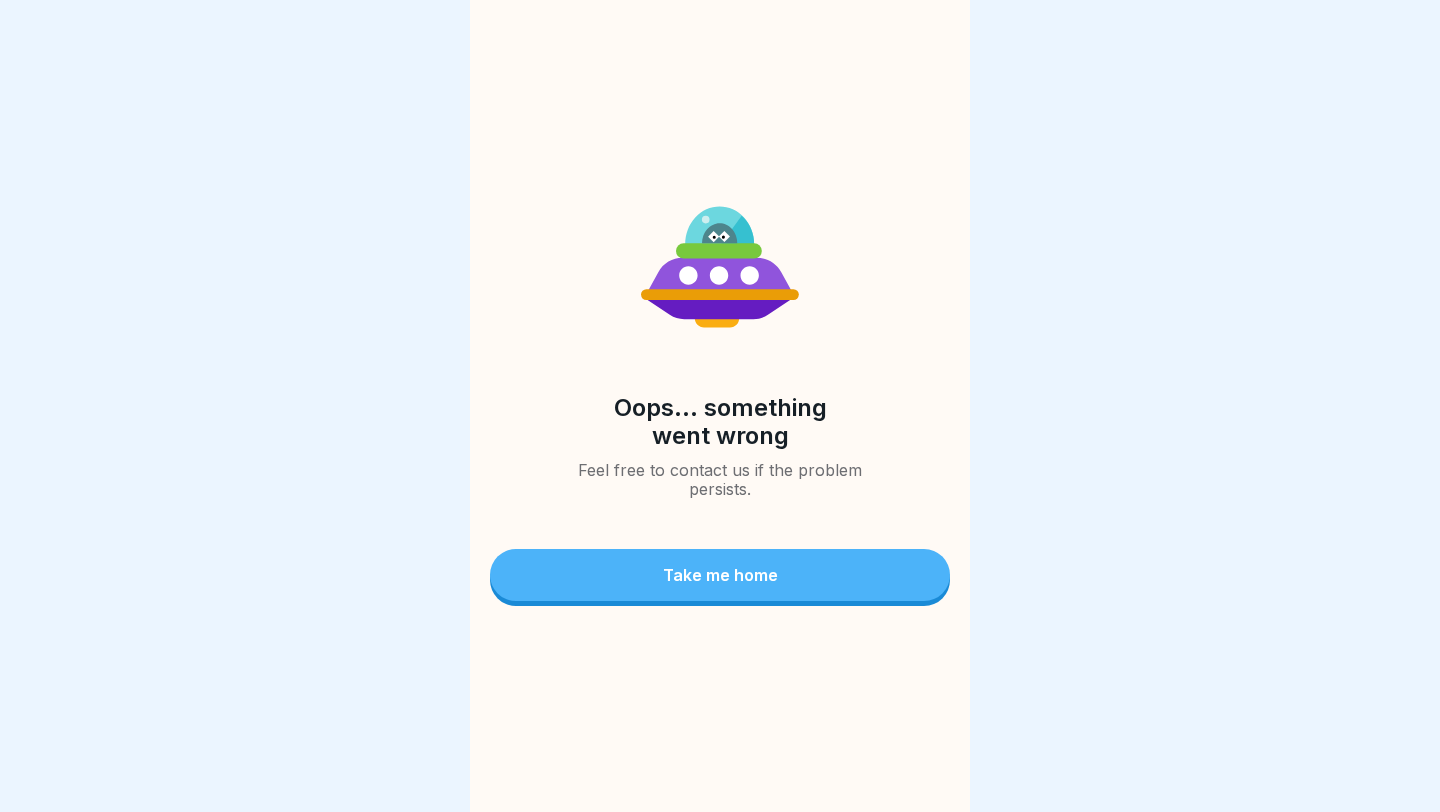 click on "Take me home" at bounding box center [720, 575] 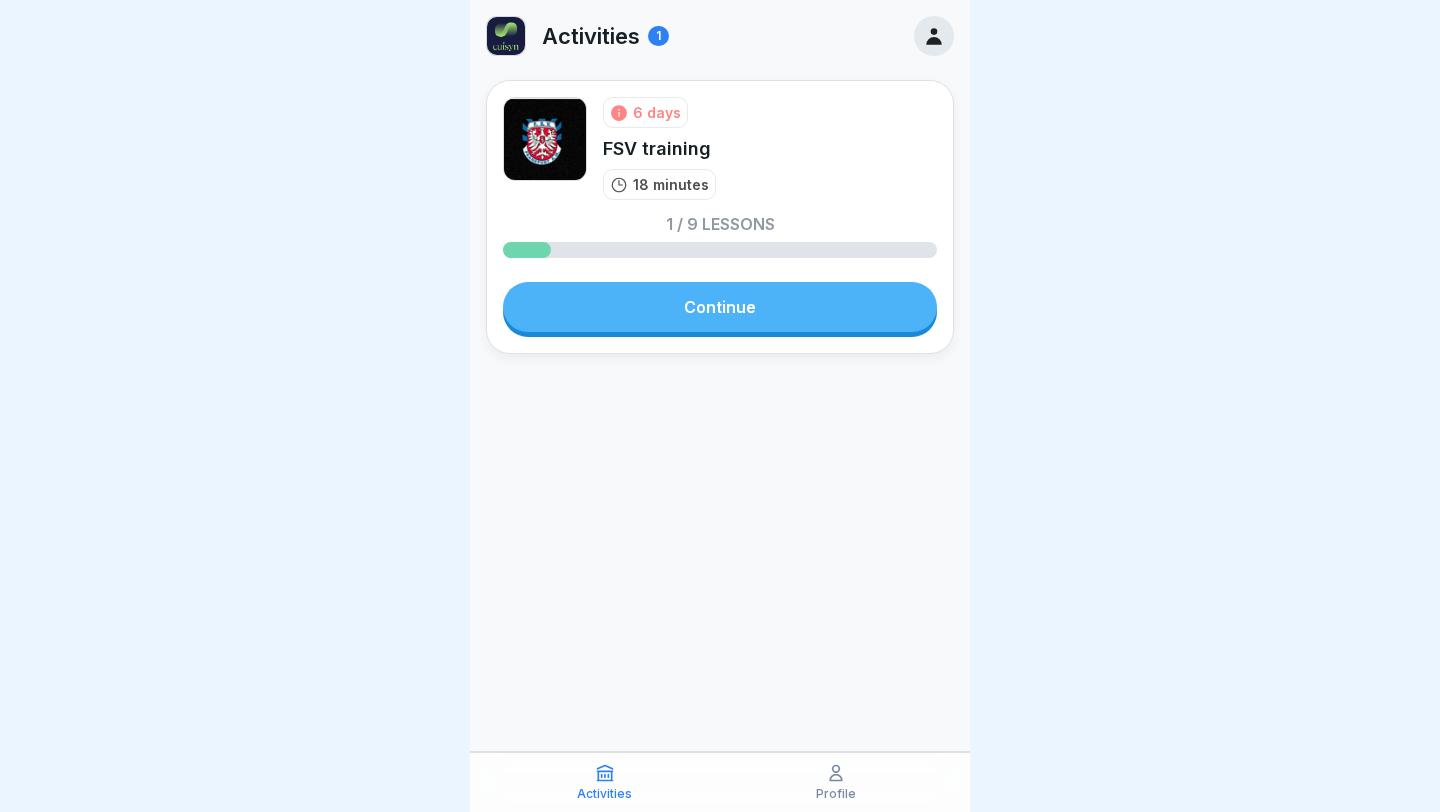 click on "Continue" at bounding box center (720, 307) 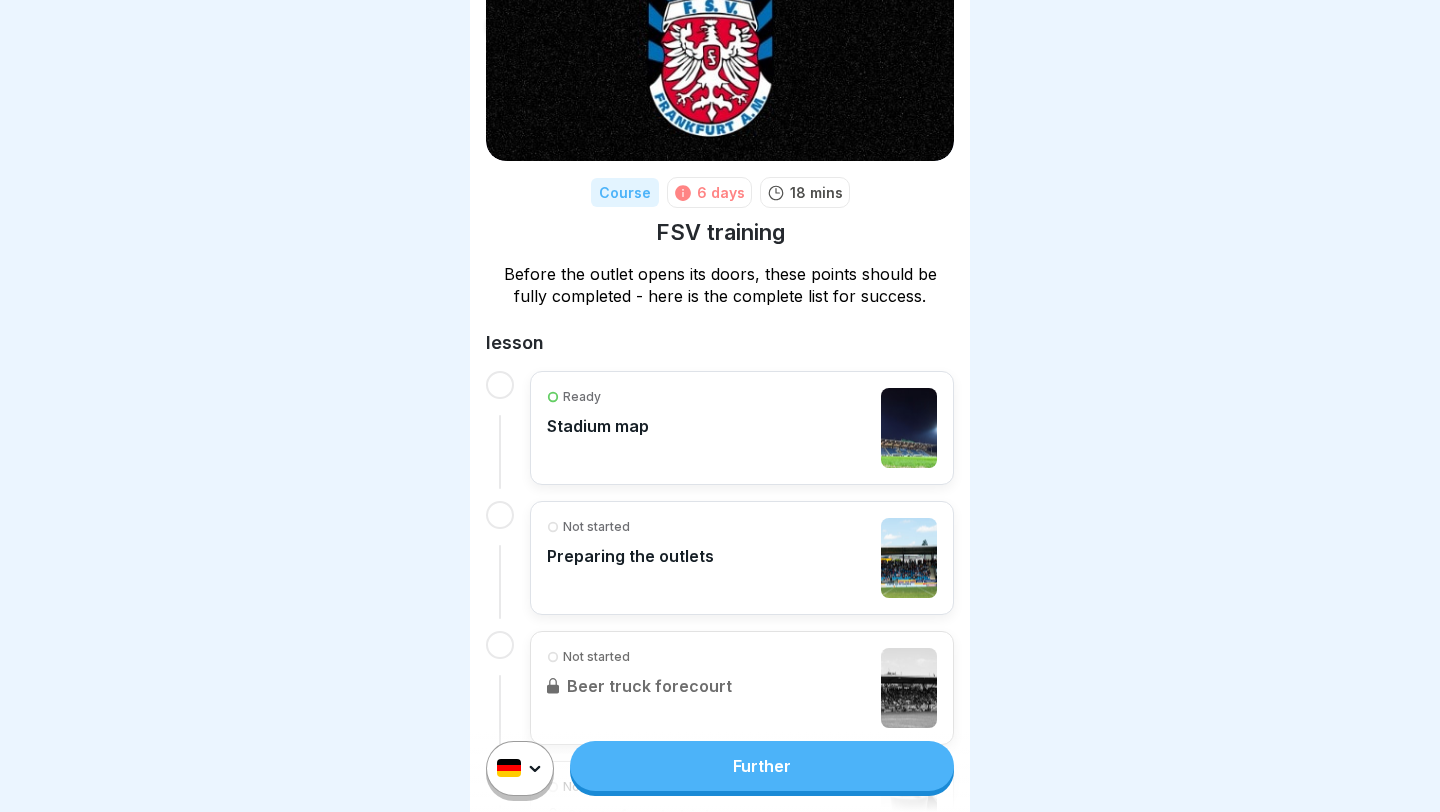 scroll, scrollTop: 177, scrollLeft: 0, axis: vertical 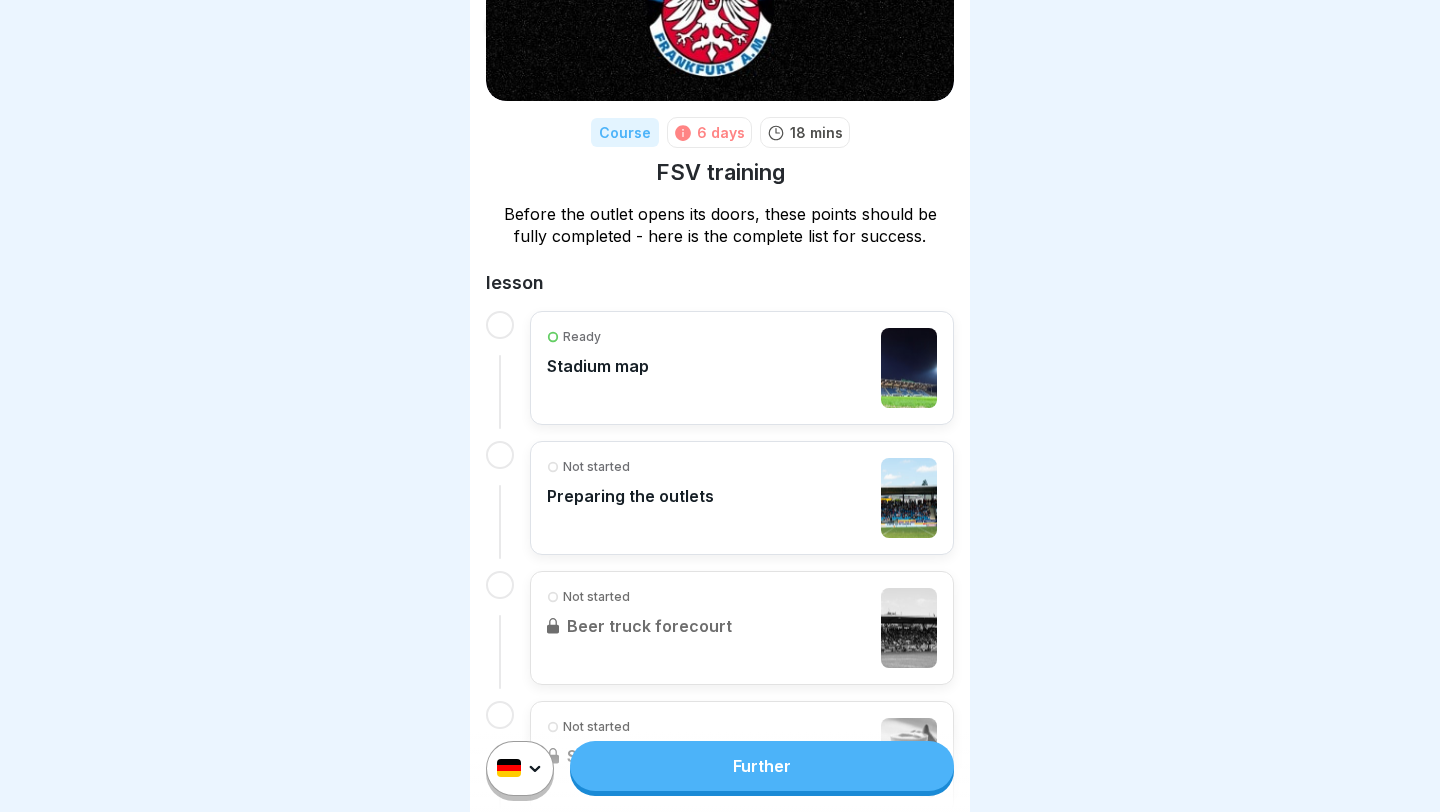 click on "Not started Preparing the outlets" at bounding box center [742, 498] 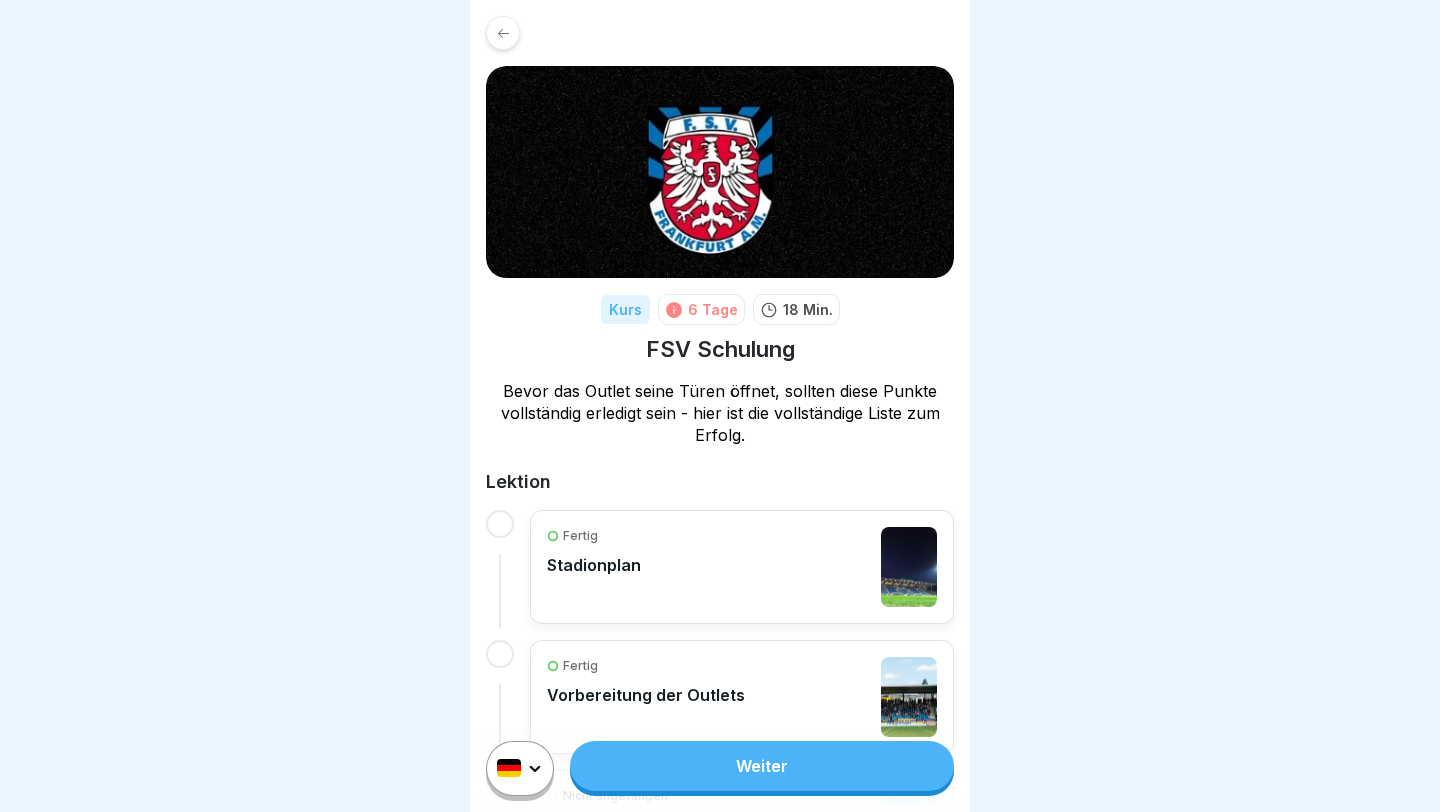 scroll, scrollTop: 0, scrollLeft: 0, axis: both 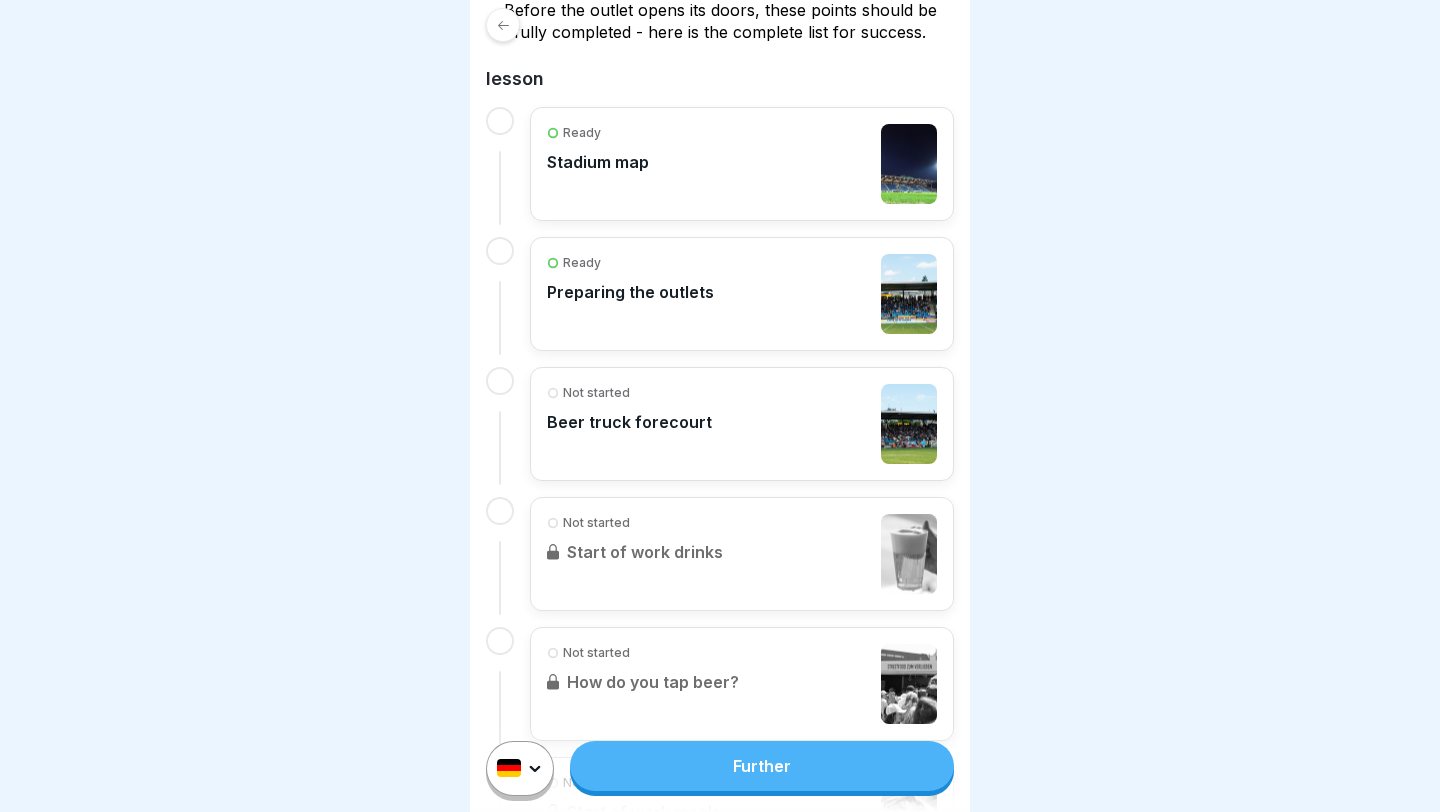 click on "Not started Beer truck forecourt" at bounding box center (742, 424) 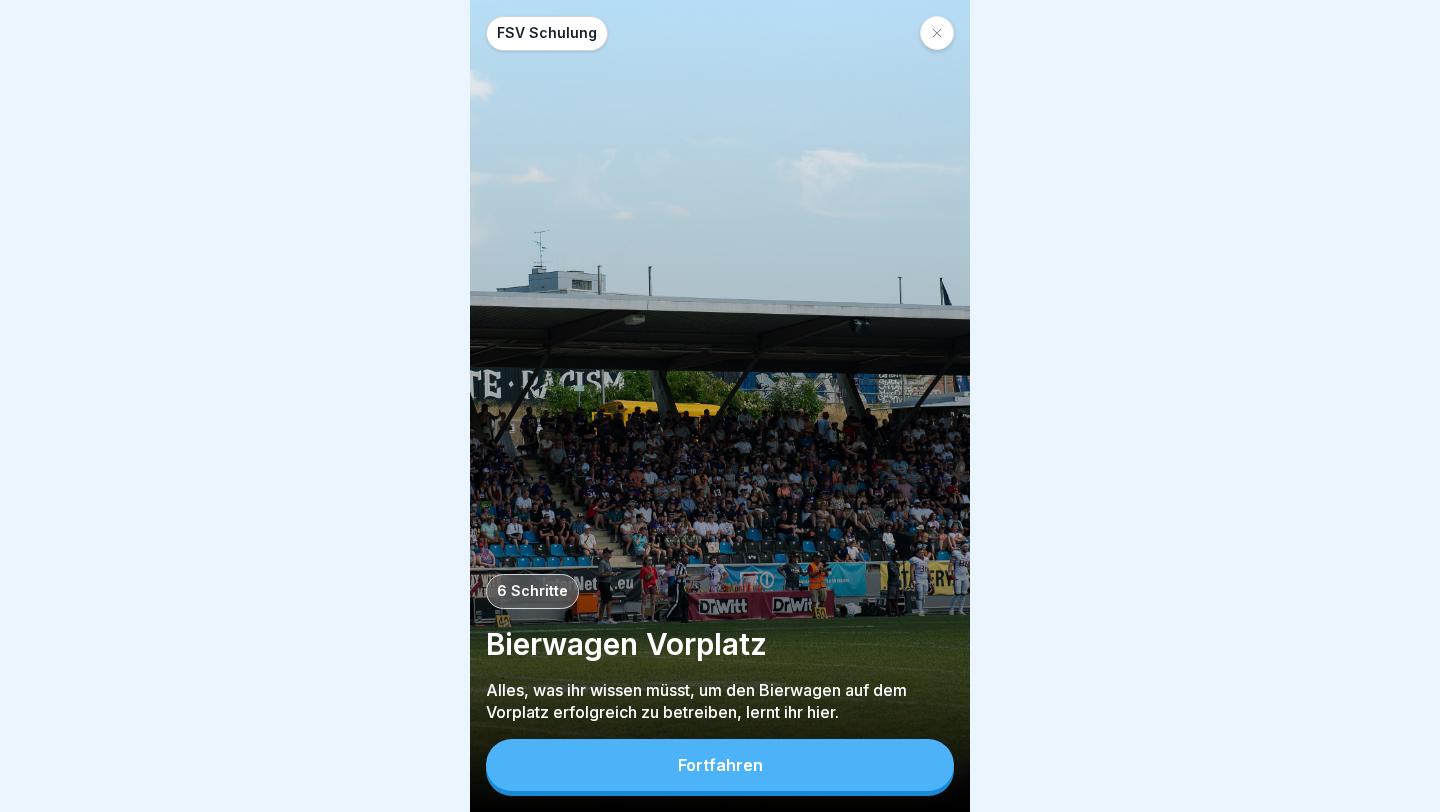 scroll, scrollTop: 0, scrollLeft: 0, axis: both 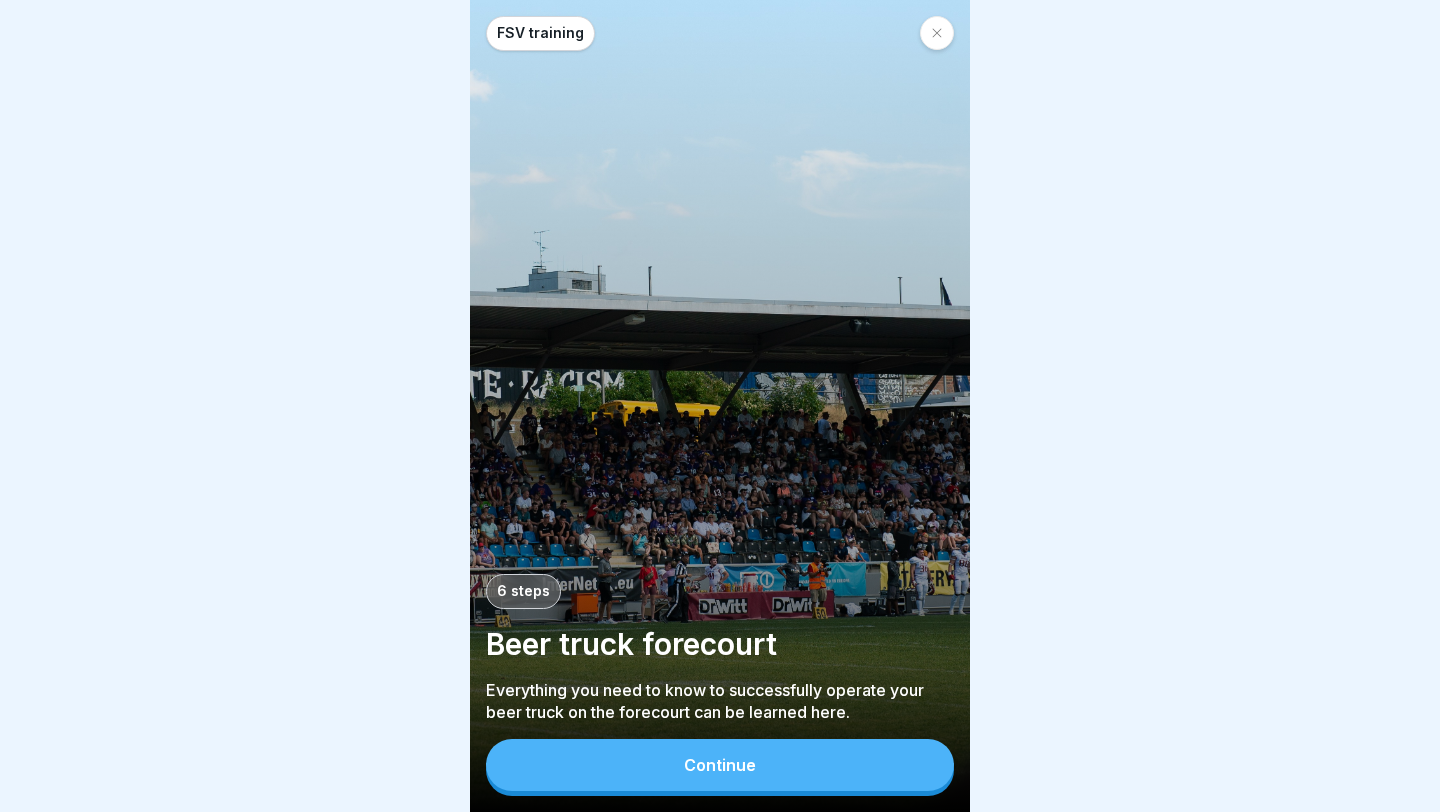 click on "Continue" at bounding box center (720, 765) 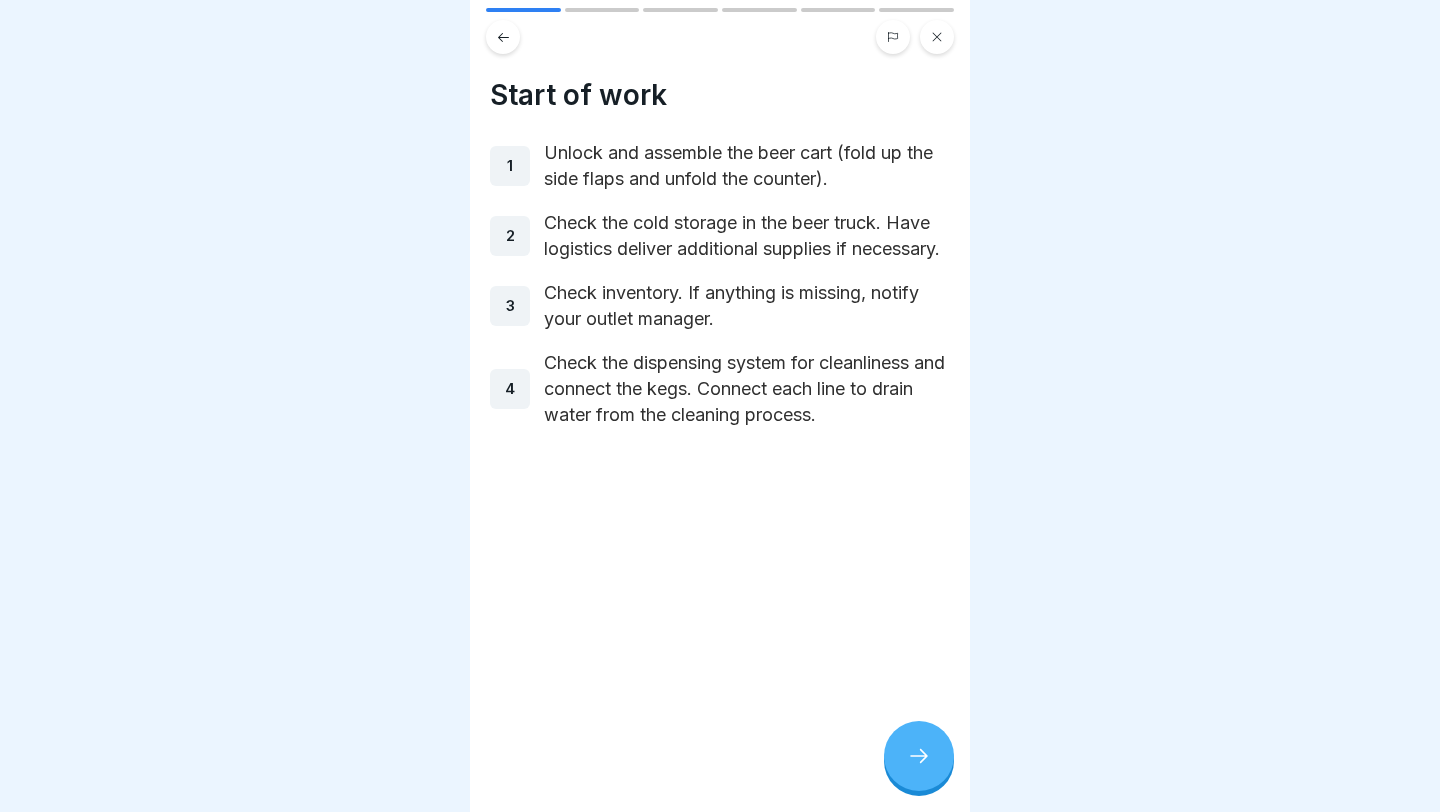 click at bounding box center [919, 756] 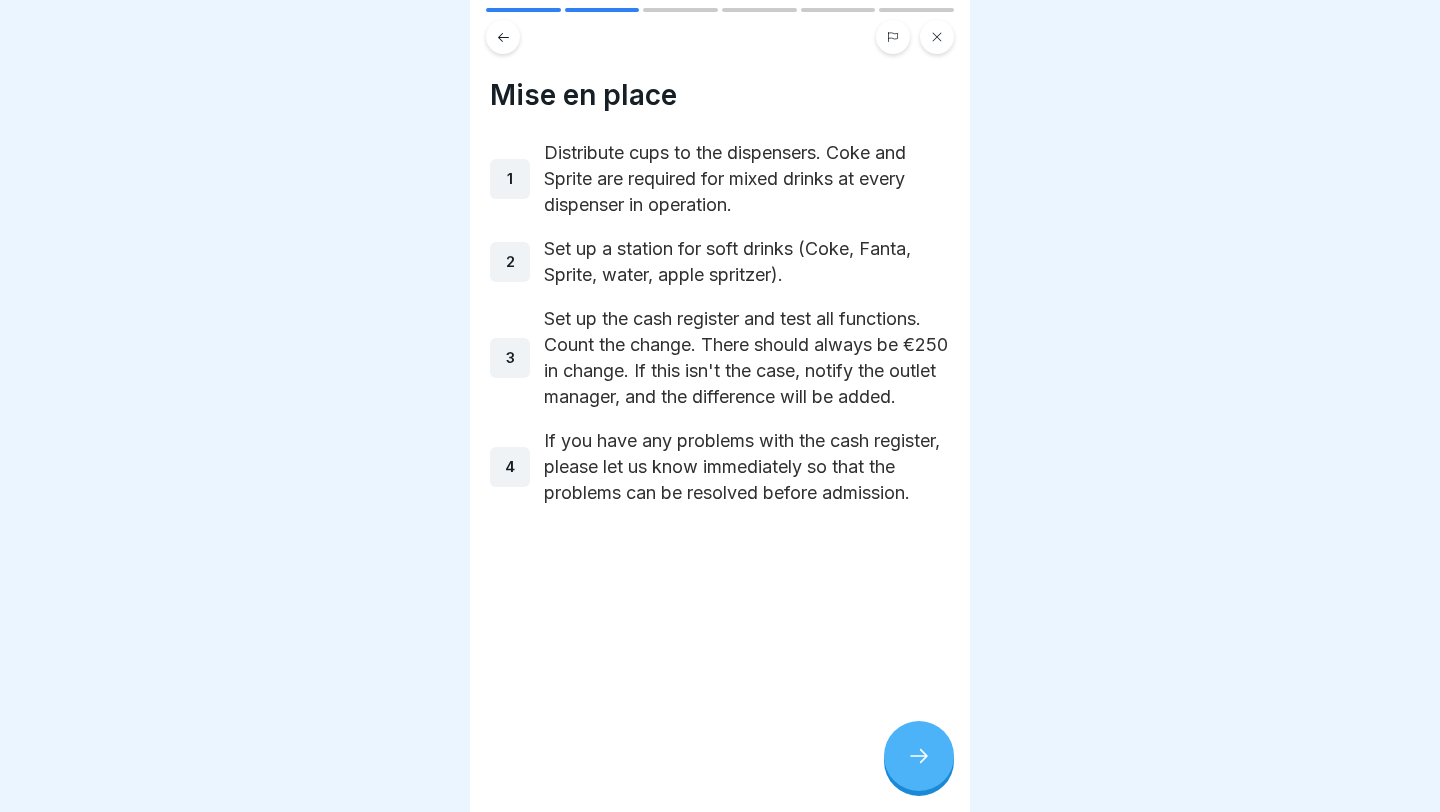 click at bounding box center [919, 756] 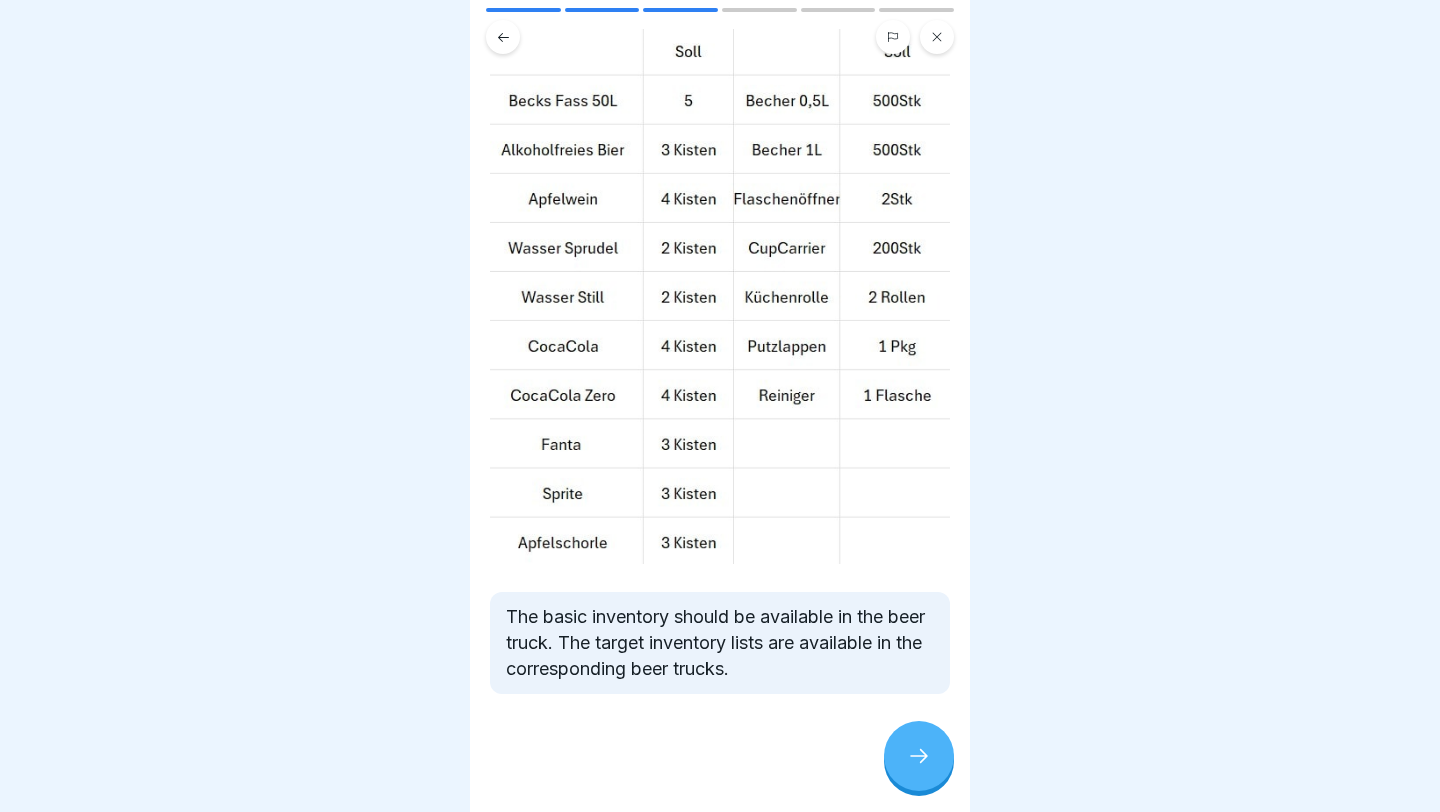 scroll, scrollTop: 113, scrollLeft: 0, axis: vertical 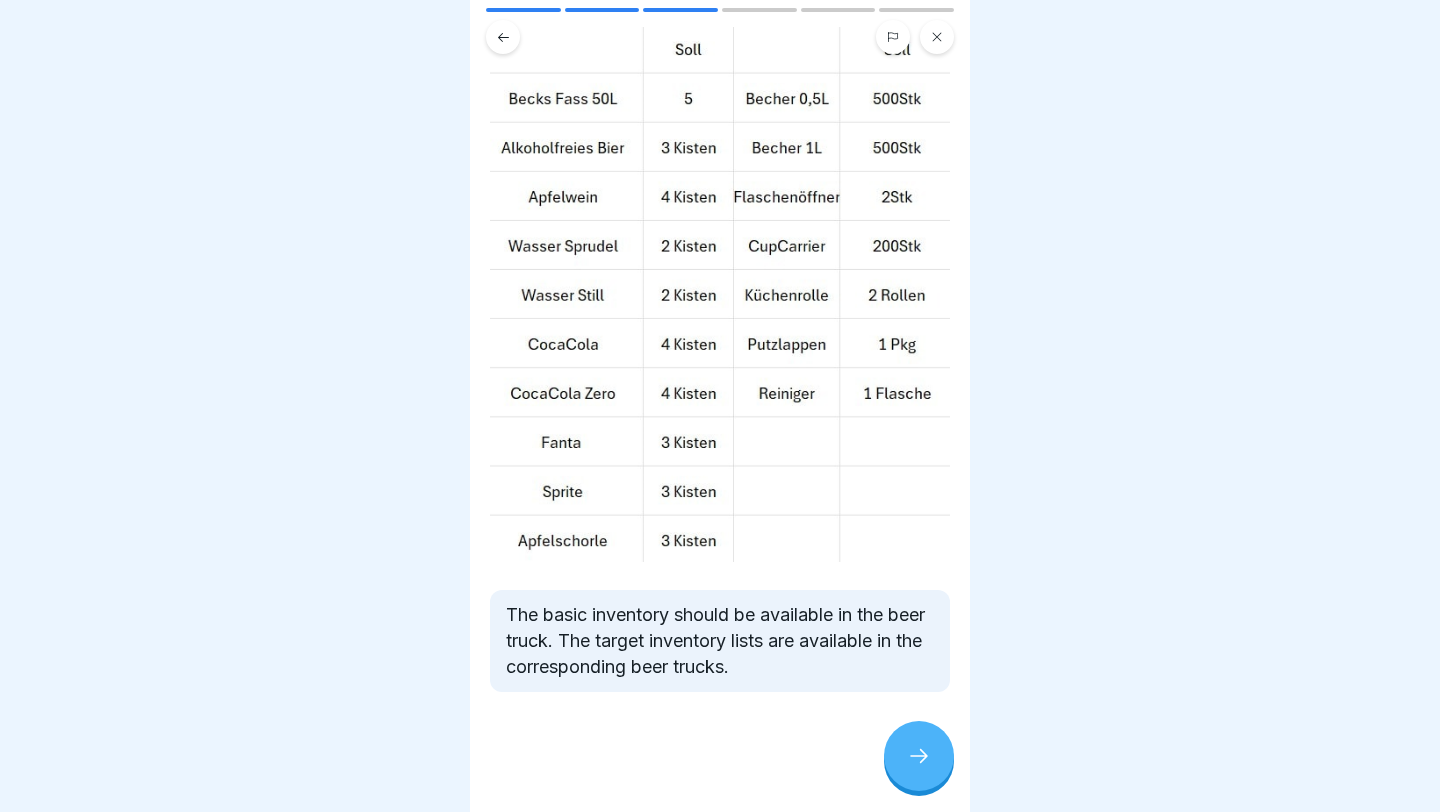 click at bounding box center (919, 756) 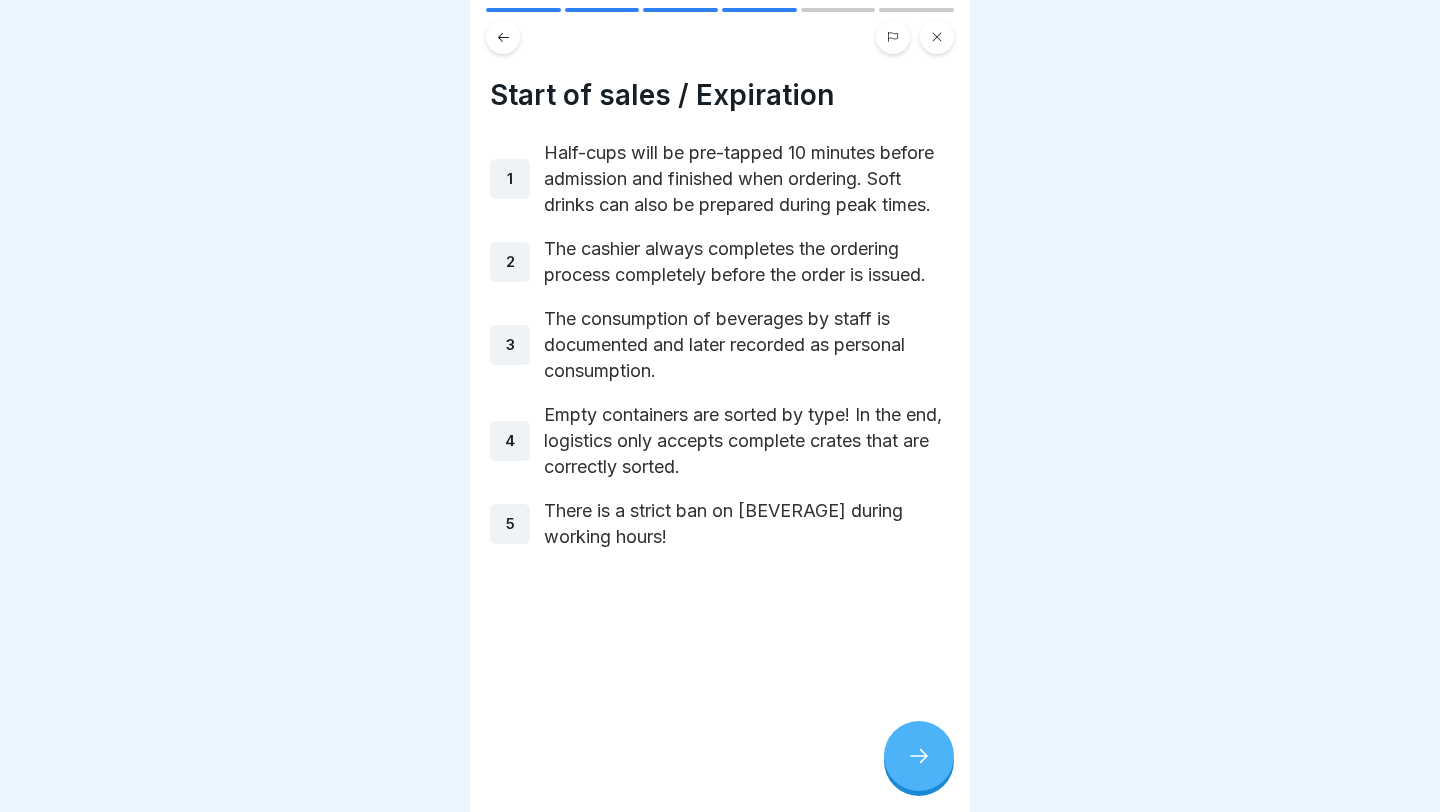 click at bounding box center (919, 756) 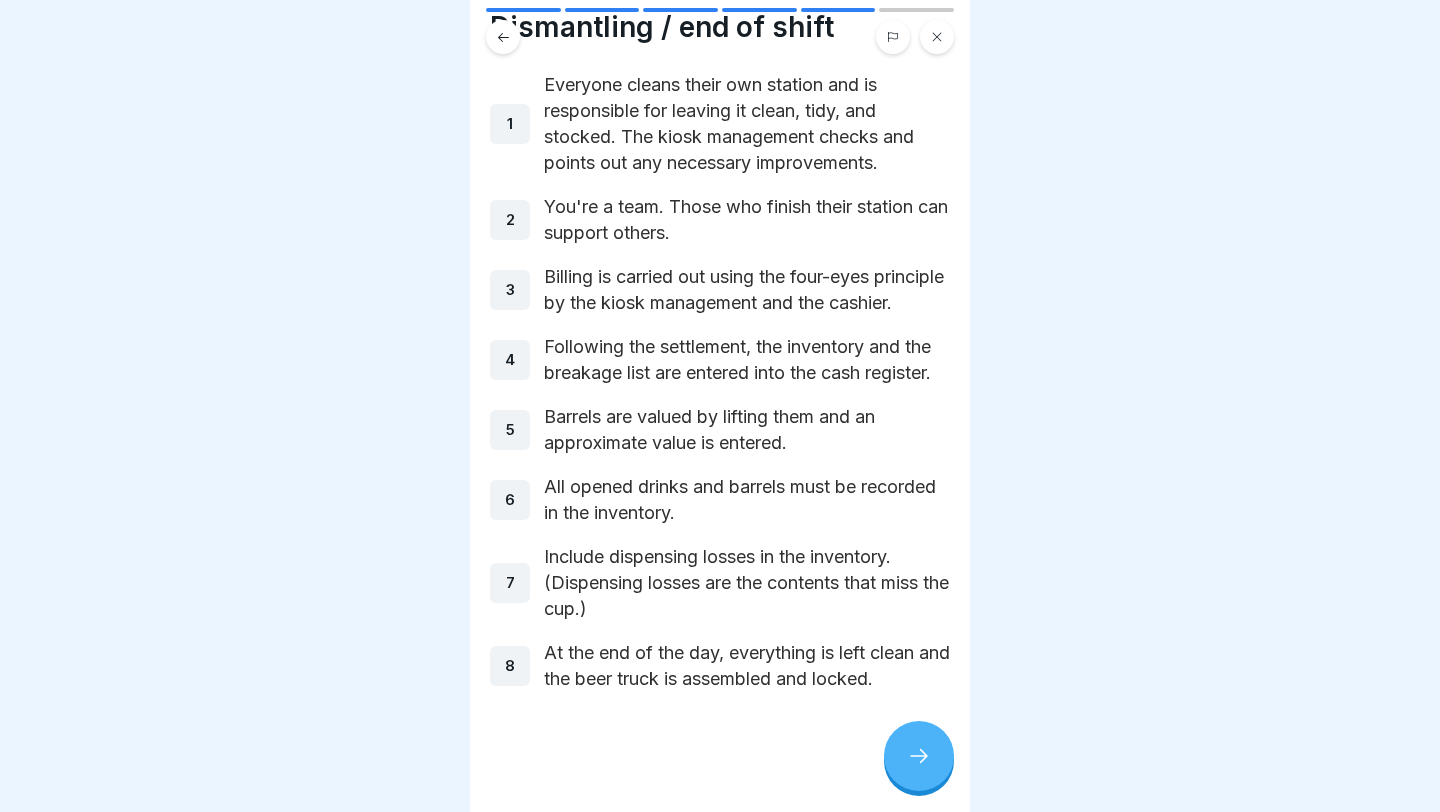 scroll, scrollTop: 94, scrollLeft: 0, axis: vertical 